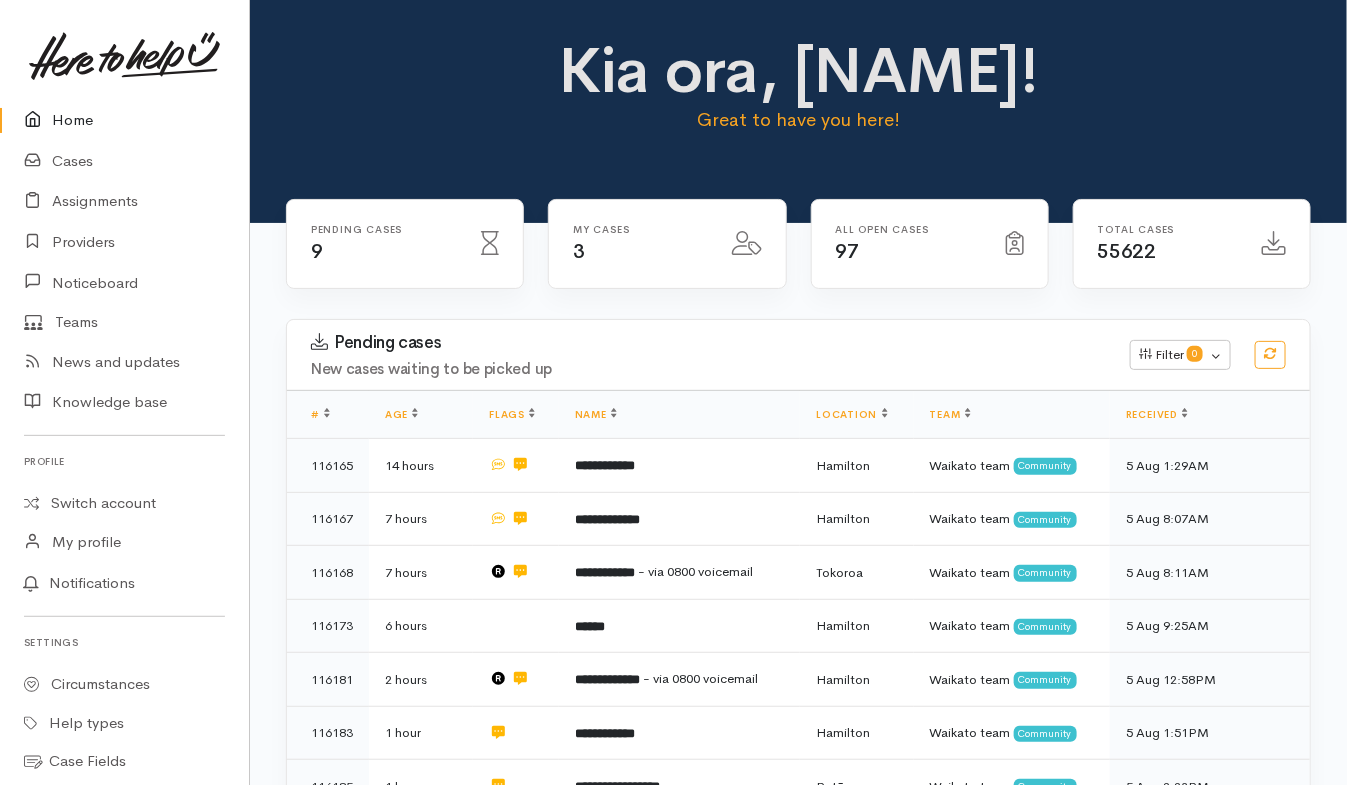 scroll, scrollTop: 499, scrollLeft: 0, axis: vertical 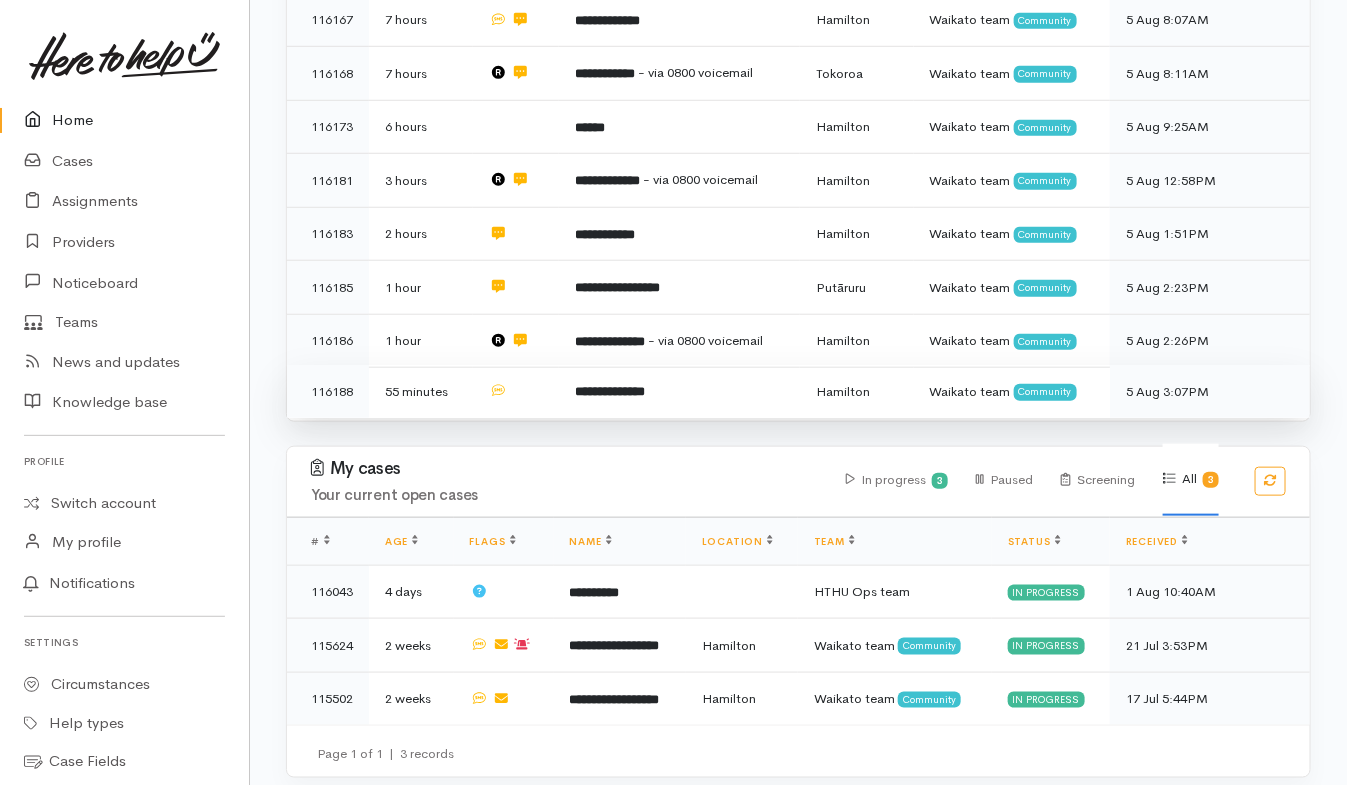 click at bounding box center [516, 391] 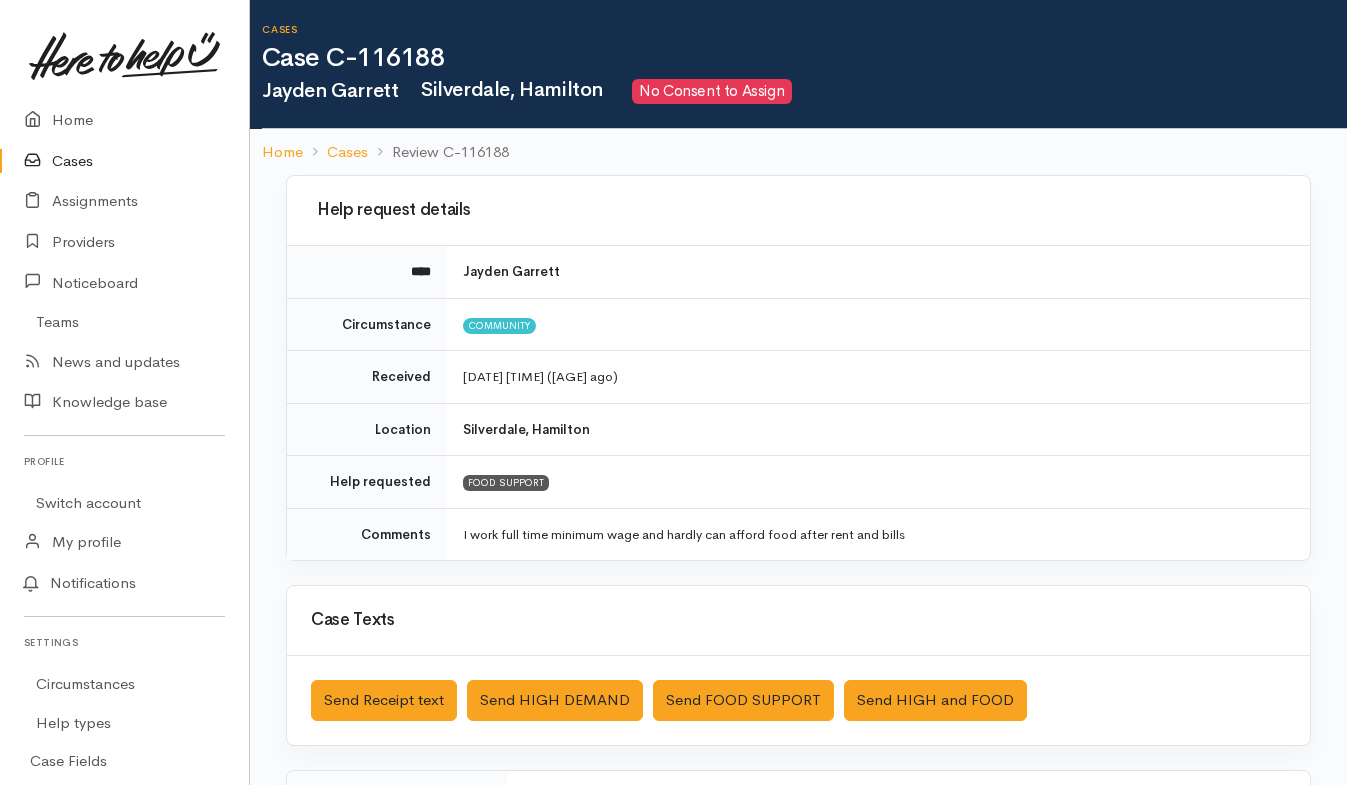 scroll, scrollTop: 0, scrollLeft: 0, axis: both 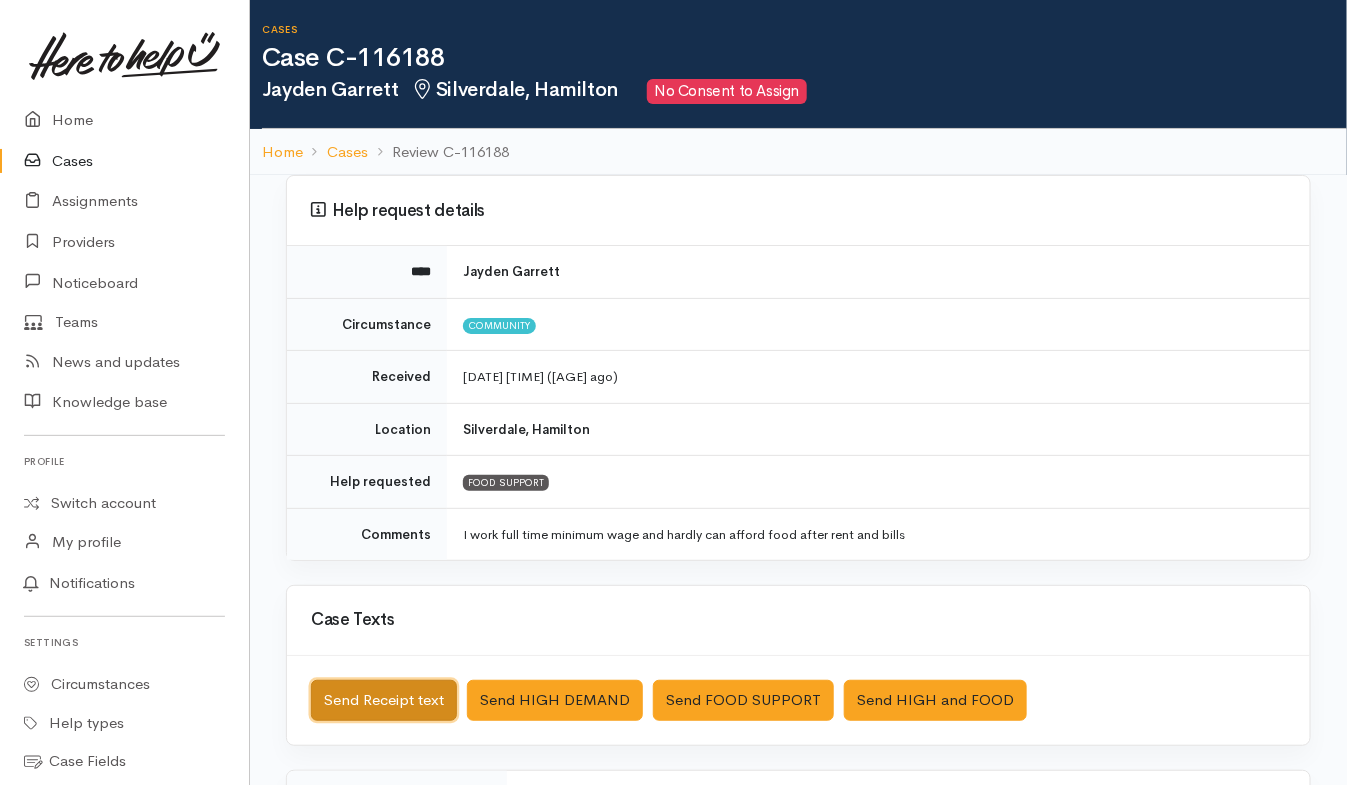 click on "Send Receipt text" at bounding box center [384, 700] 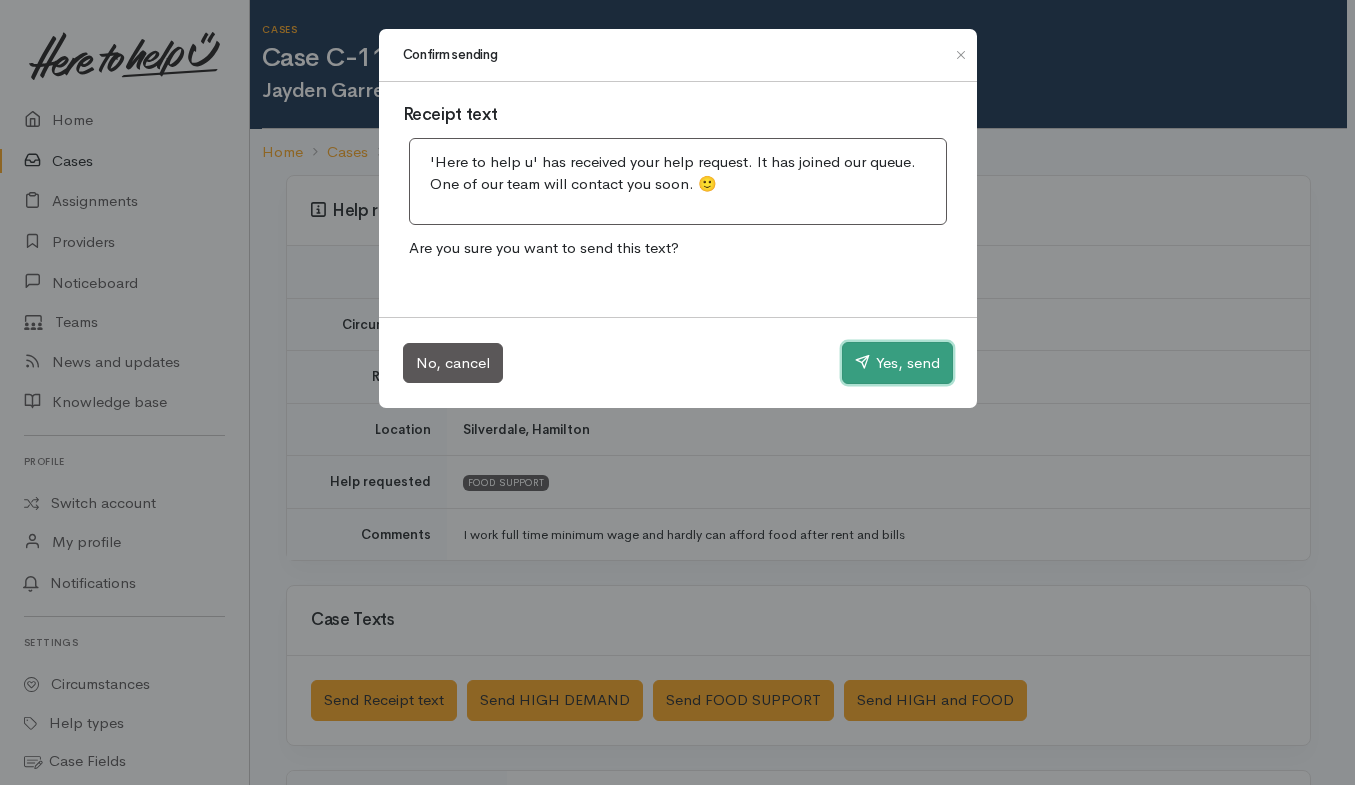 click on "Yes, send" at bounding box center [897, 363] 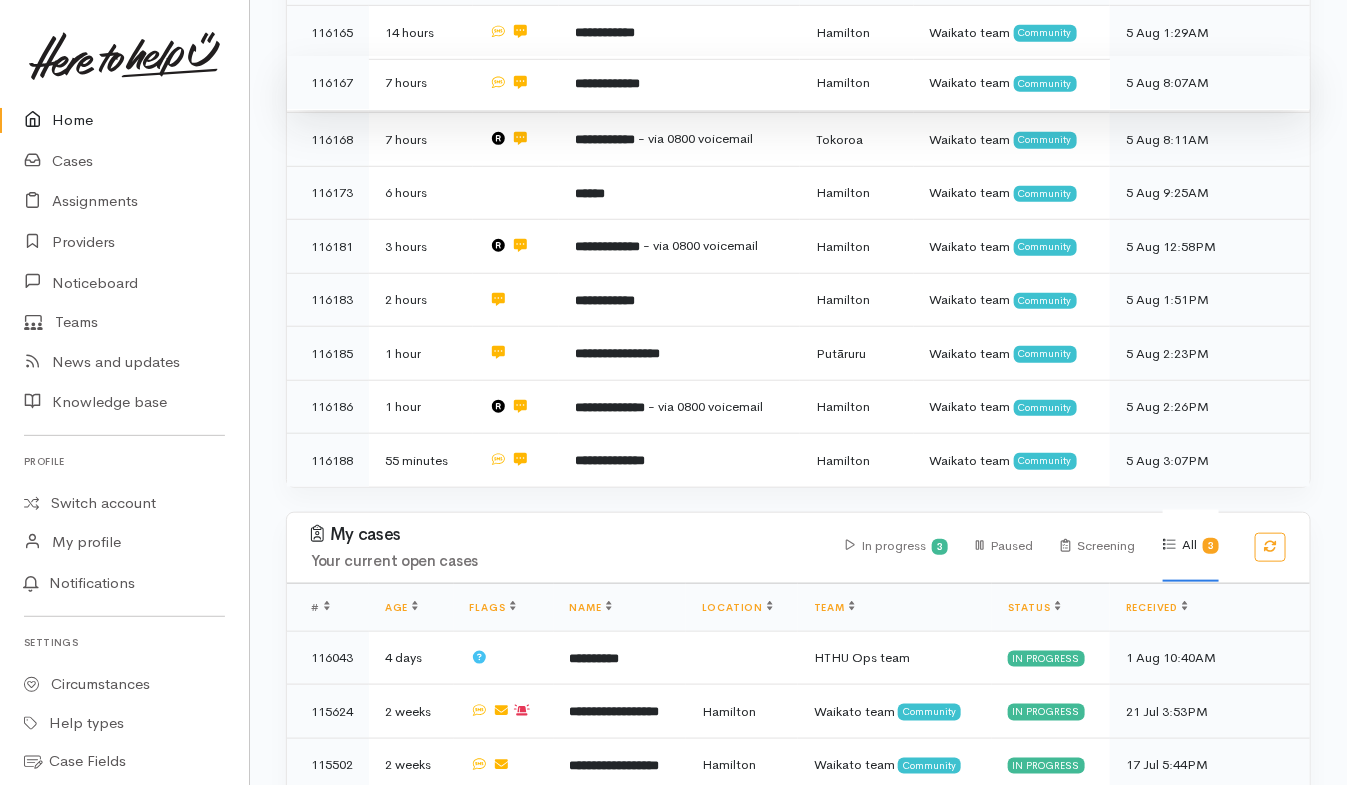 scroll, scrollTop: 499, scrollLeft: 0, axis: vertical 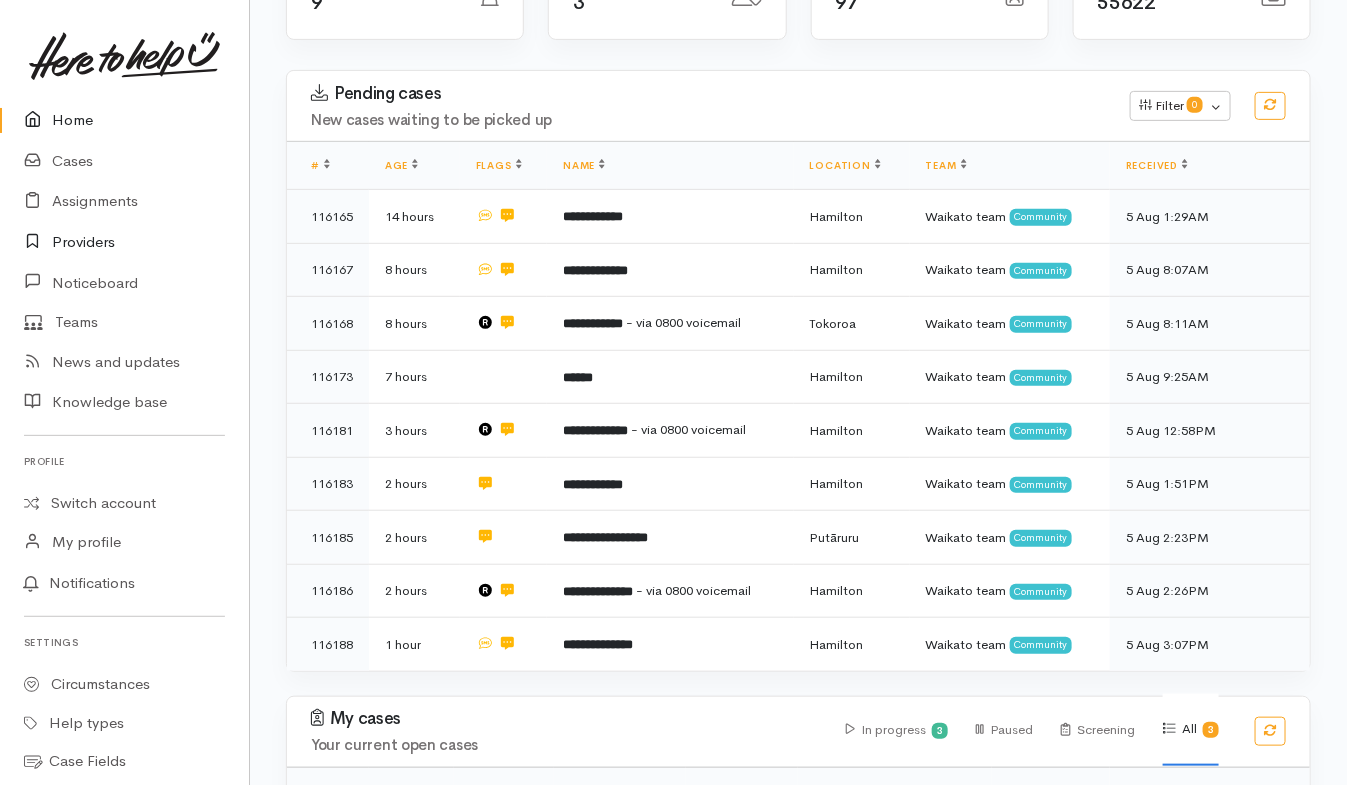 click on "Providers" at bounding box center (124, 242) 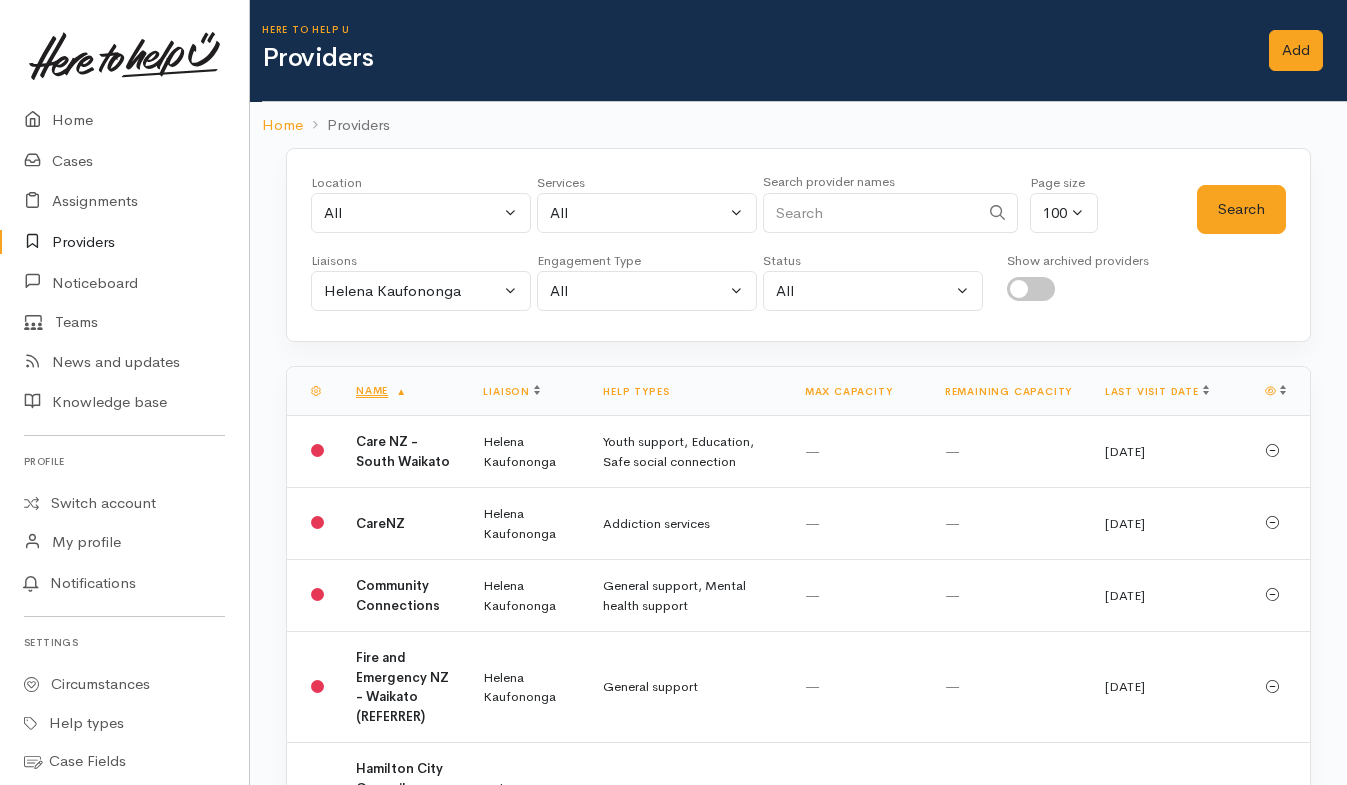 scroll, scrollTop: 0, scrollLeft: 0, axis: both 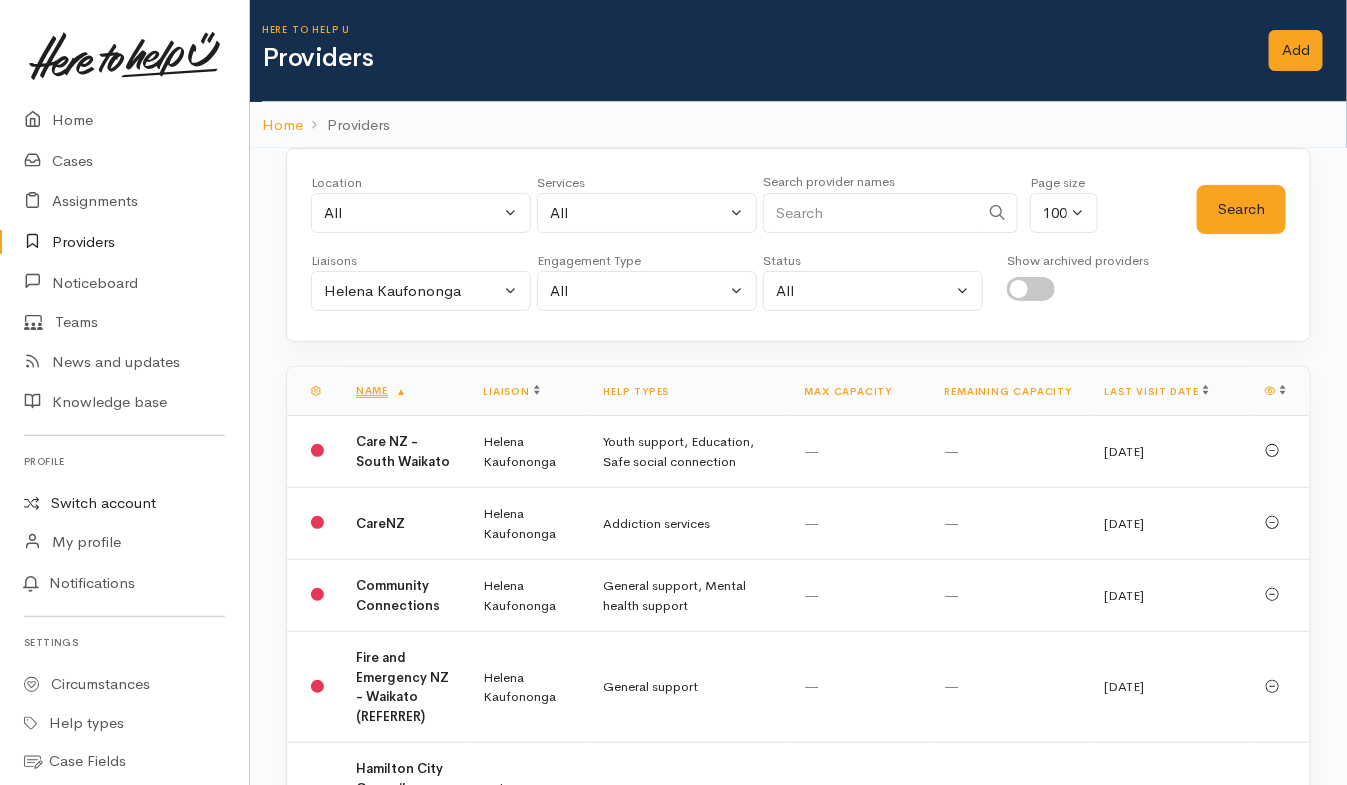 click on "Switch account" at bounding box center [124, 503] 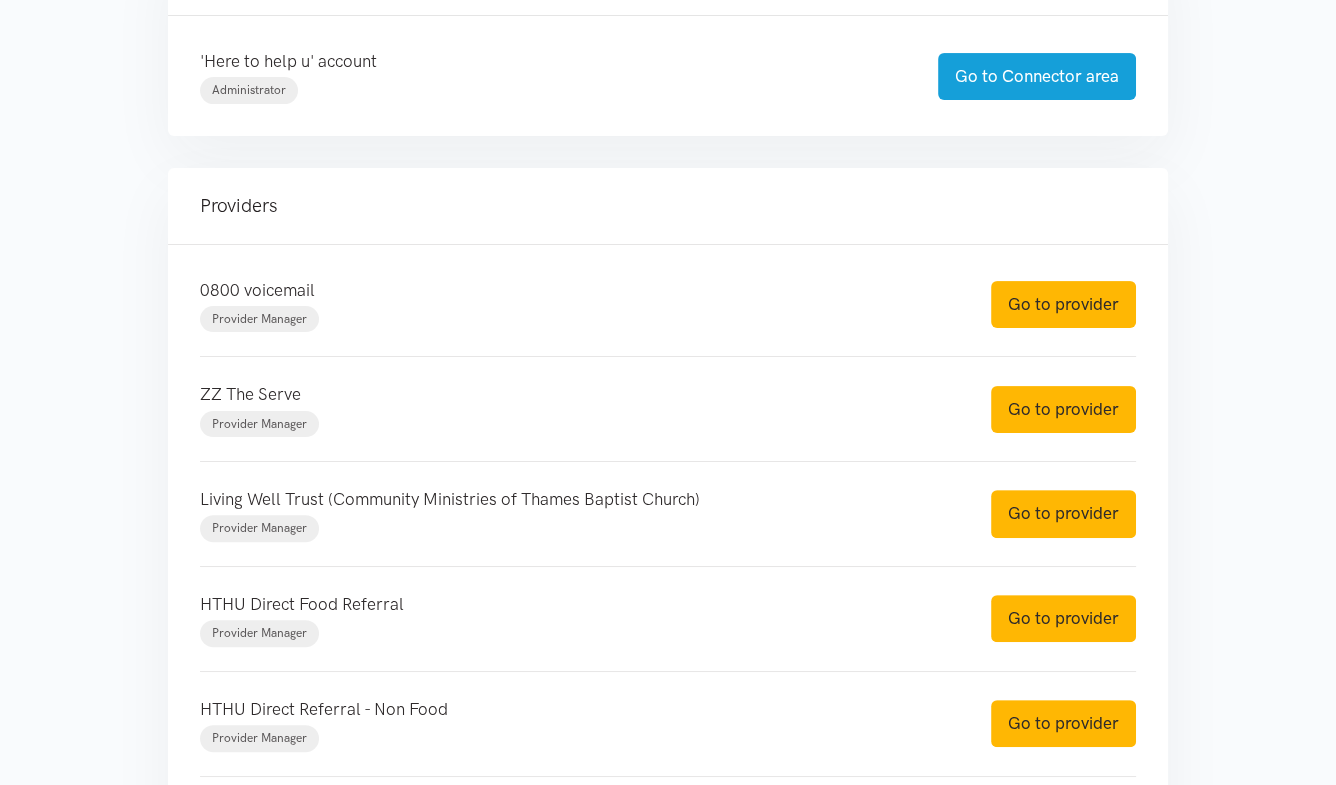 scroll, scrollTop: 777, scrollLeft: 0, axis: vertical 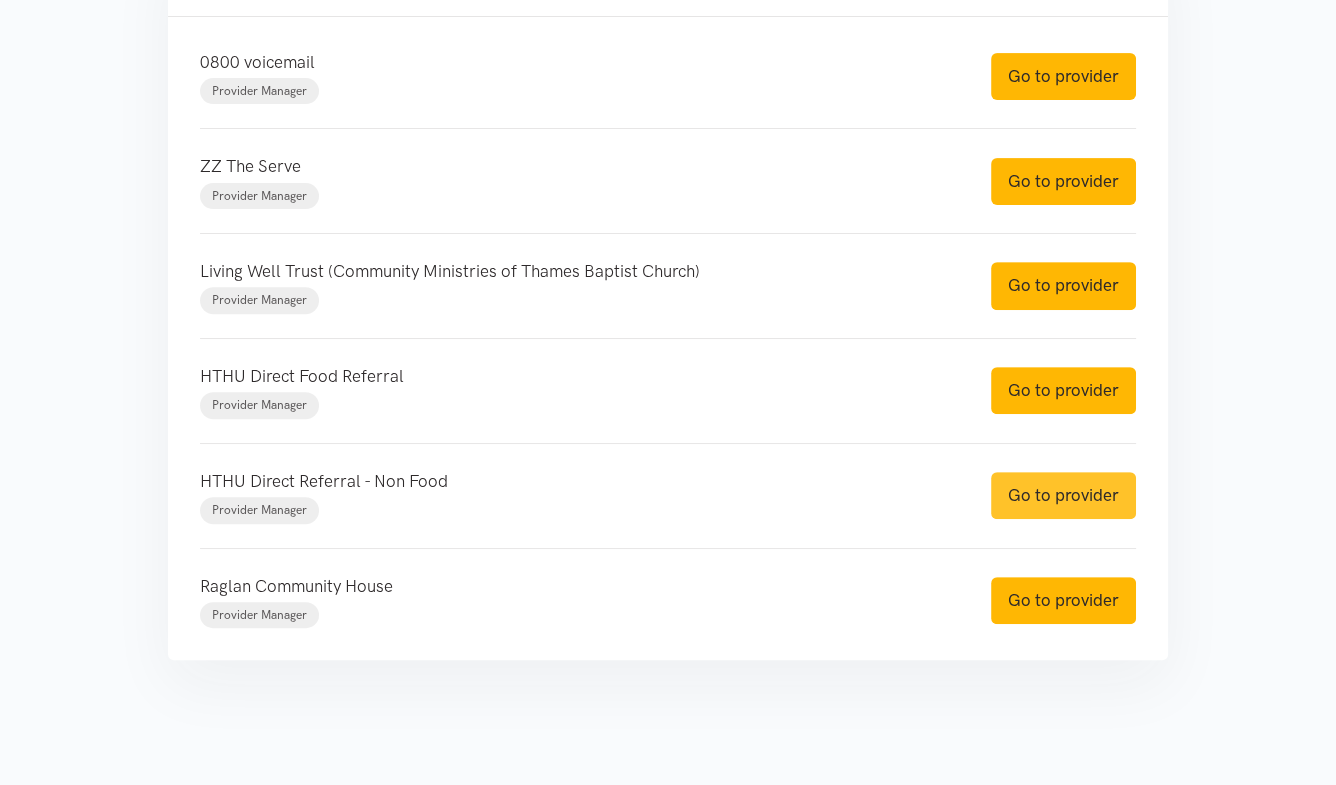 click on "Go to provider" at bounding box center (1063, 495) 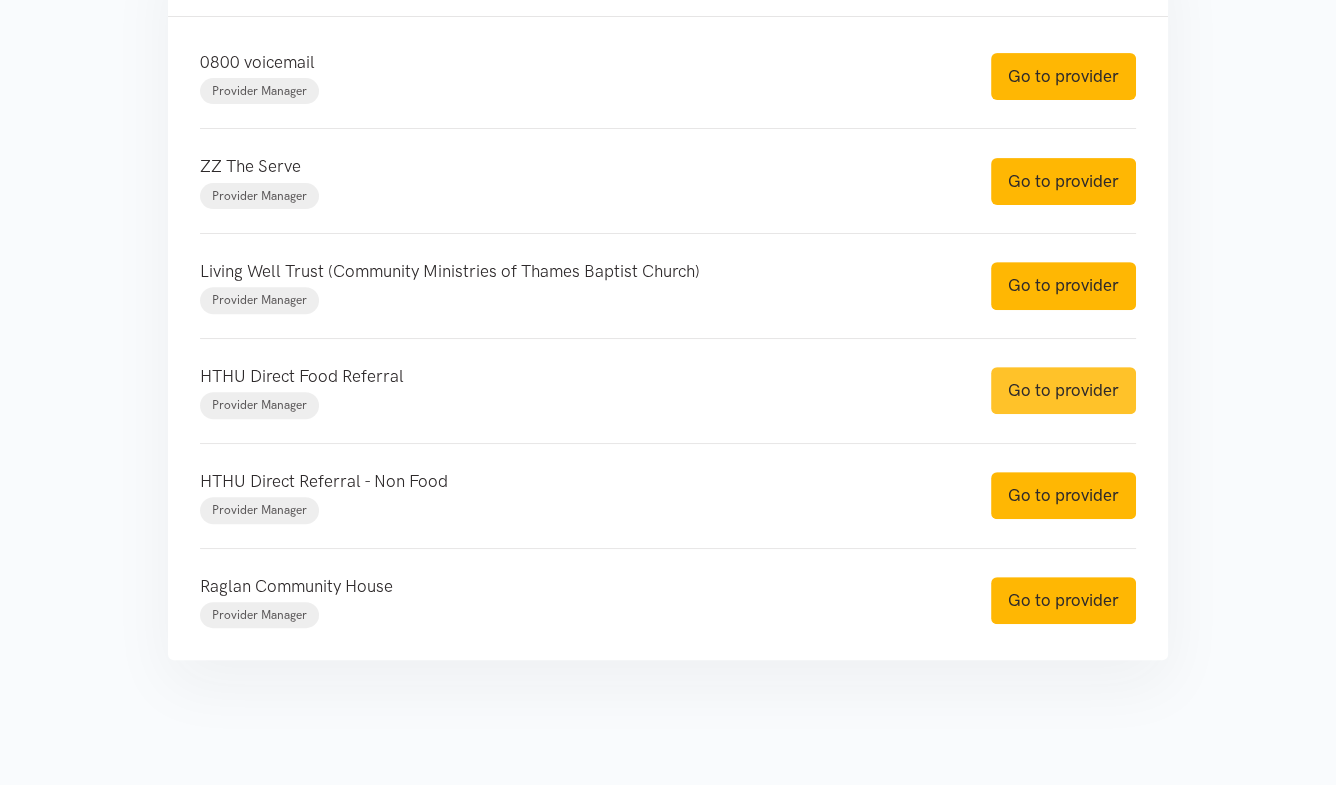 click on "Go to provider" at bounding box center [1063, 390] 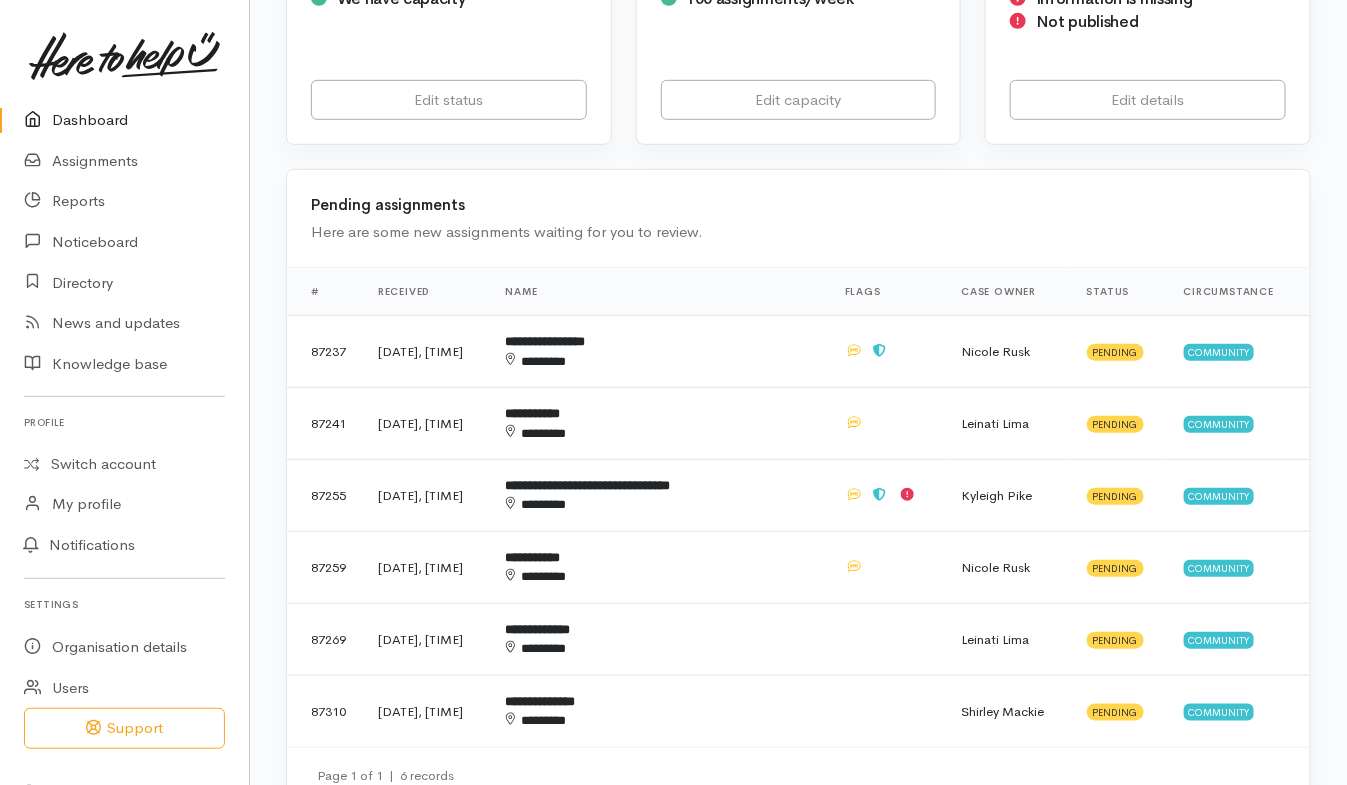 scroll, scrollTop: 499, scrollLeft: 0, axis: vertical 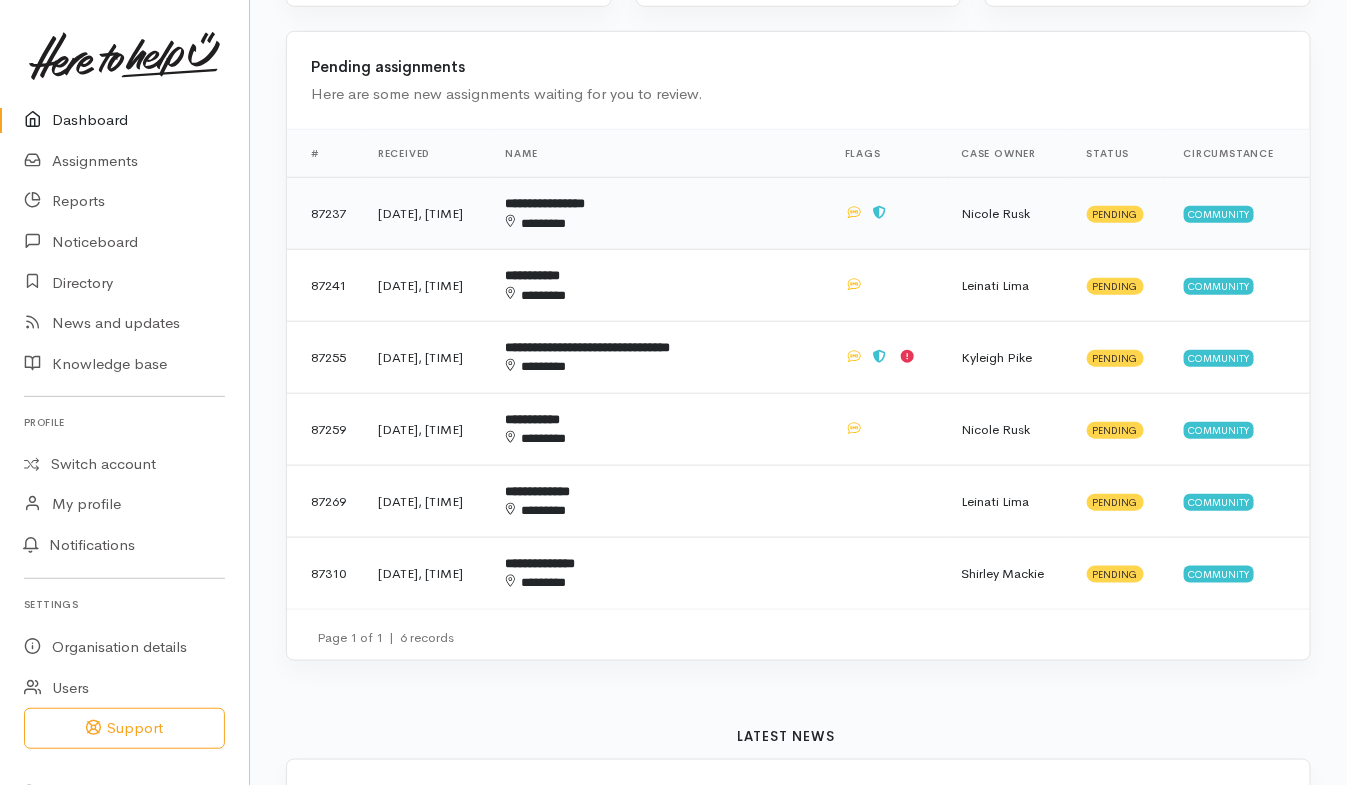 click on "********" at bounding box center (645, 223) 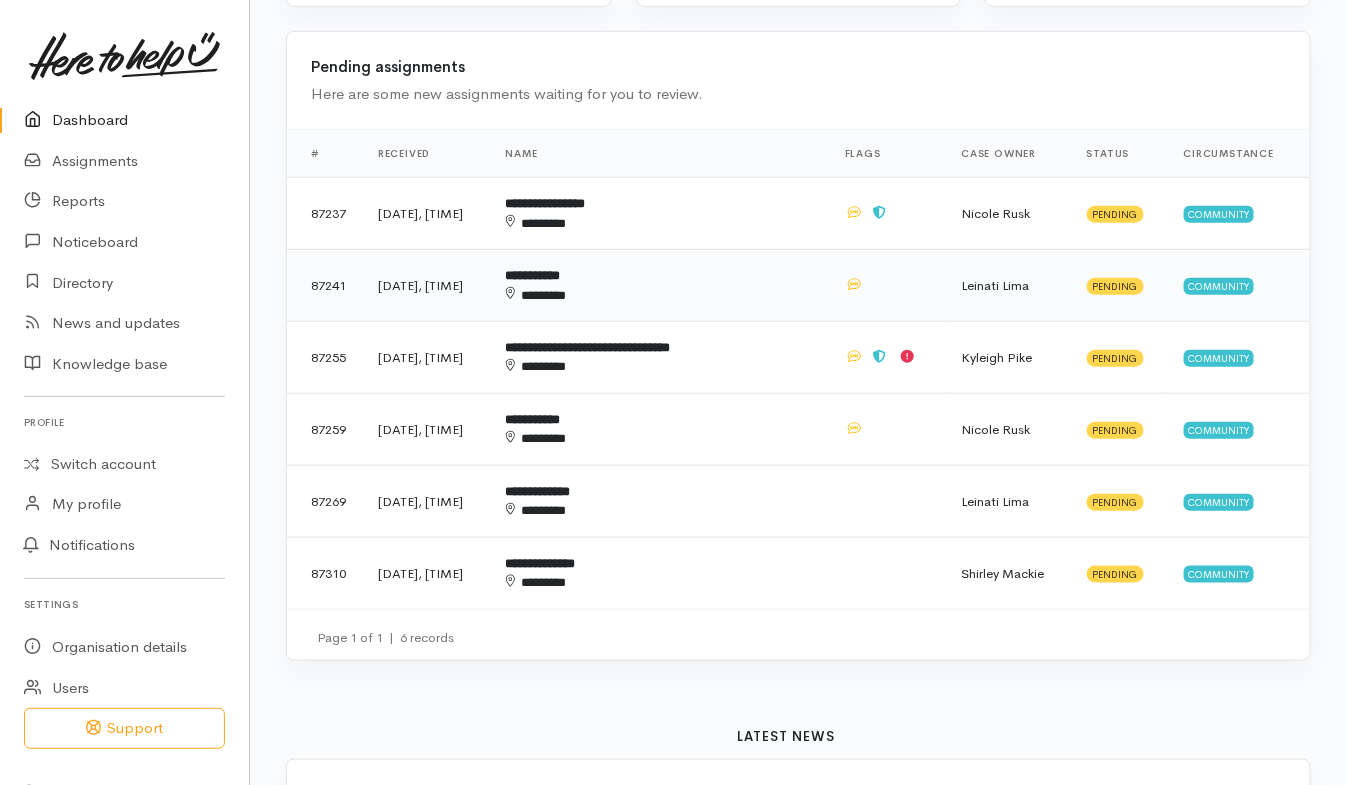 click on "**********" at bounding box center [659, 286] 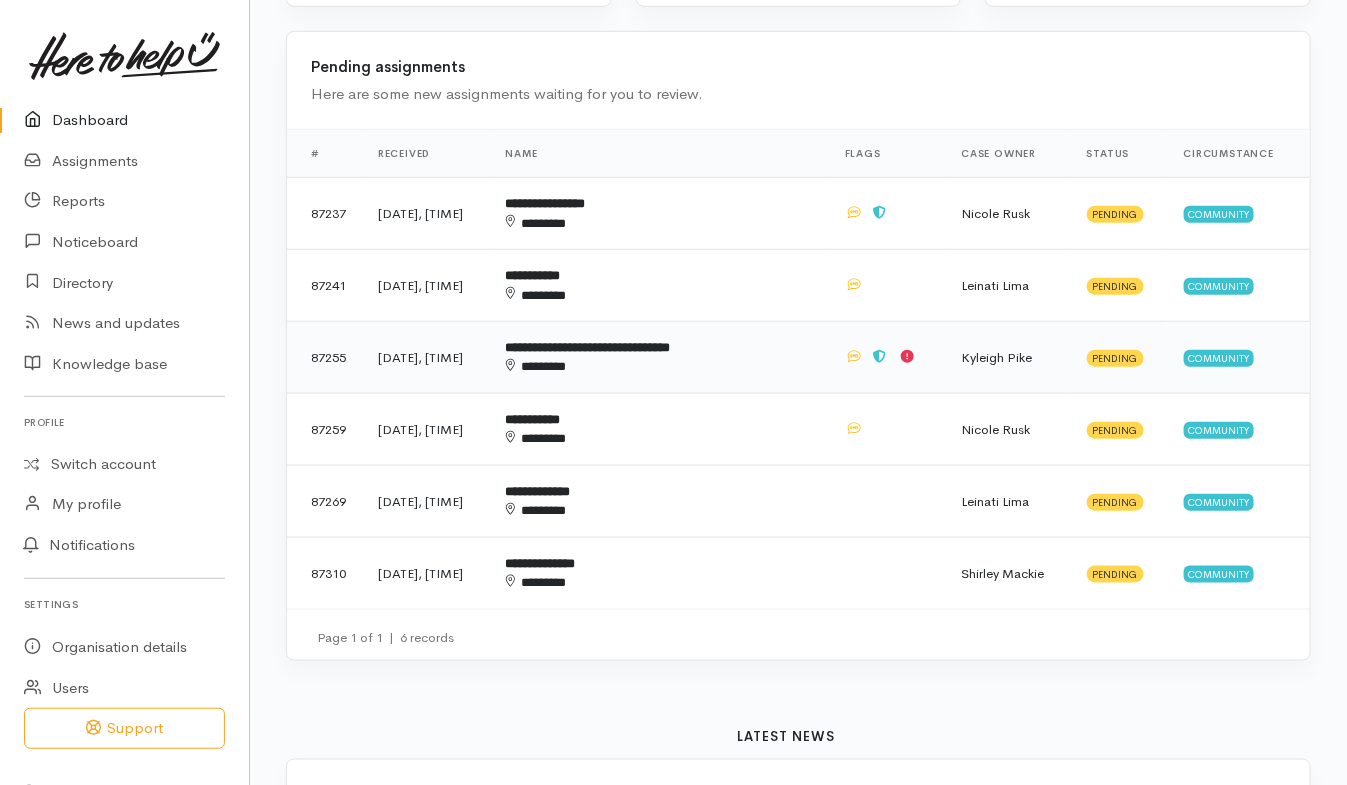 click on "********" at bounding box center (645, 366) 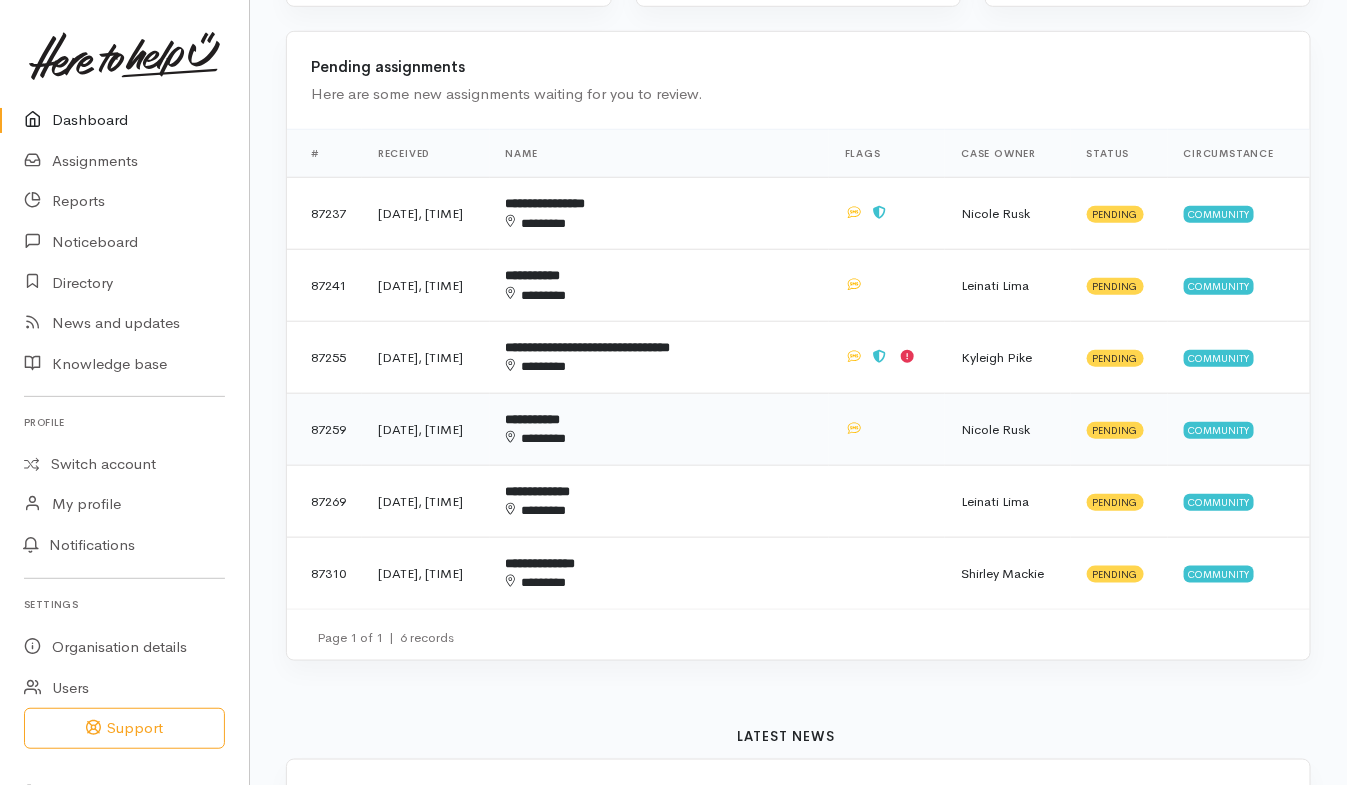 click on "********" at bounding box center (645, 438) 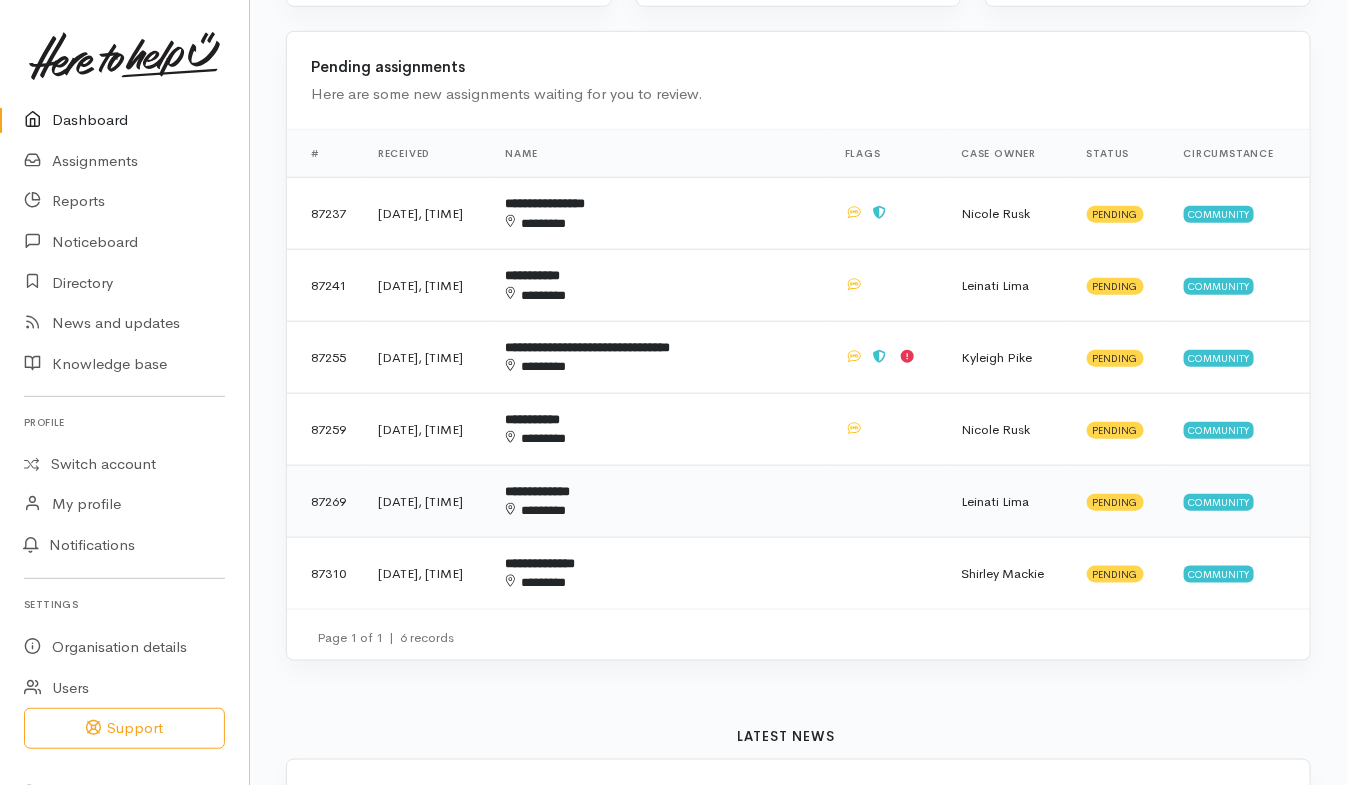 click on "********" at bounding box center [645, 510] 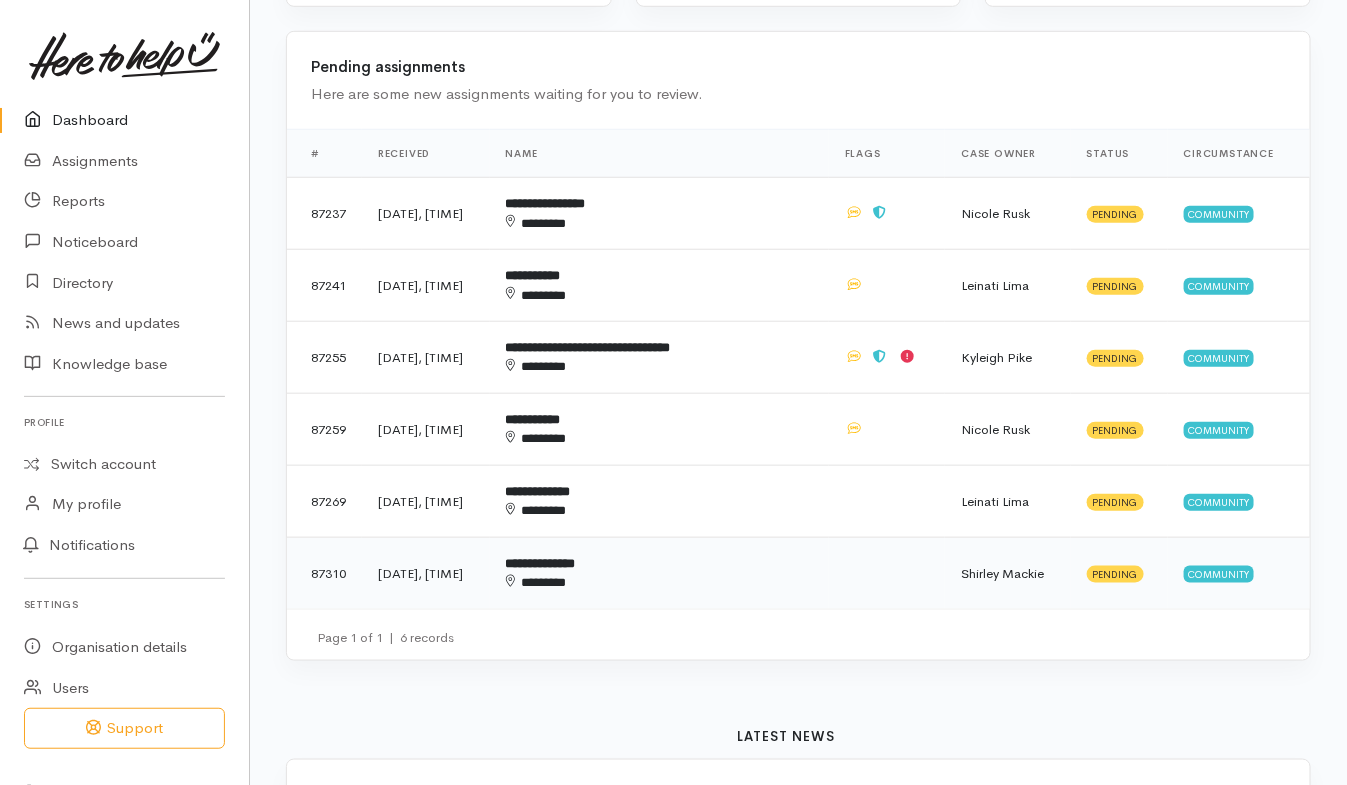 click on "**********" at bounding box center [659, 572] 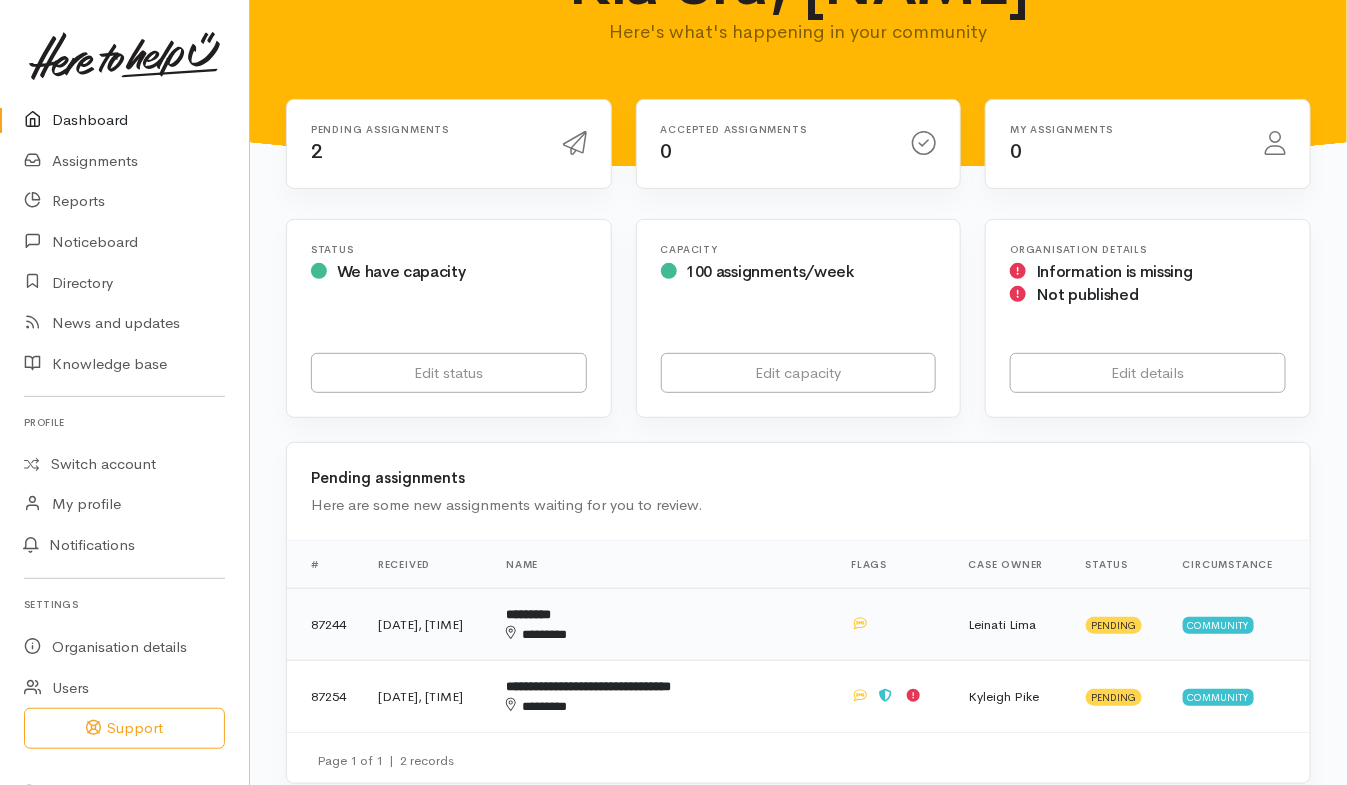 scroll, scrollTop: 124, scrollLeft: 0, axis: vertical 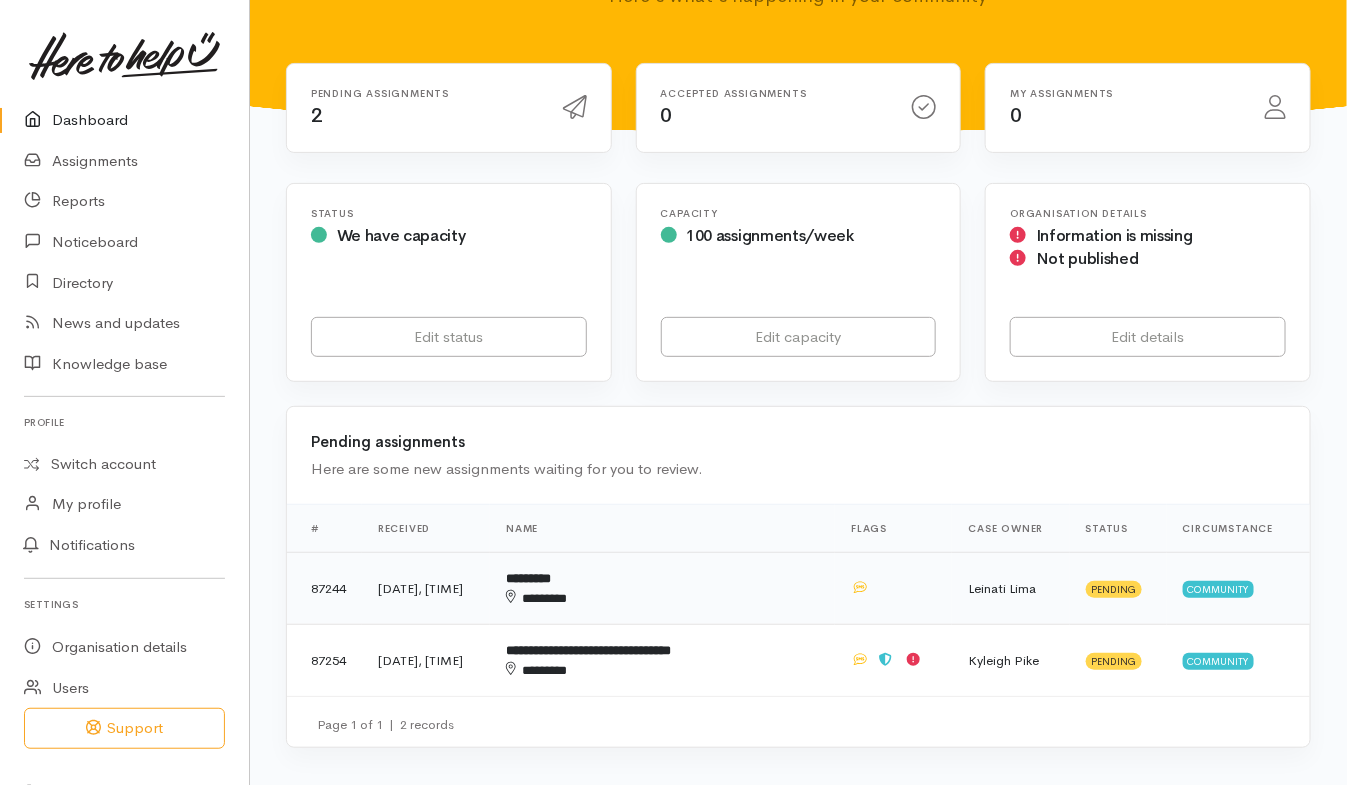click on "*********
********" at bounding box center [662, 589] 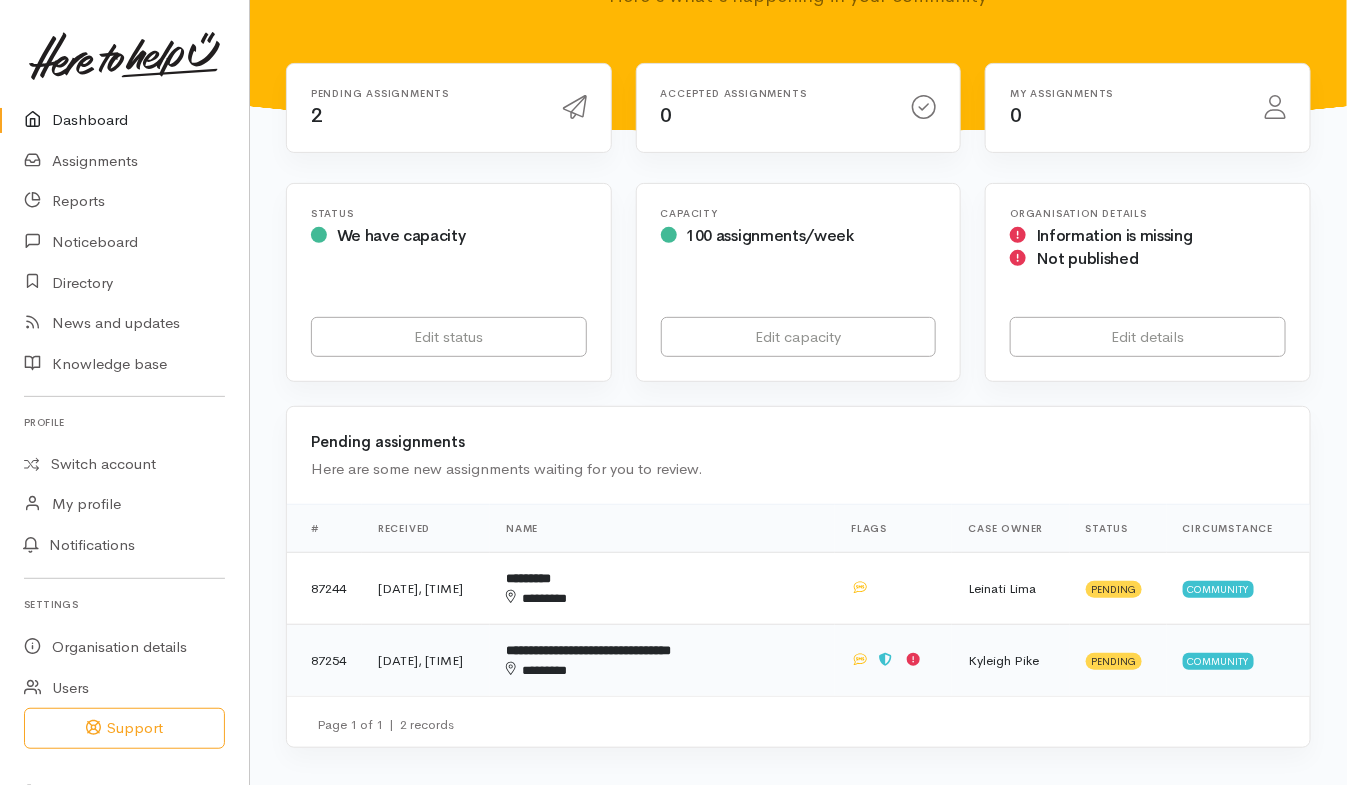 click on "********" at bounding box center (647, 670) 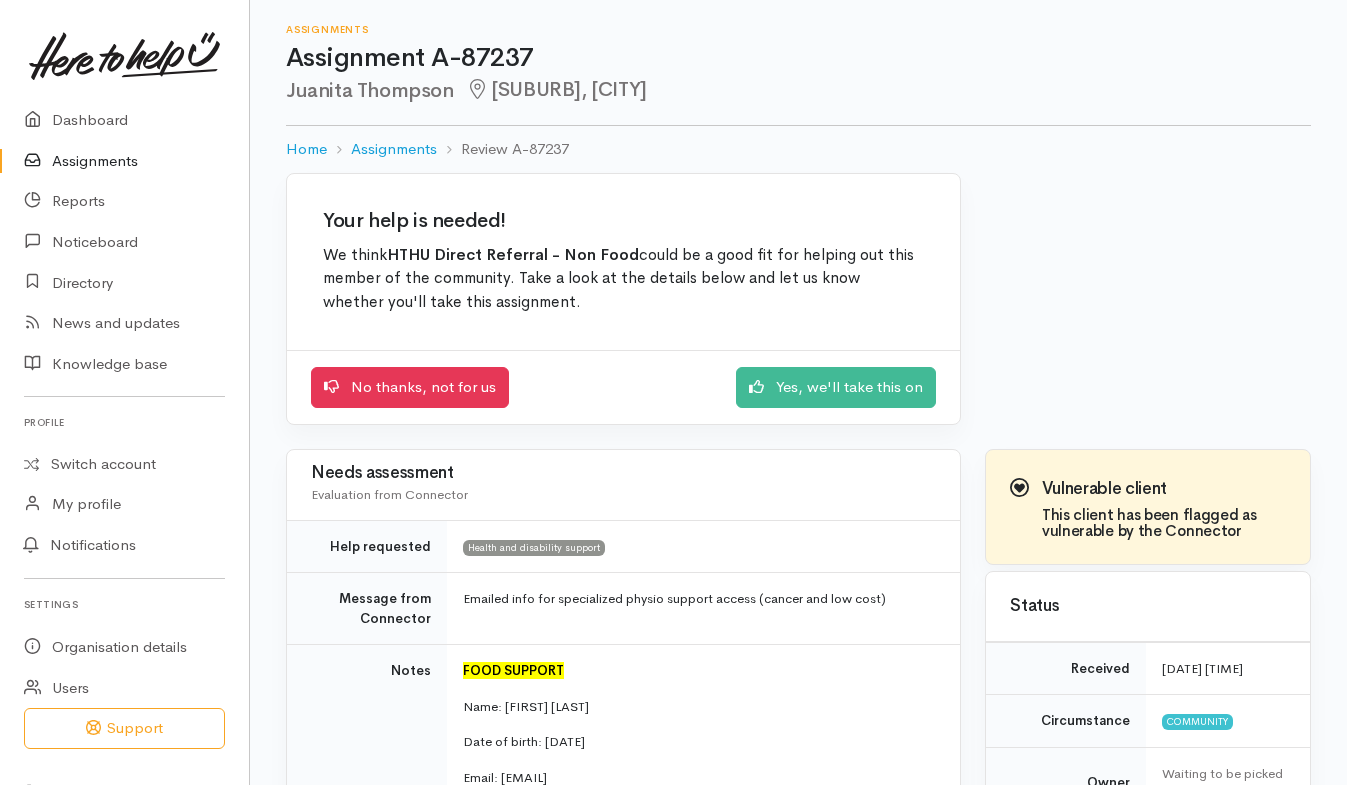 scroll, scrollTop: 0, scrollLeft: 0, axis: both 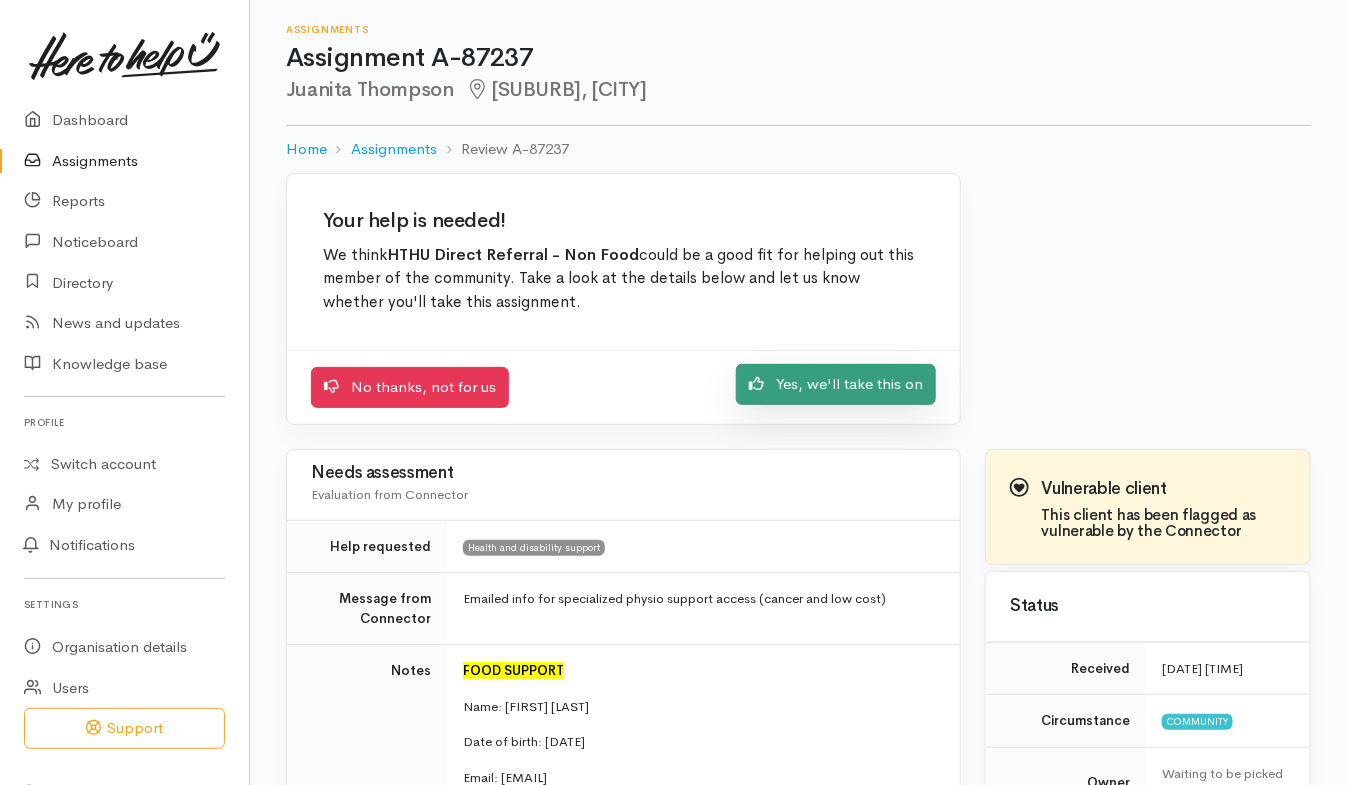 click on "Yes, we'll take this on" at bounding box center [836, 384] 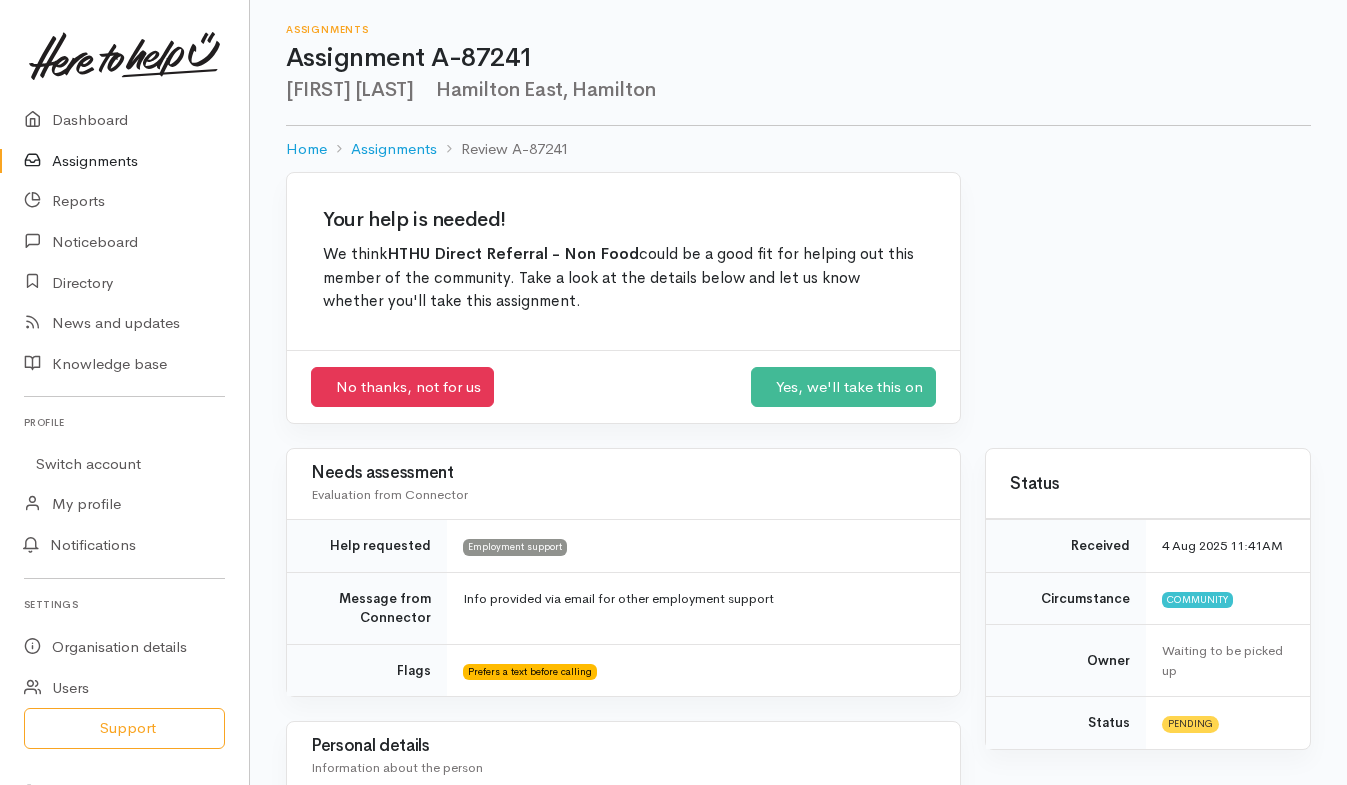 scroll, scrollTop: 0, scrollLeft: 0, axis: both 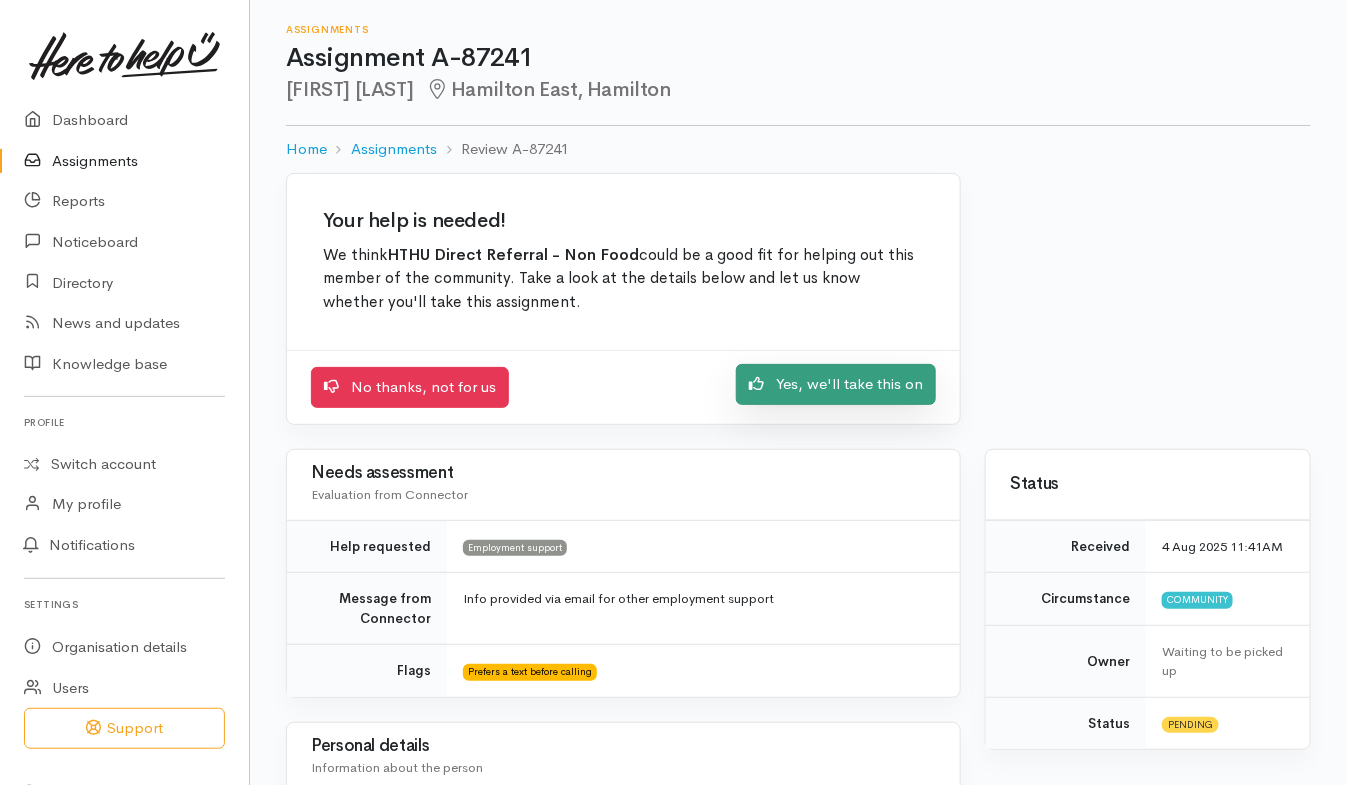 click on "Yes, we'll take this on" at bounding box center (836, 384) 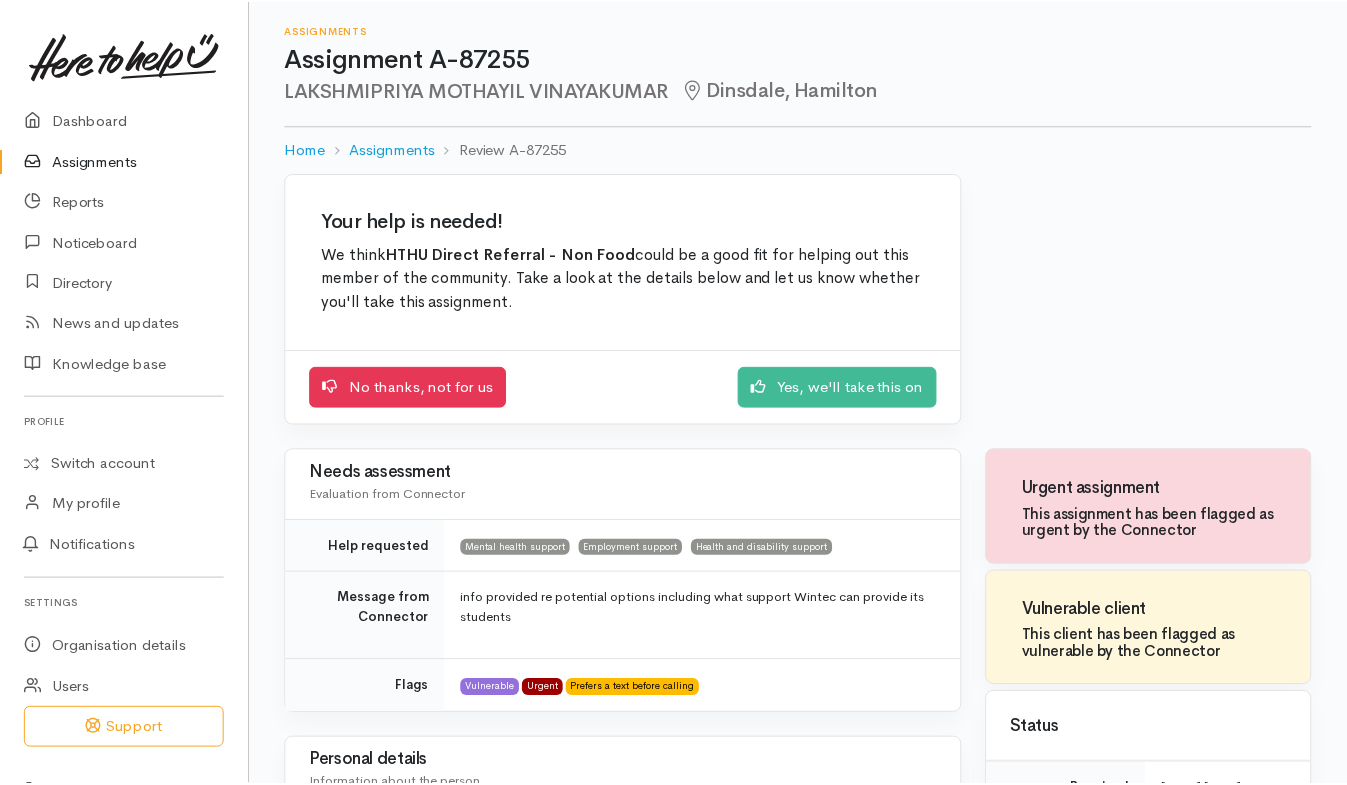 scroll, scrollTop: 0, scrollLeft: 0, axis: both 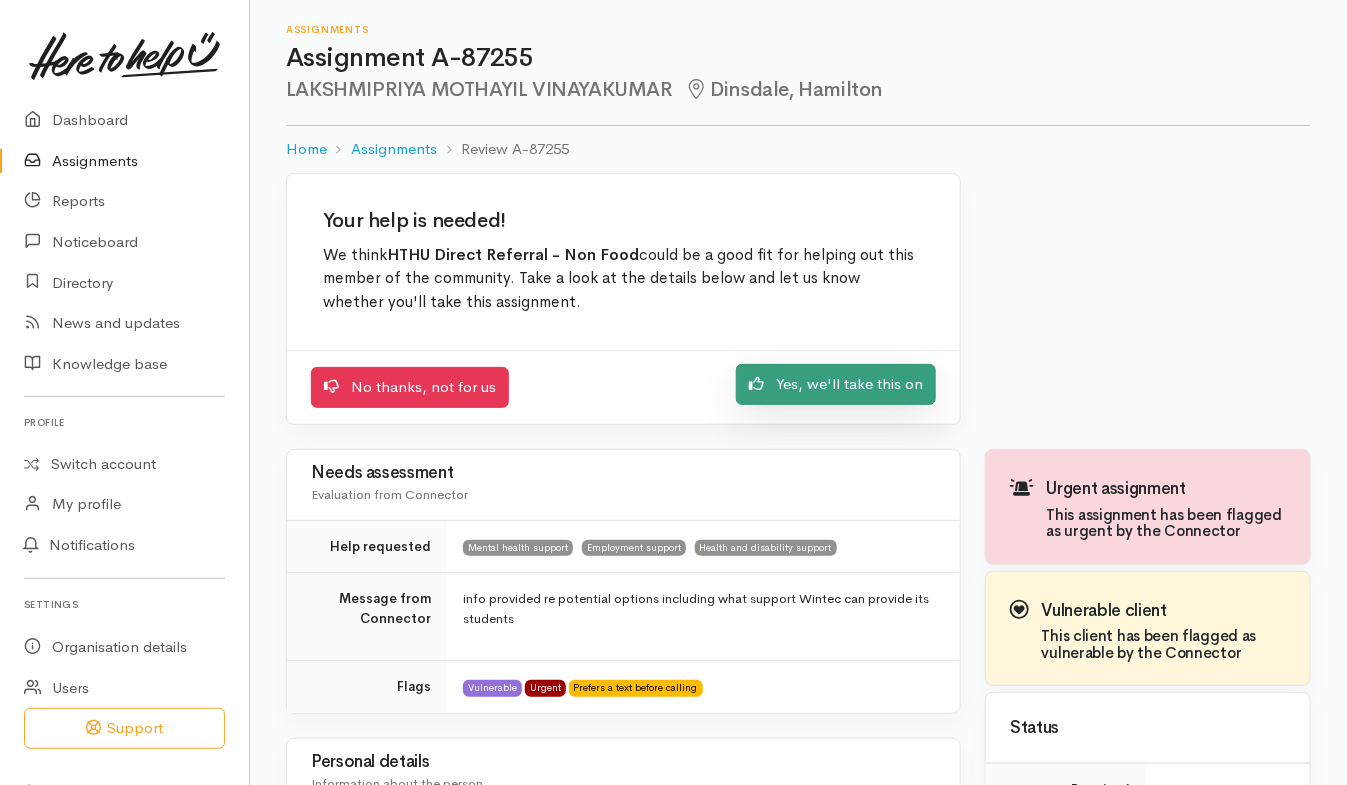 click on "Yes, we'll take this on" at bounding box center [836, 384] 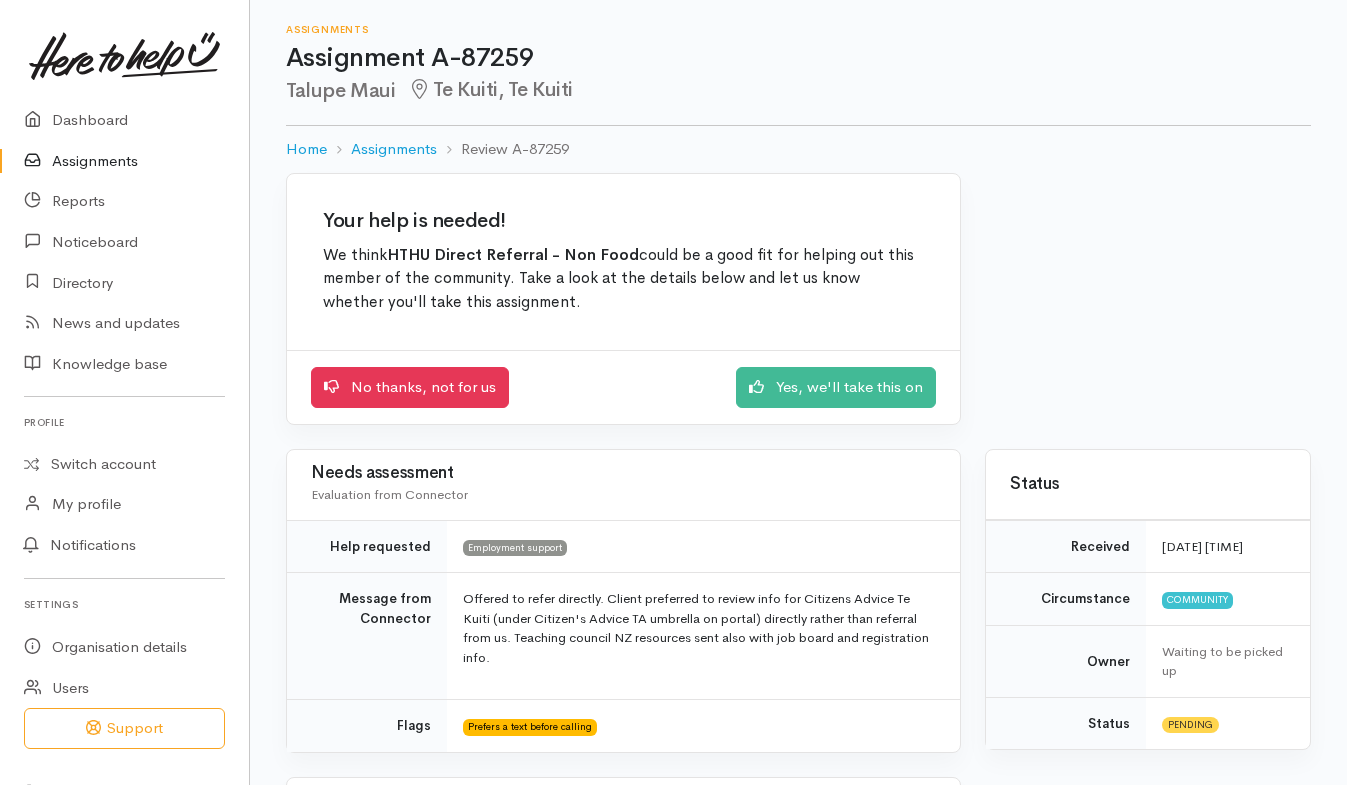 scroll, scrollTop: 0, scrollLeft: 0, axis: both 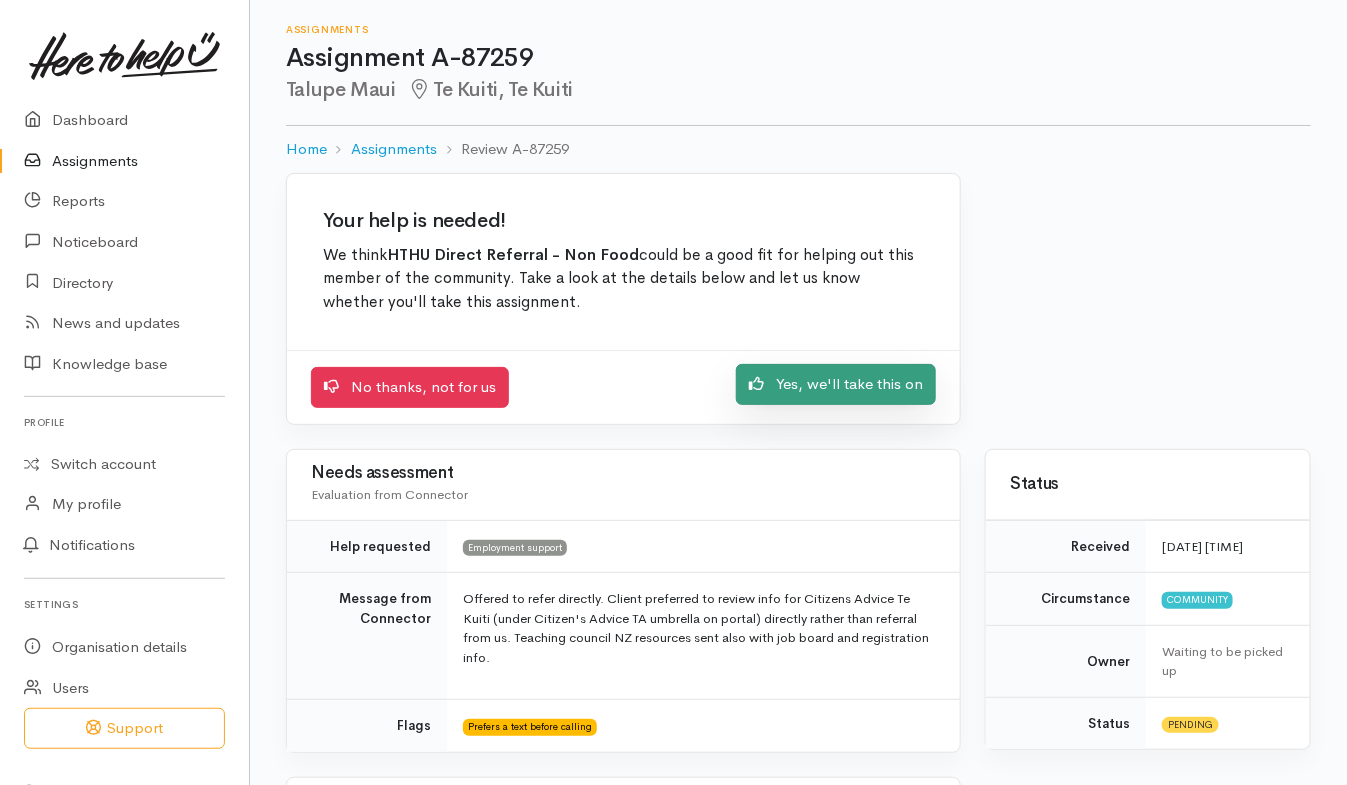 click on "Yes, we'll take this on" at bounding box center (836, 384) 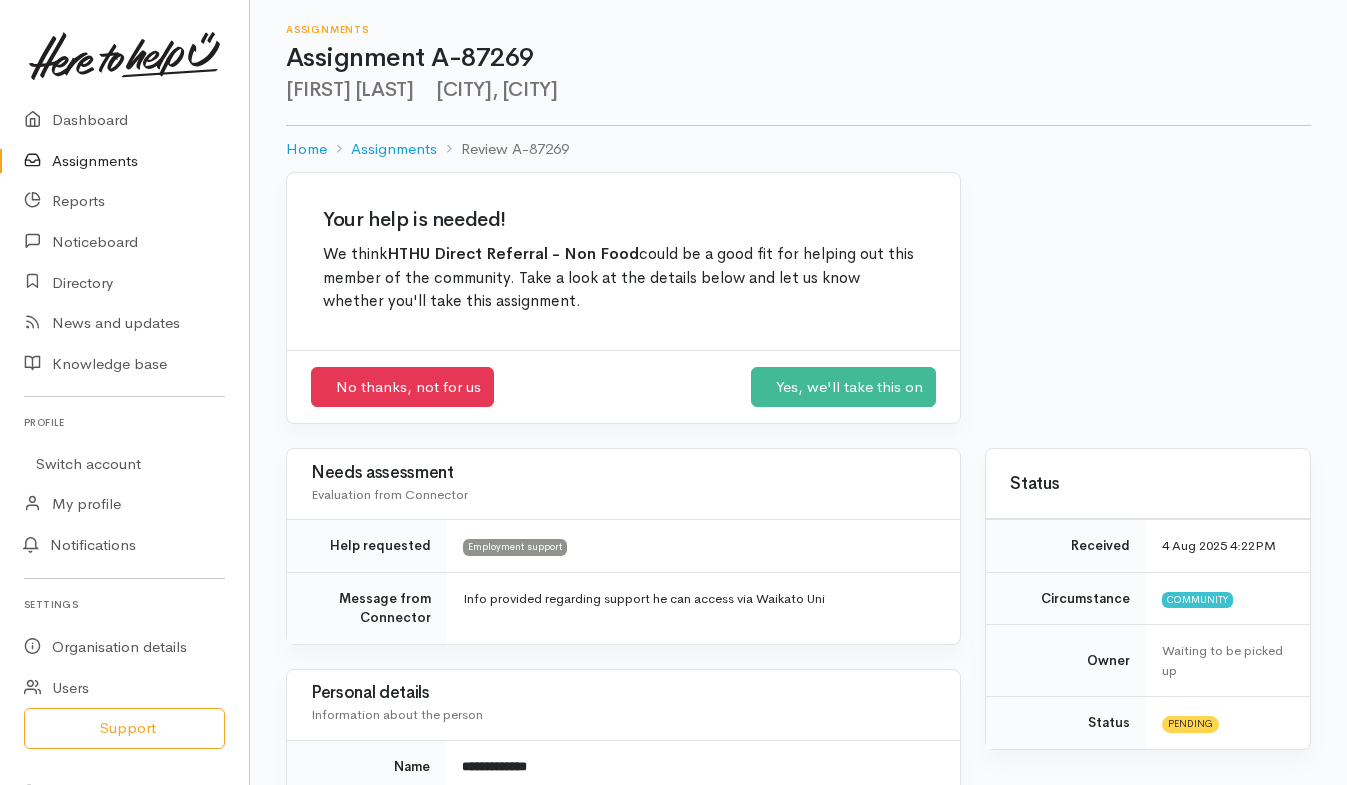 scroll, scrollTop: 0, scrollLeft: 0, axis: both 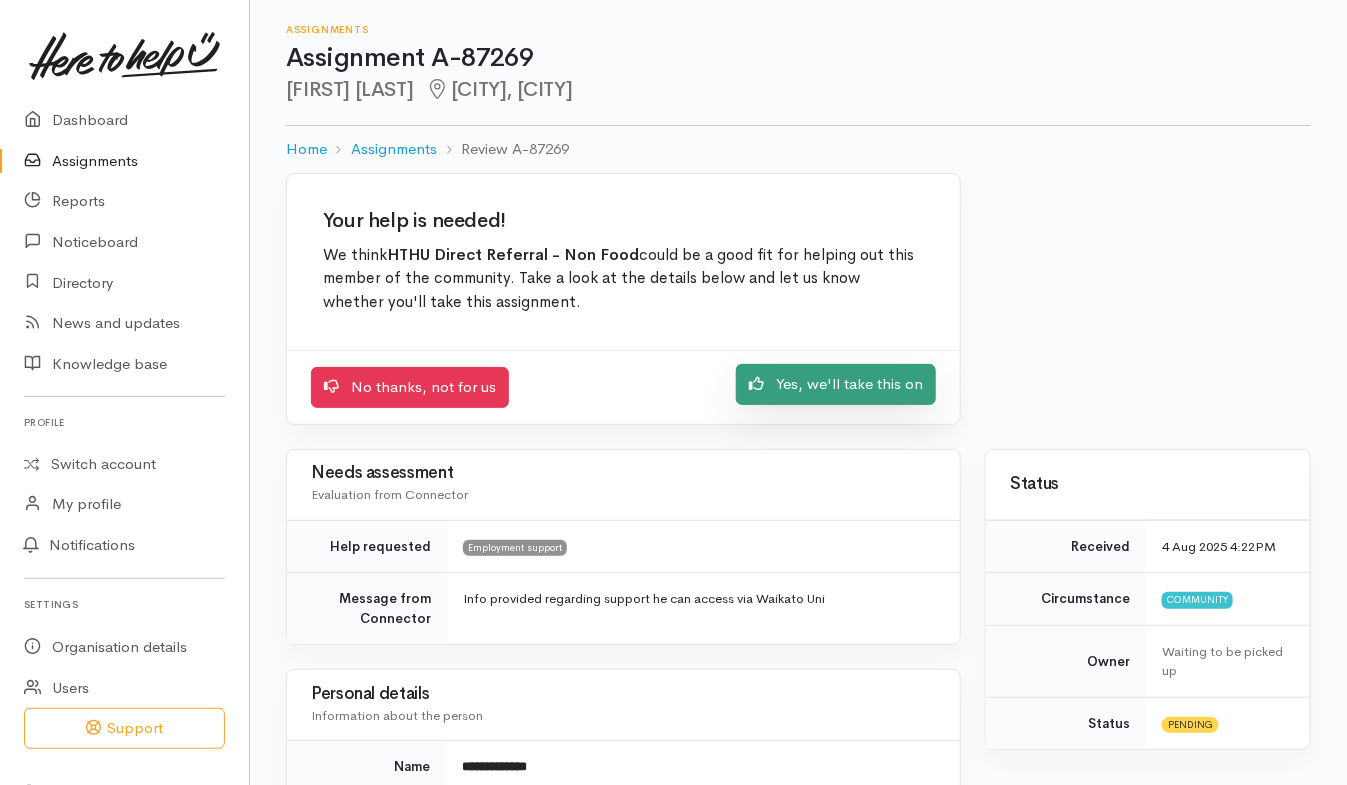 click on "Yes, we'll take this on" at bounding box center [836, 384] 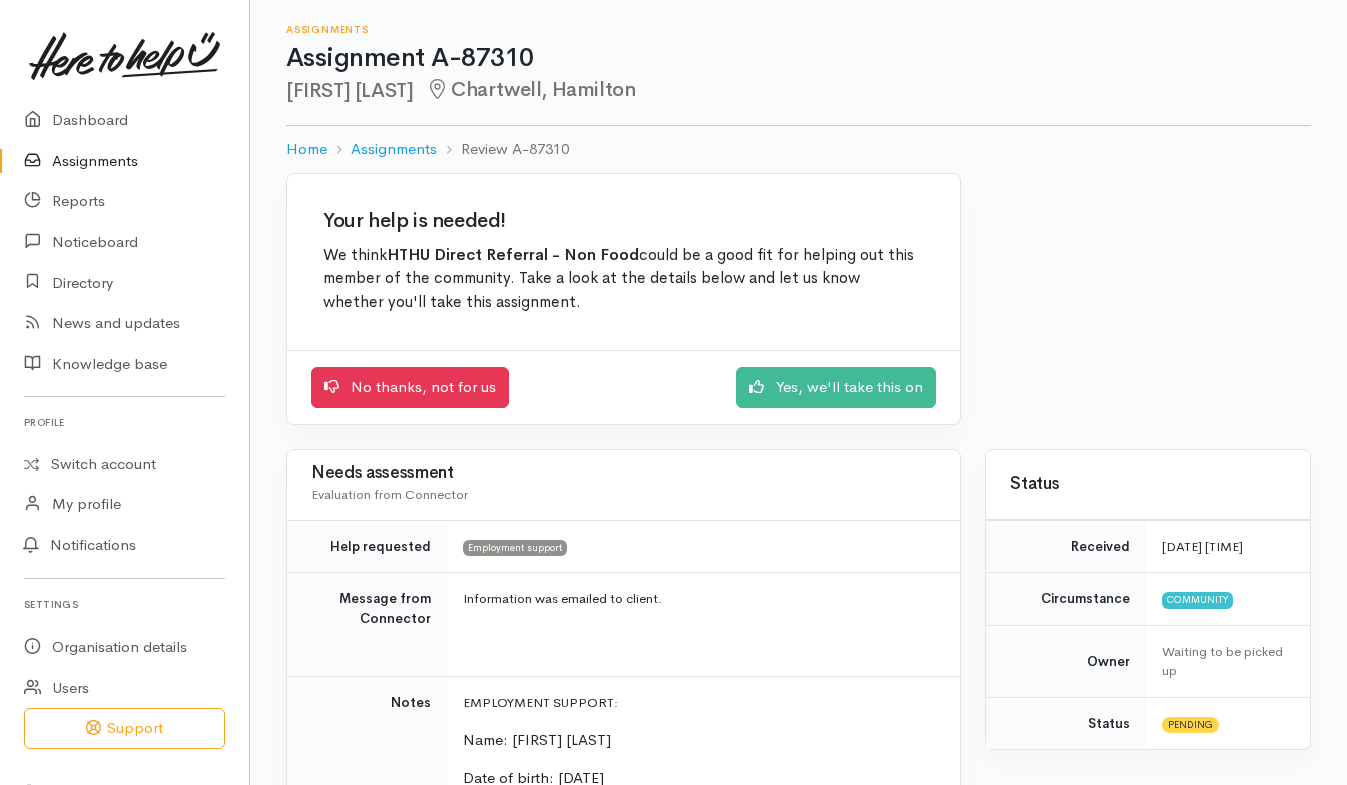 scroll, scrollTop: 0, scrollLeft: 0, axis: both 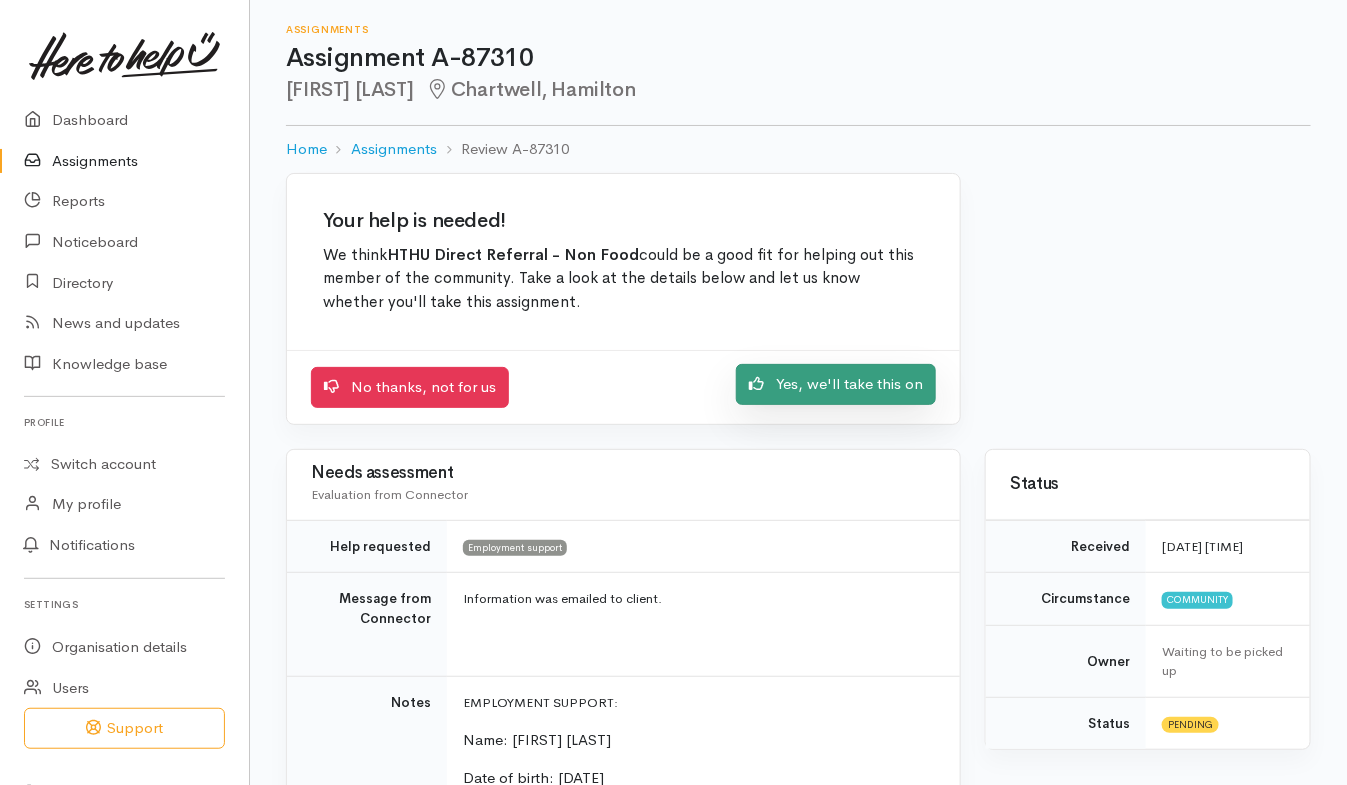 click on "Yes, we'll take this on" at bounding box center [836, 384] 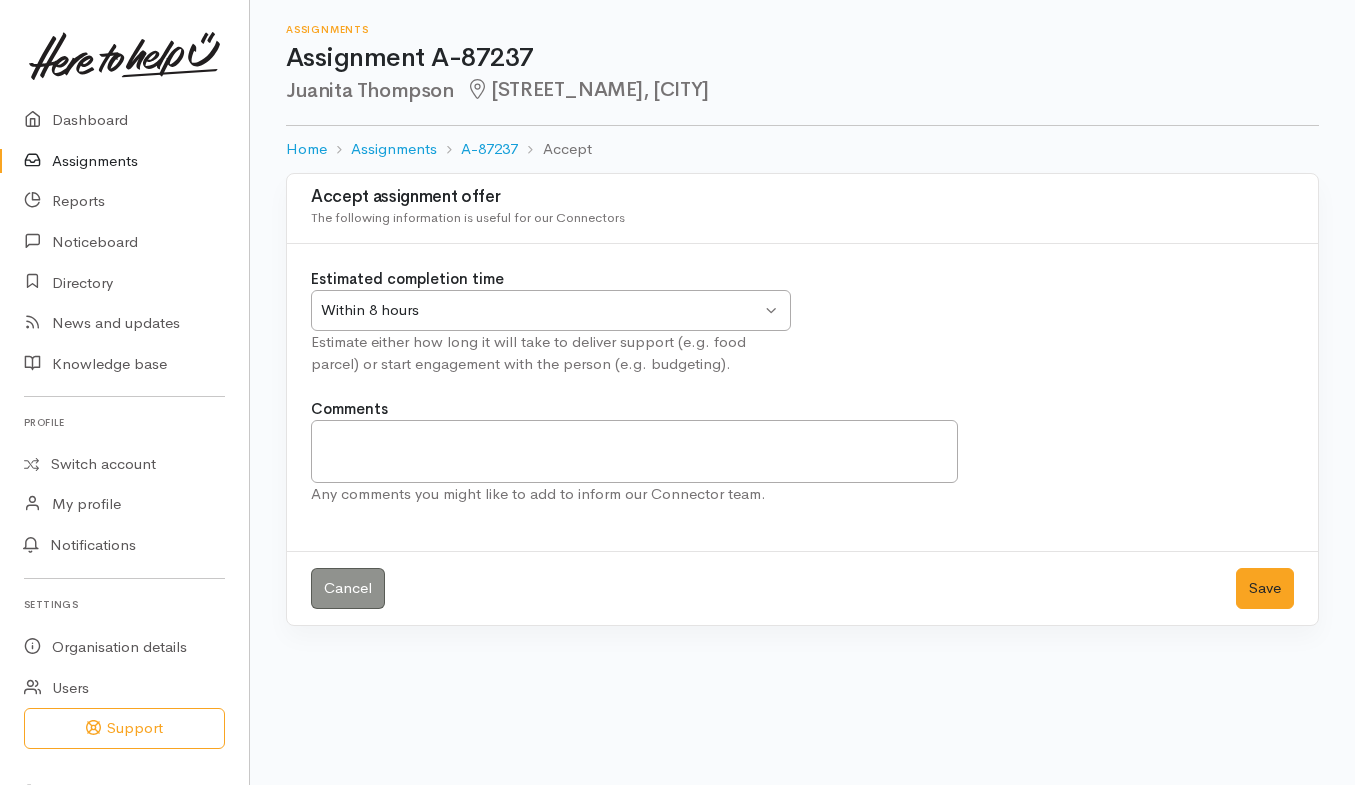 scroll, scrollTop: 0, scrollLeft: 0, axis: both 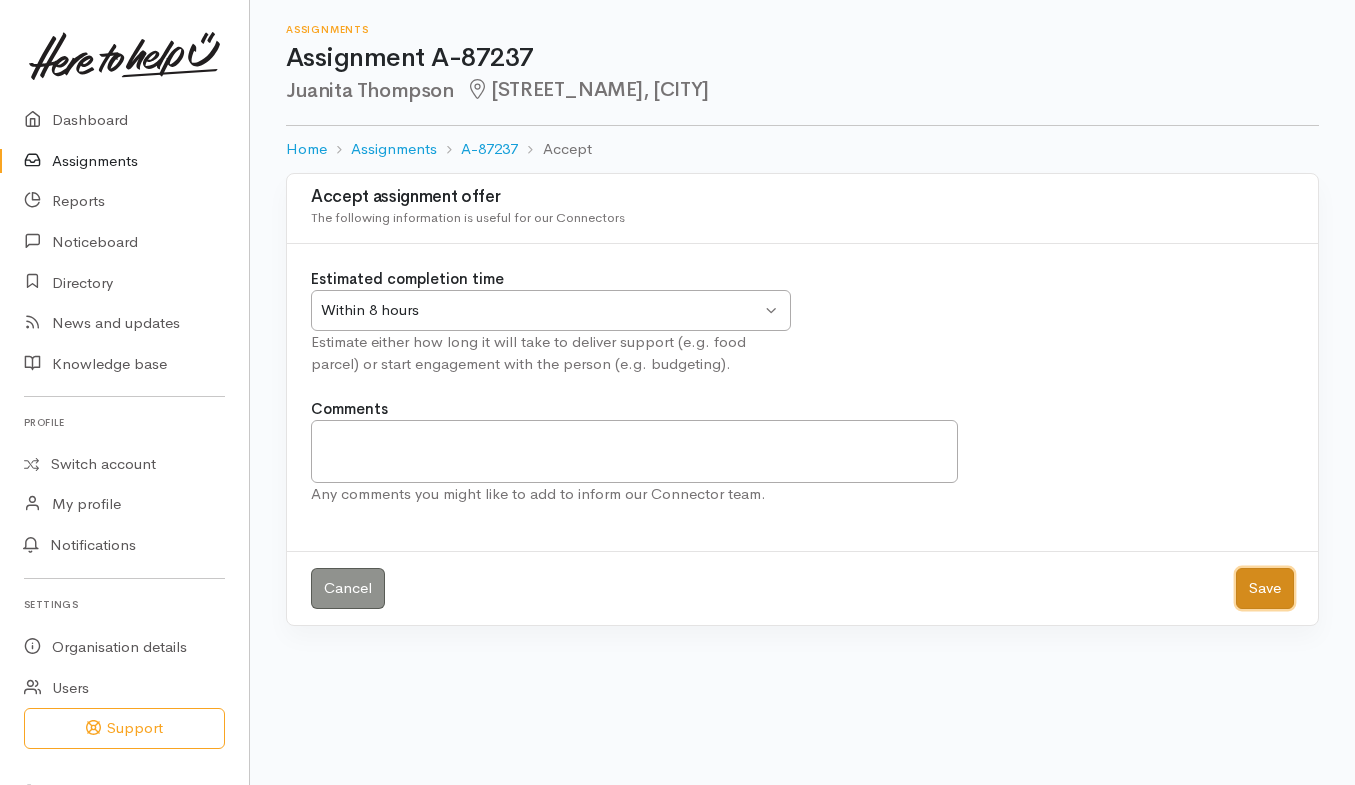 click on "Save" at bounding box center (1265, 588) 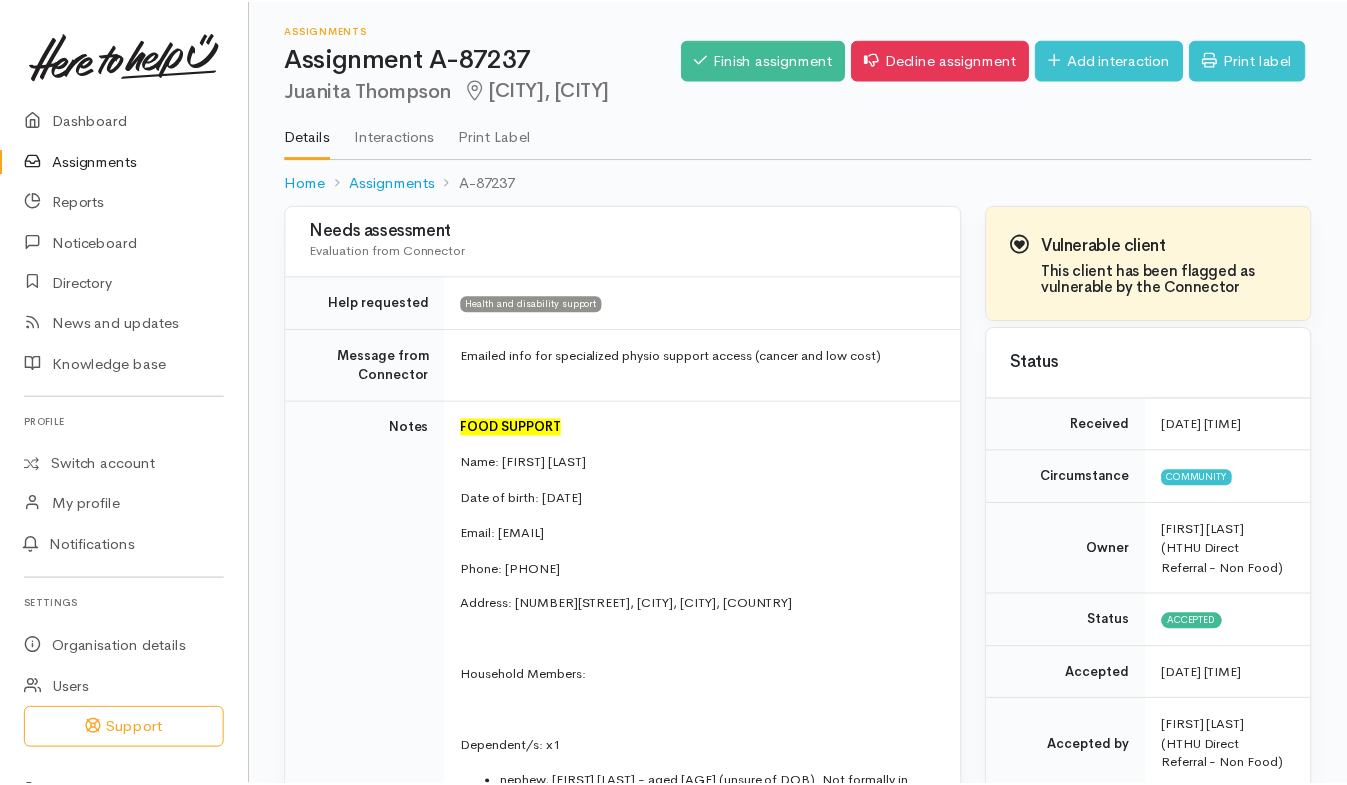 scroll, scrollTop: 0, scrollLeft: 0, axis: both 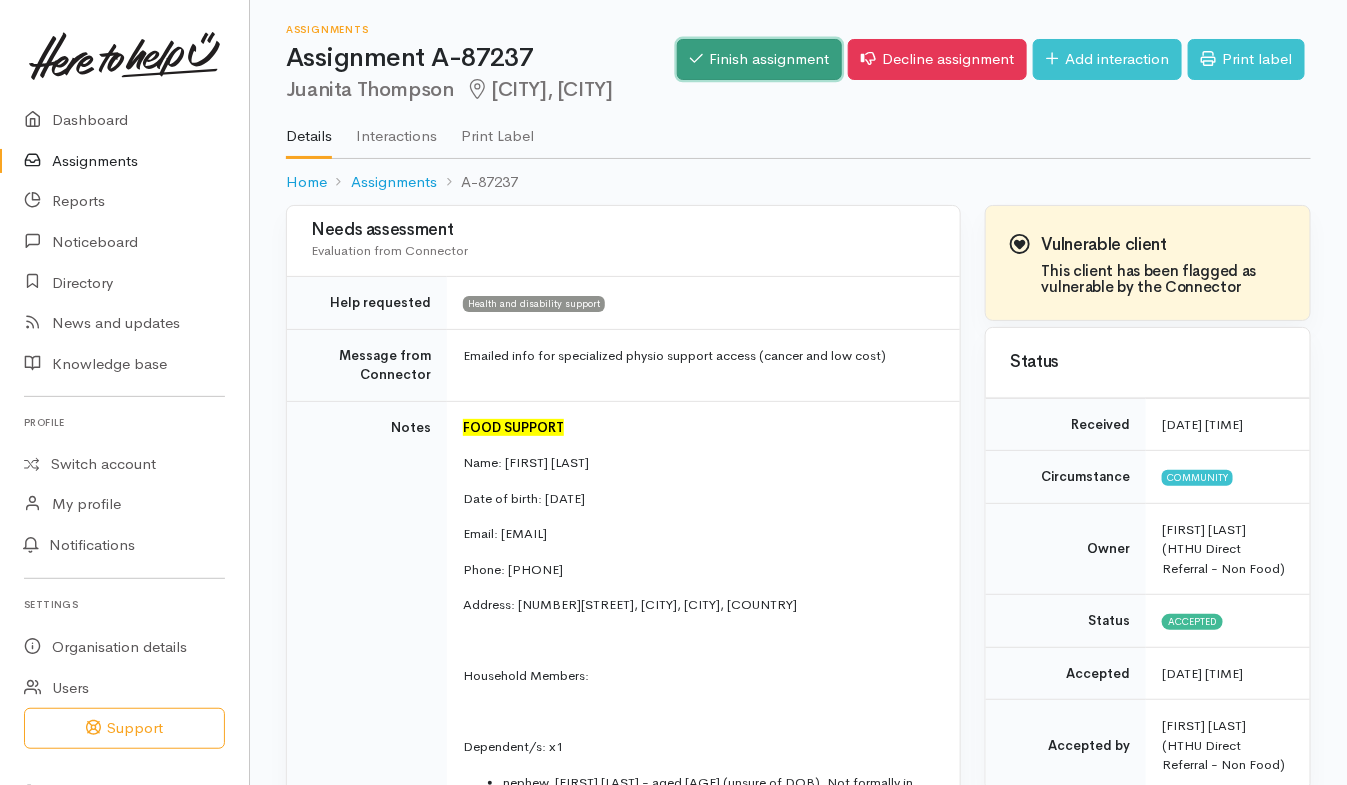 click on "Finish assignment" at bounding box center (759, 59) 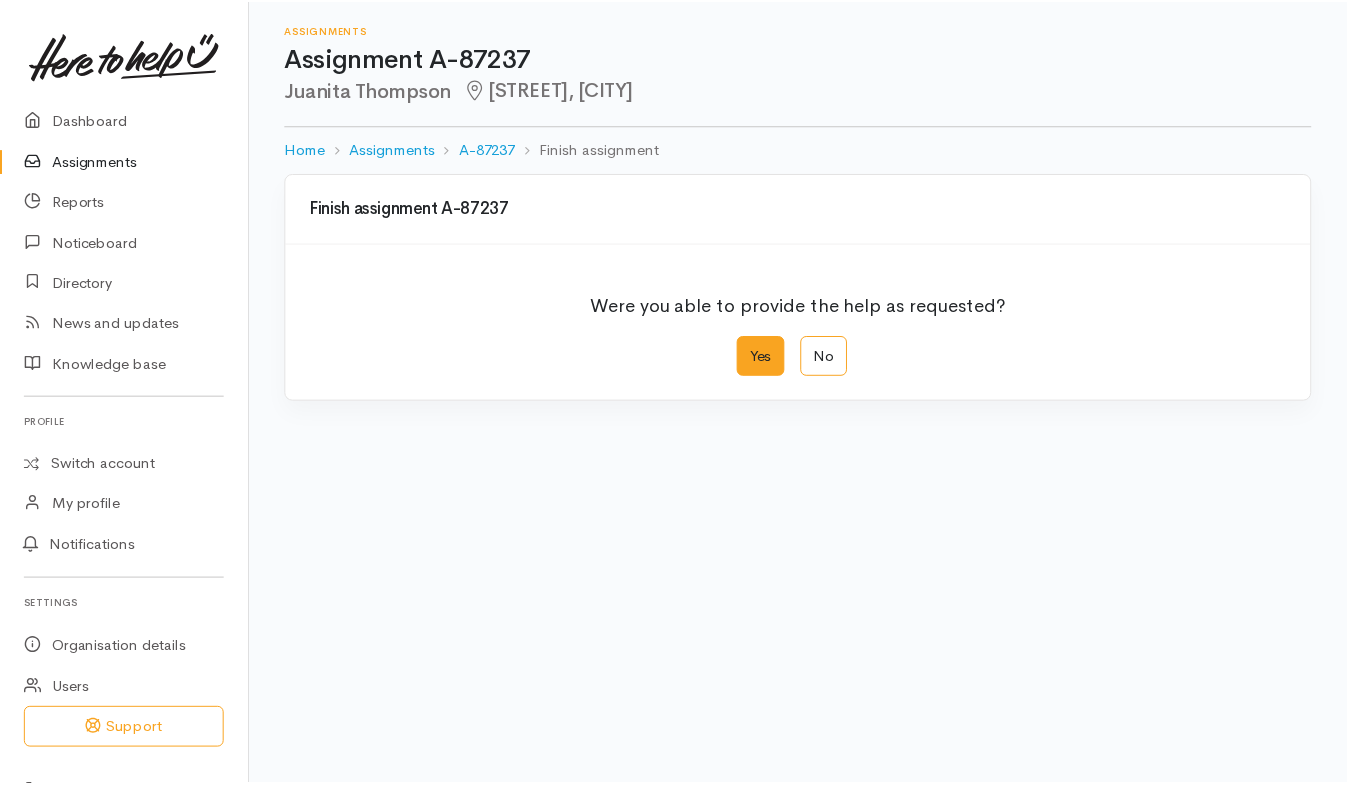 scroll, scrollTop: 0, scrollLeft: 0, axis: both 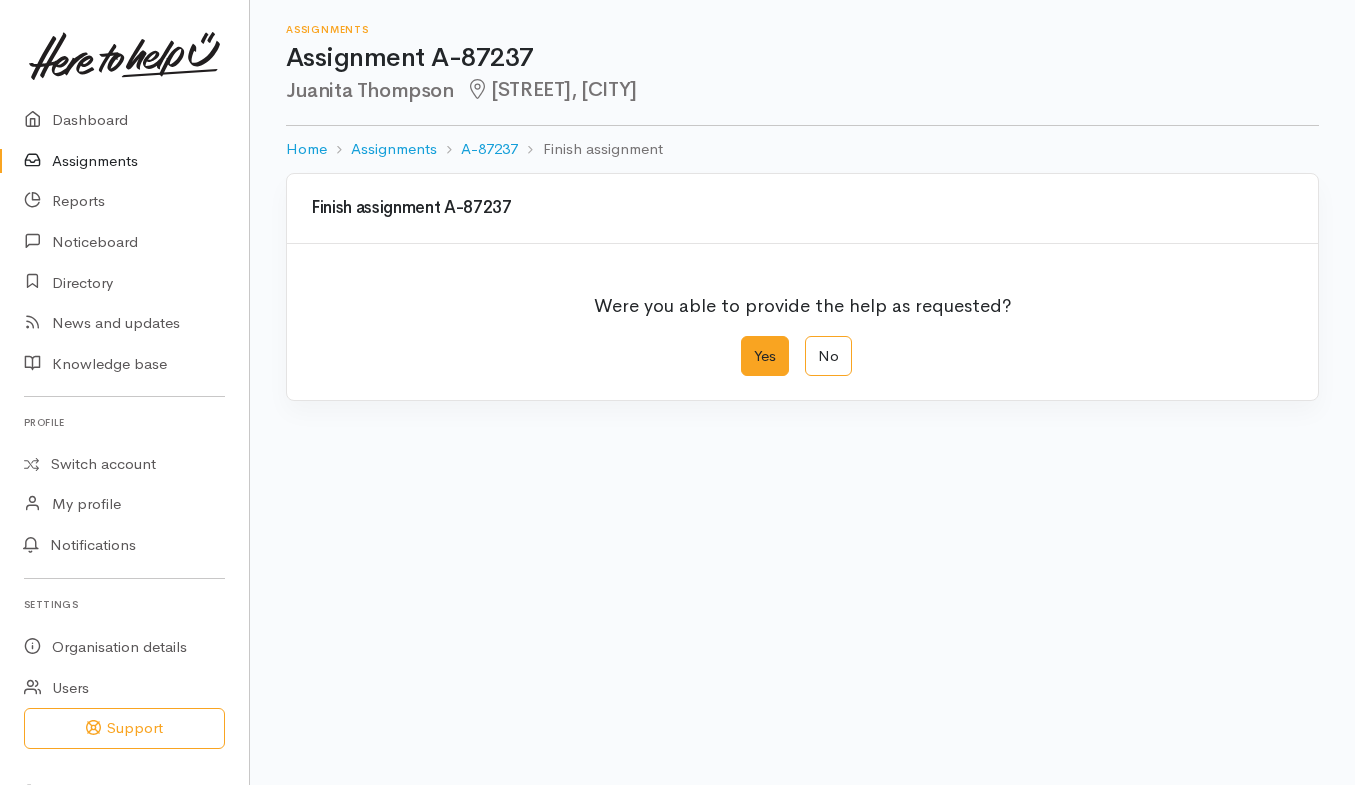 click on "Yes" at bounding box center (765, 356) 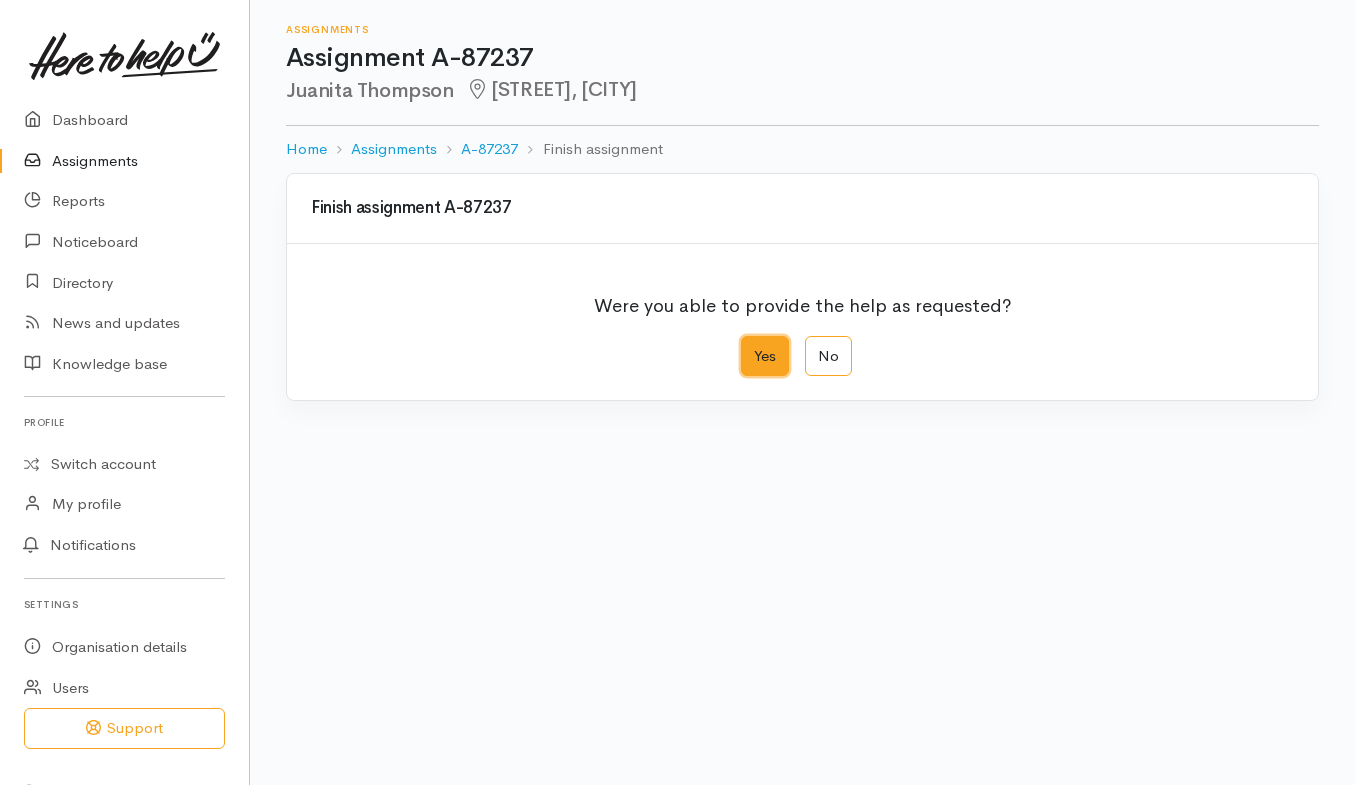 click on "Yes" at bounding box center (747, 342) 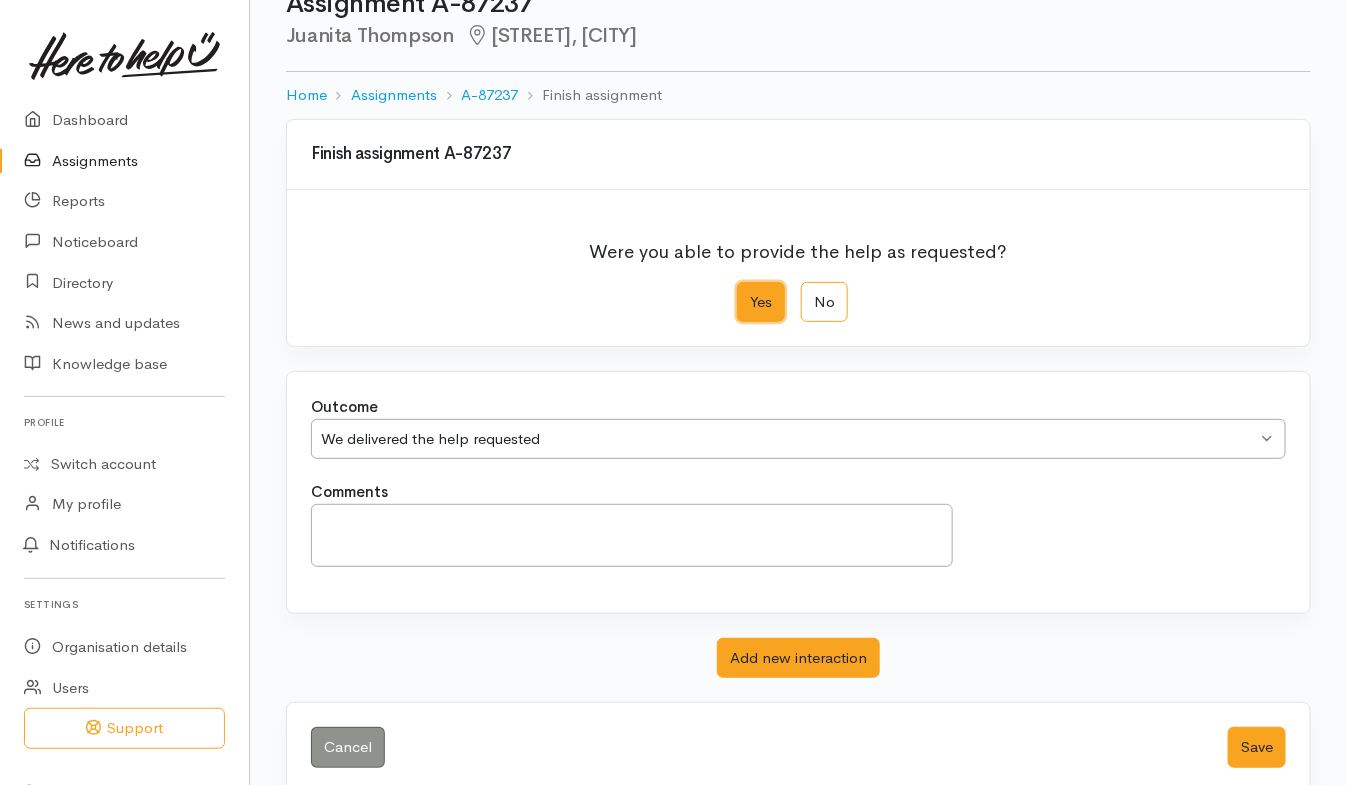 scroll, scrollTop: 82, scrollLeft: 0, axis: vertical 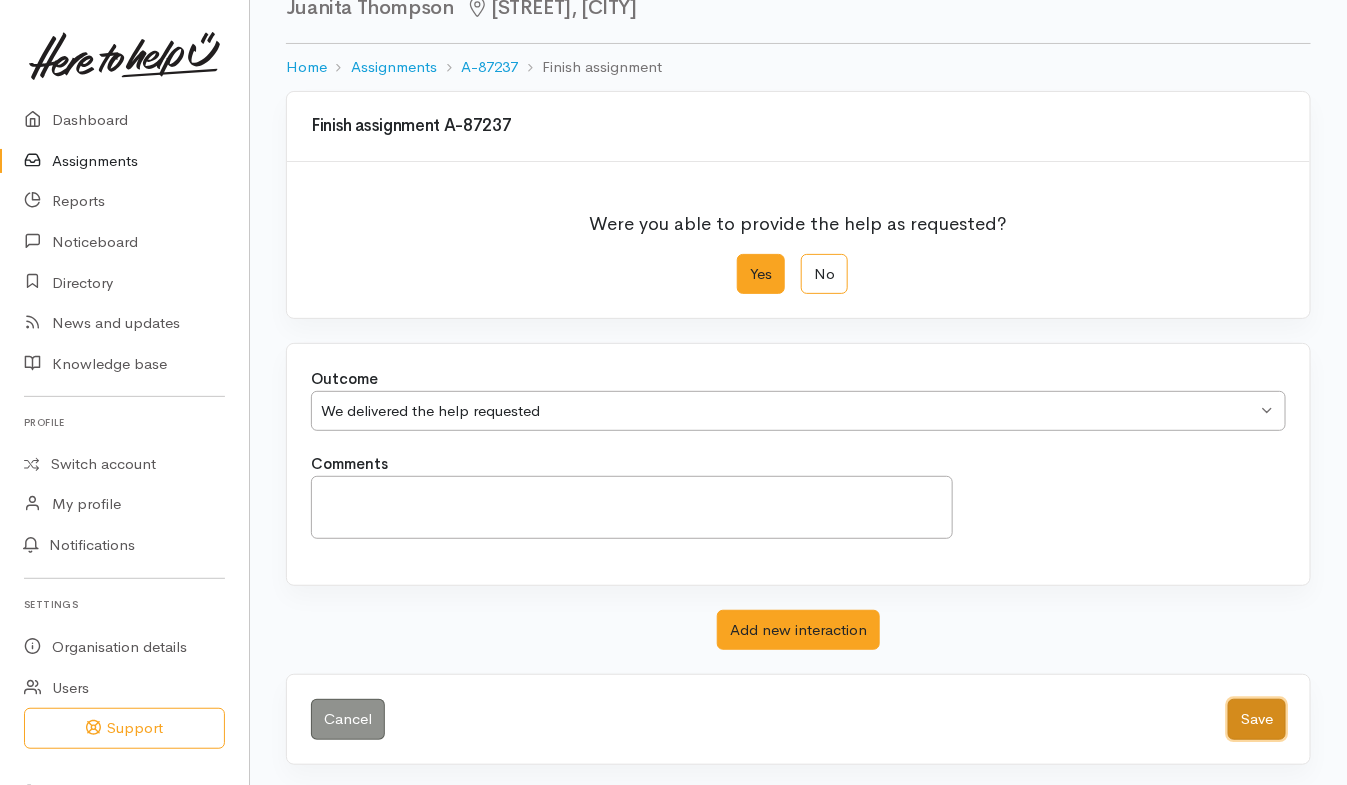 click on "Save" at bounding box center (1257, 719) 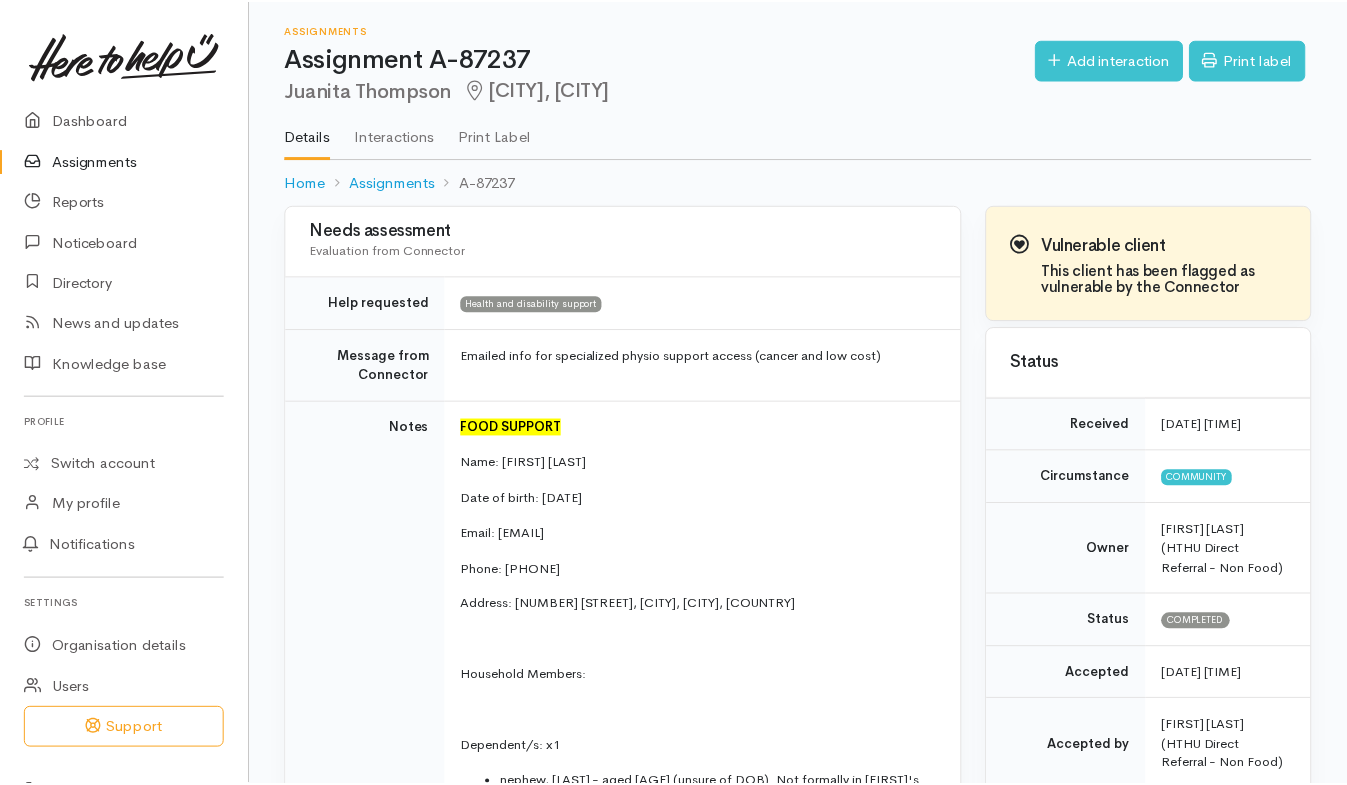 scroll, scrollTop: 0, scrollLeft: 0, axis: both 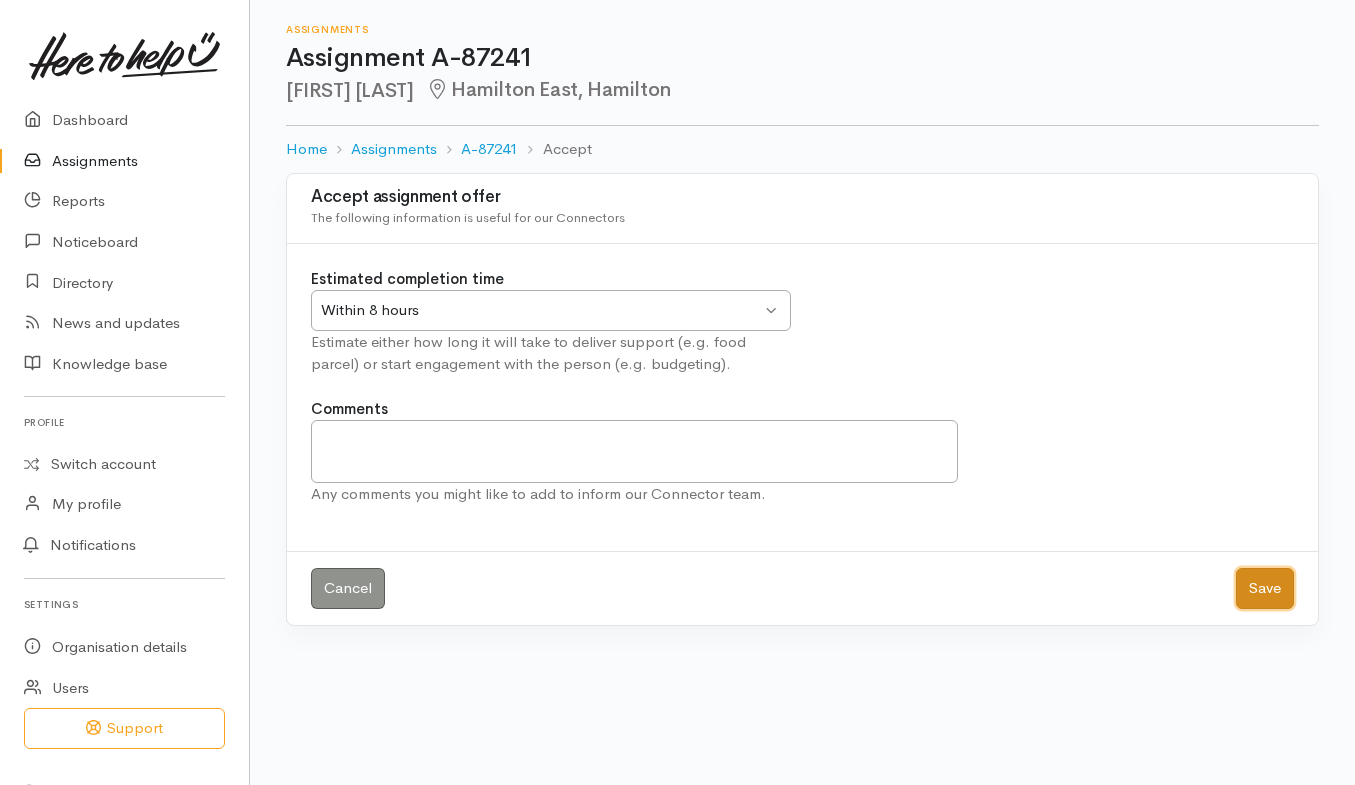 click on "Save" at bounding box center [1265, 588] 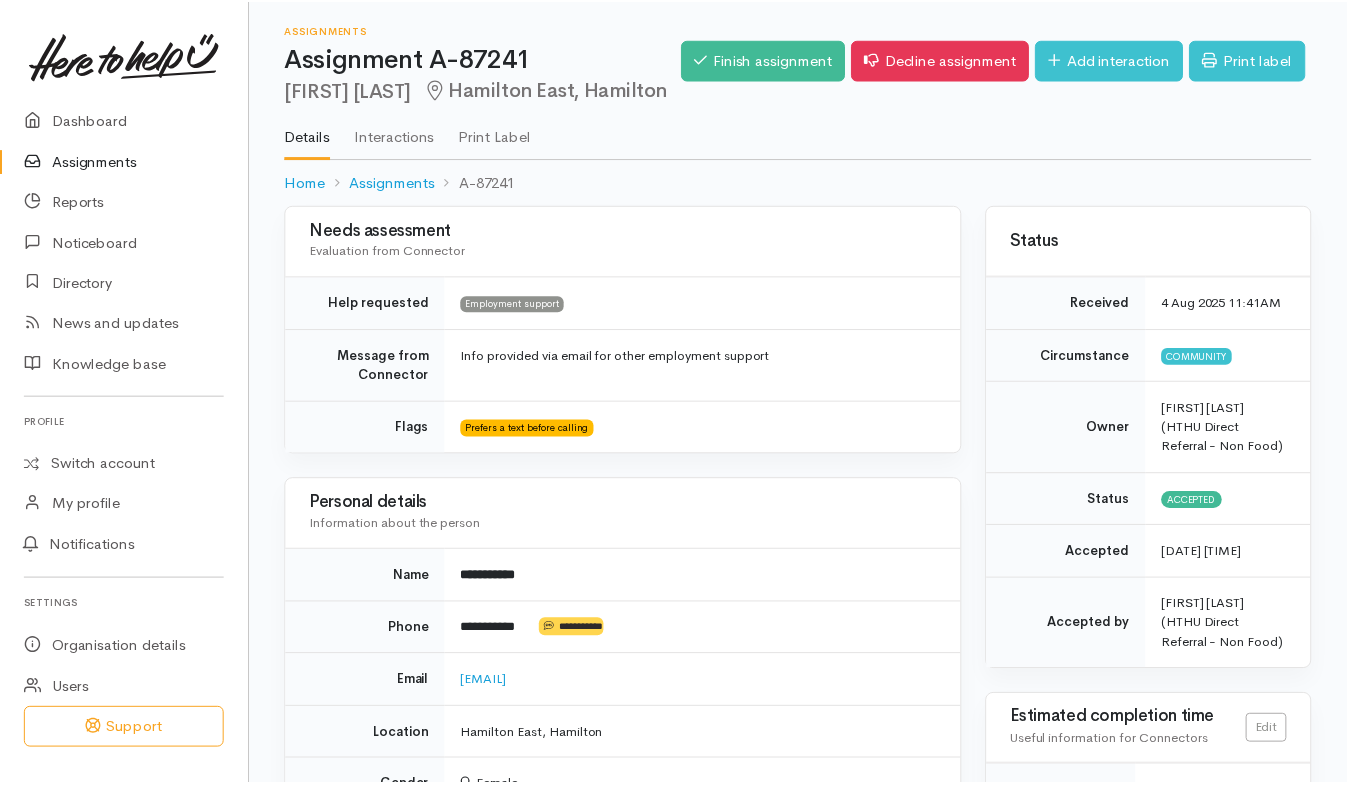 scroll, scrollTop: 0, scrollLeft: 0, axis: both 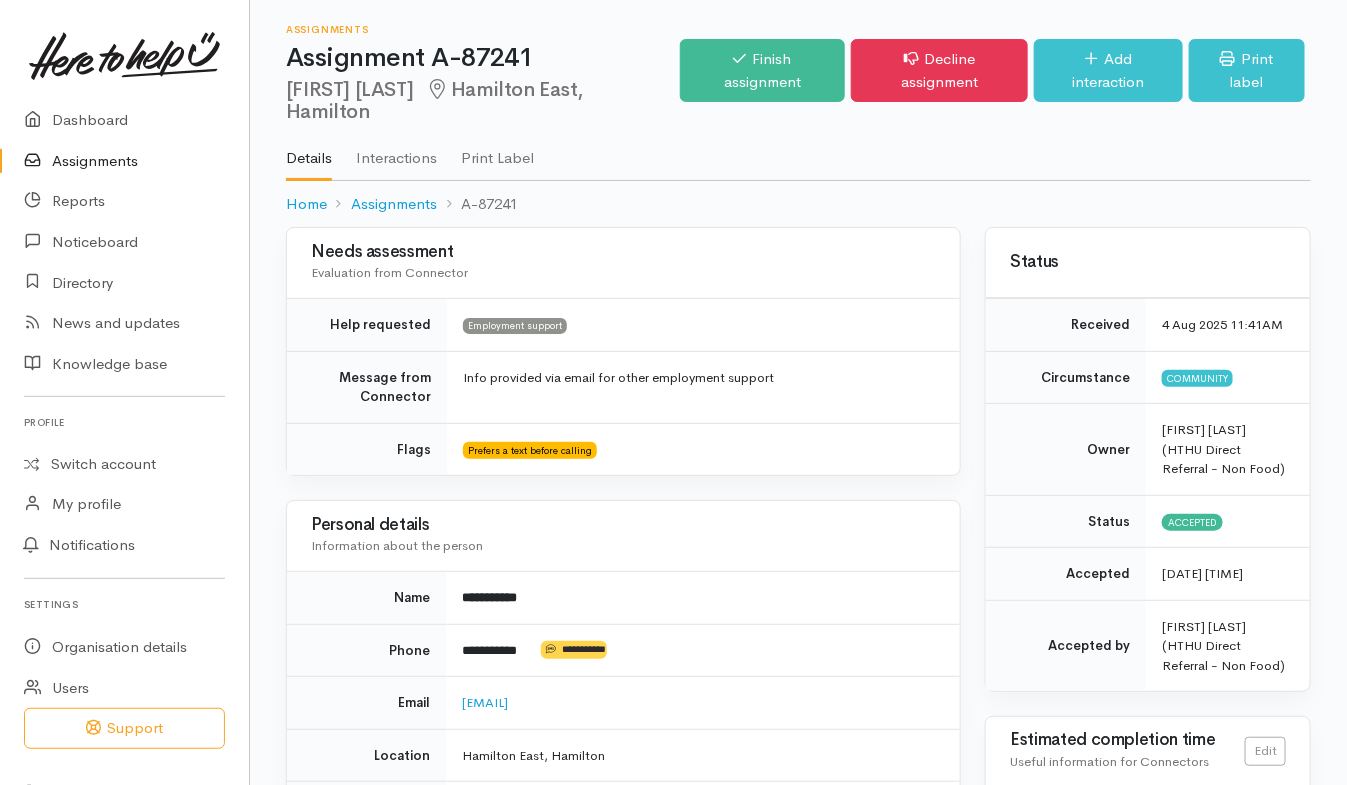 click on "Finish assignment
Decline assignment
Add interaction
Print label" at bounding box center (995, 73) 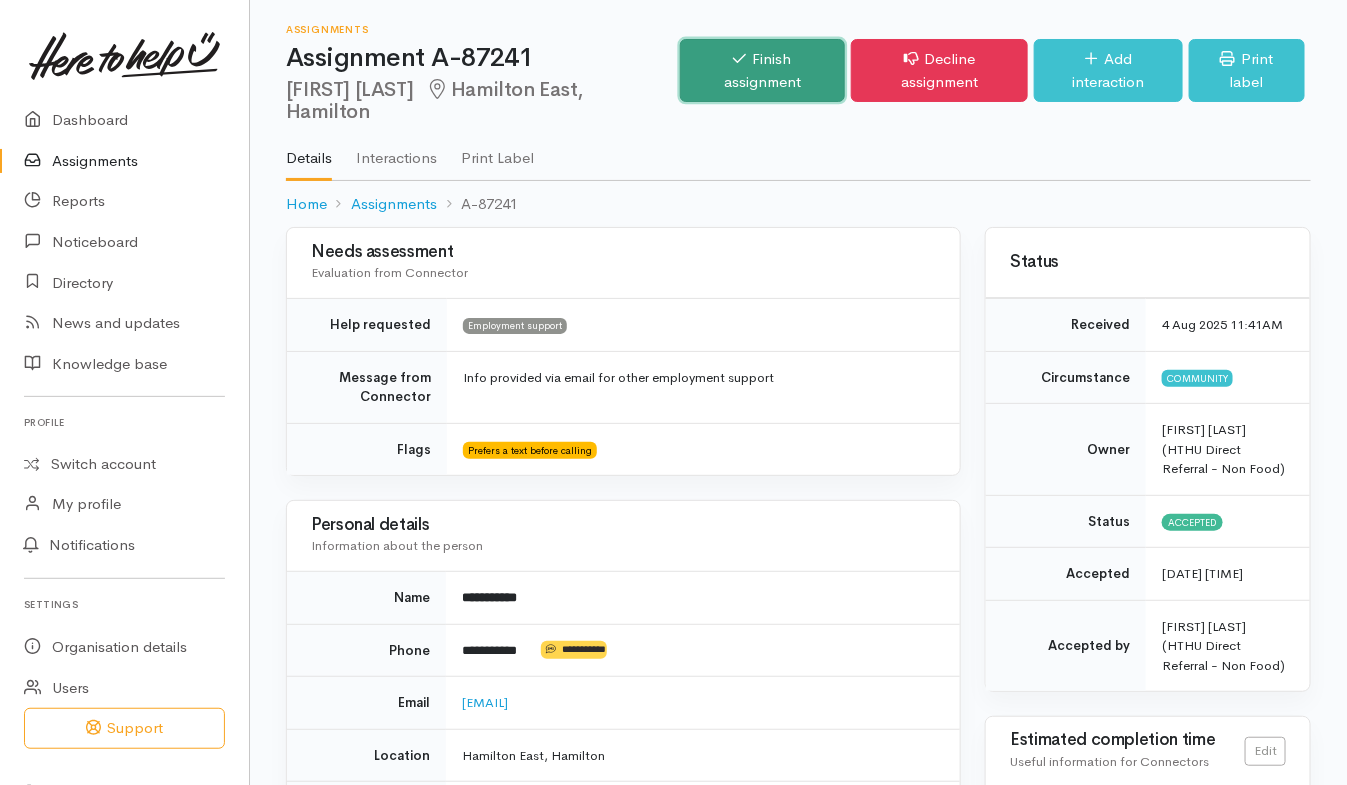 click on "Finish assignment" at bounding box center [762, 70] 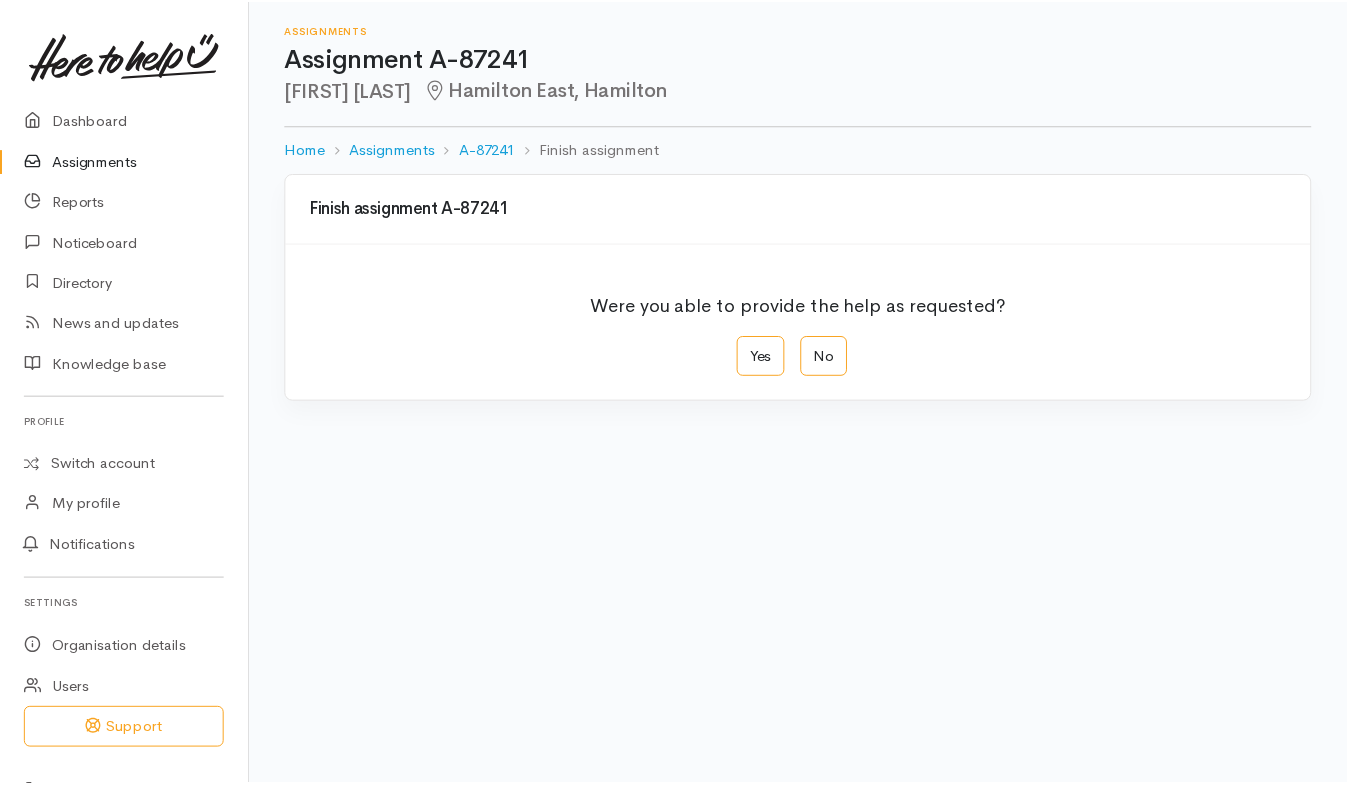 scroll, scrollTop: 0, scrollLeft: 0, axis: both 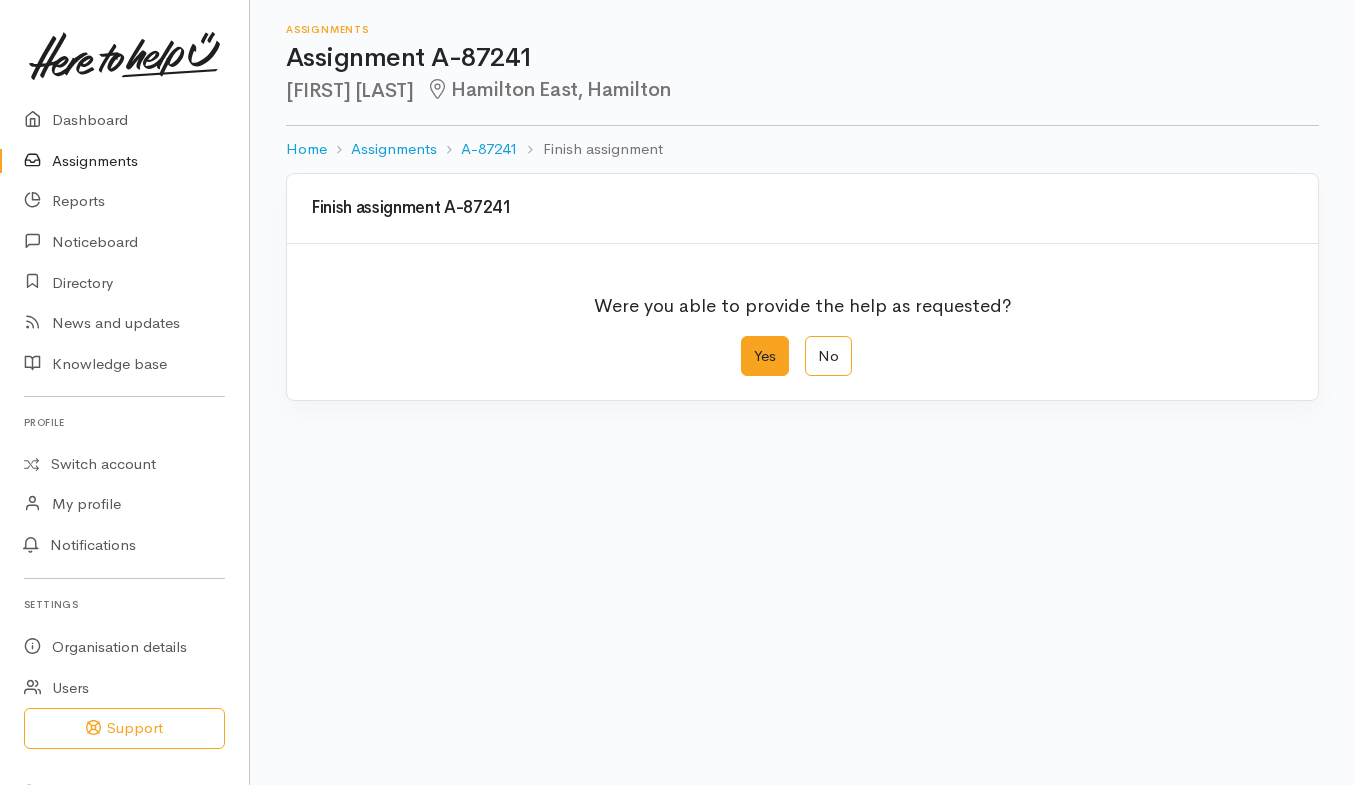 click on "Yes" at bounding box center [765, 356] 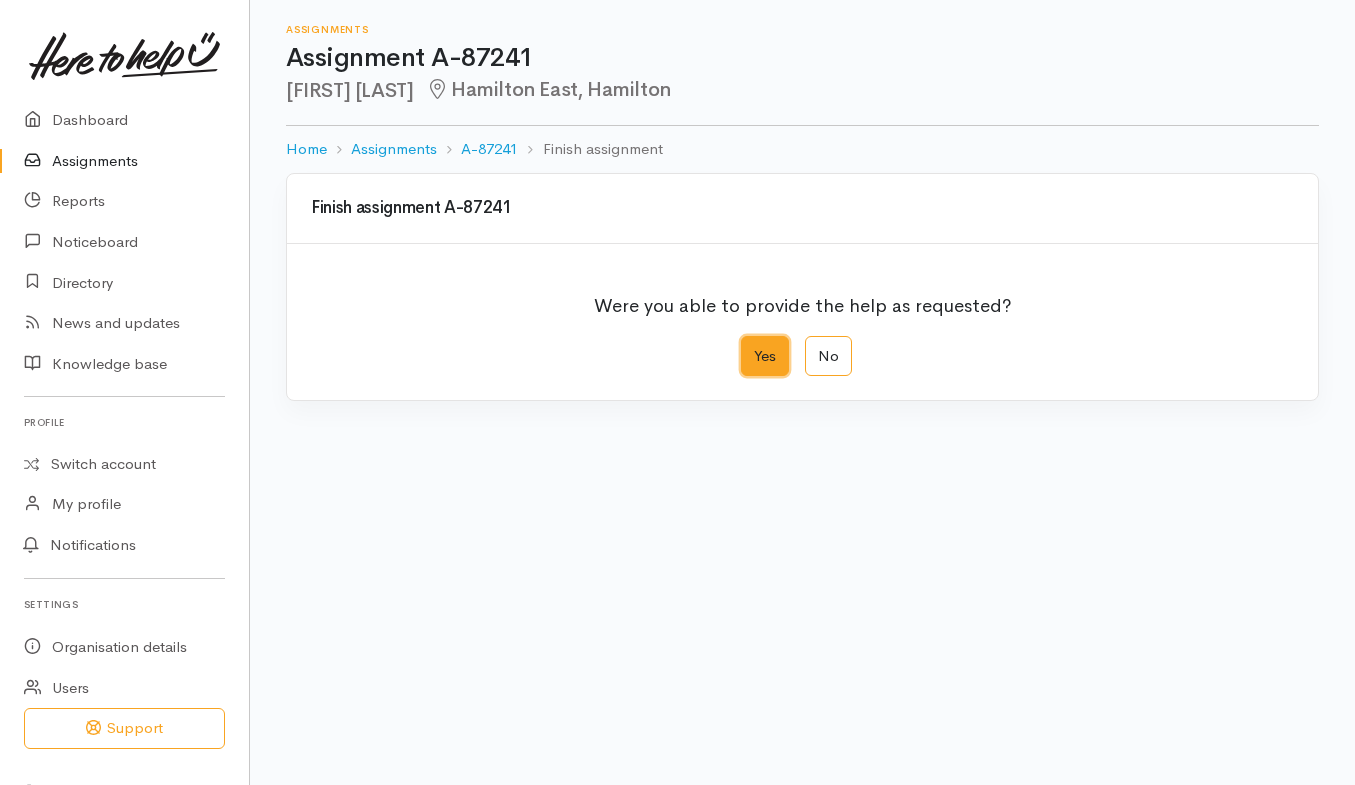 click on "Yes" at bounding box center [747, 342] 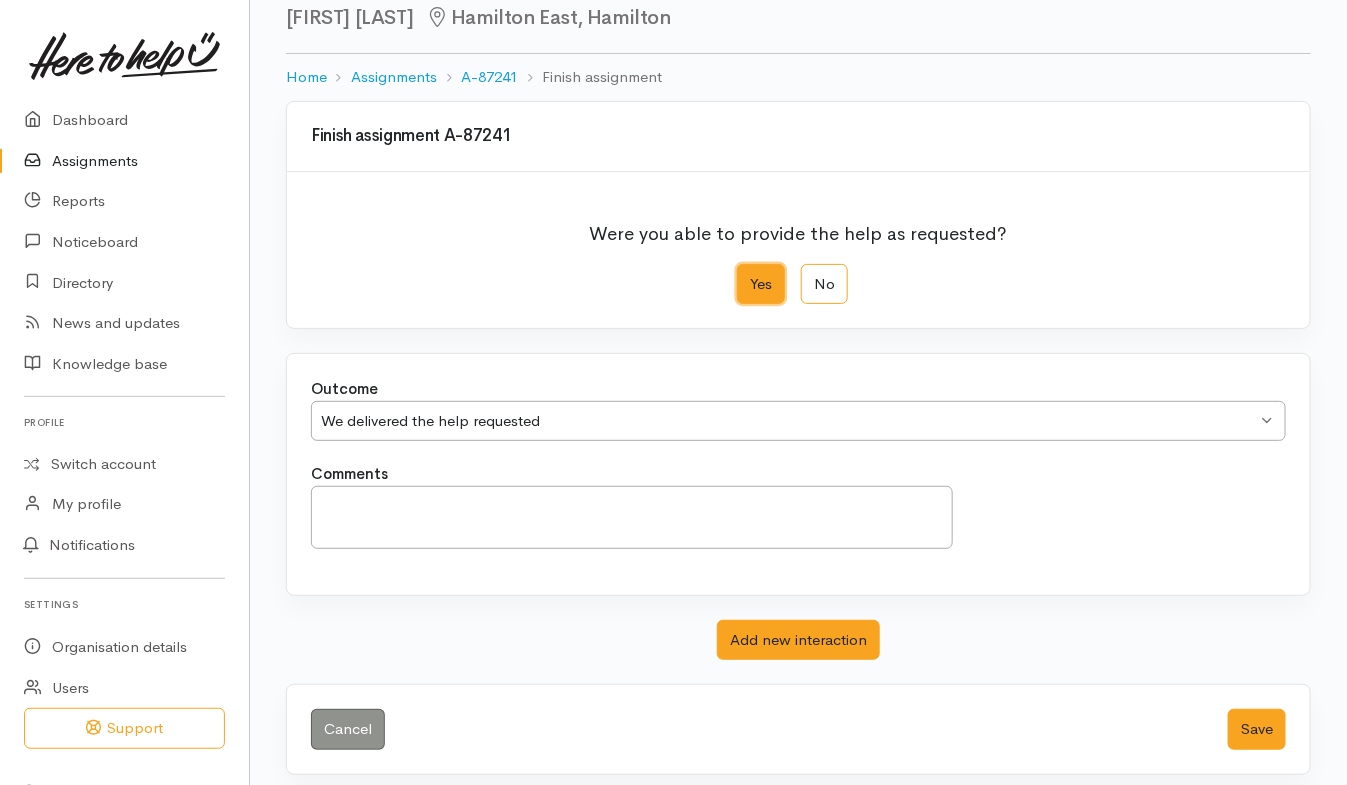 scroll, scrollTop: 82, scrollLeft: 0, axis: vertical 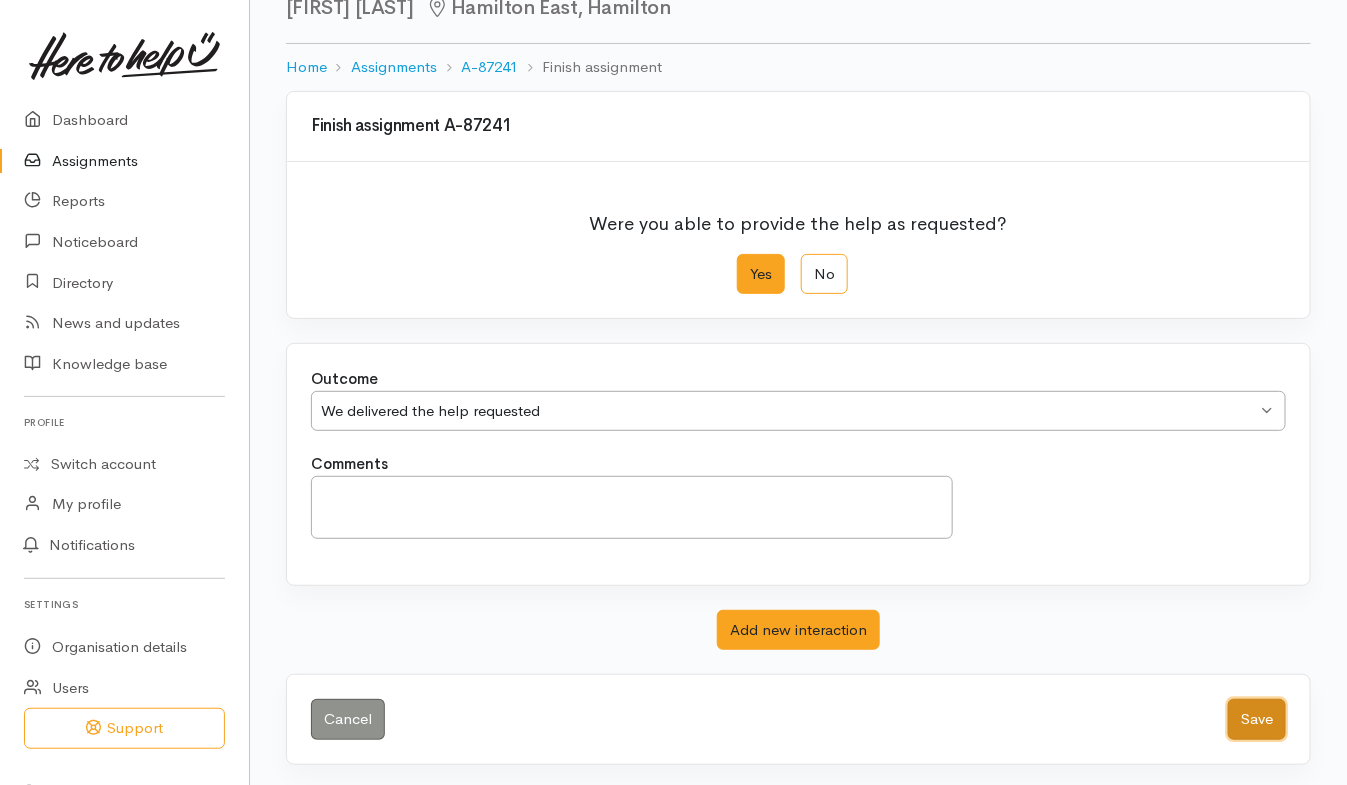 click on "Save" at bounding box center [1257, 719] 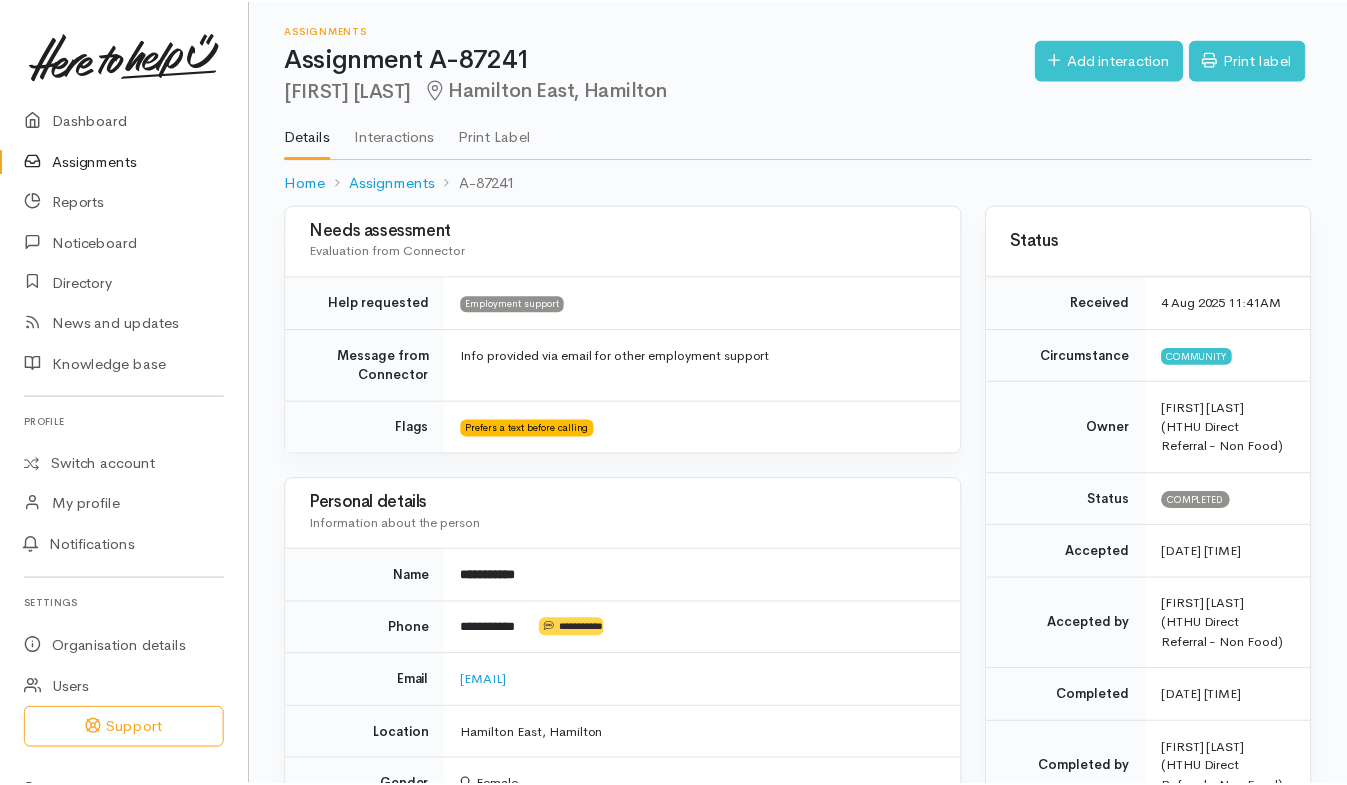 scroll, scrollTop: 0, scrollLeft: 0, axis: both 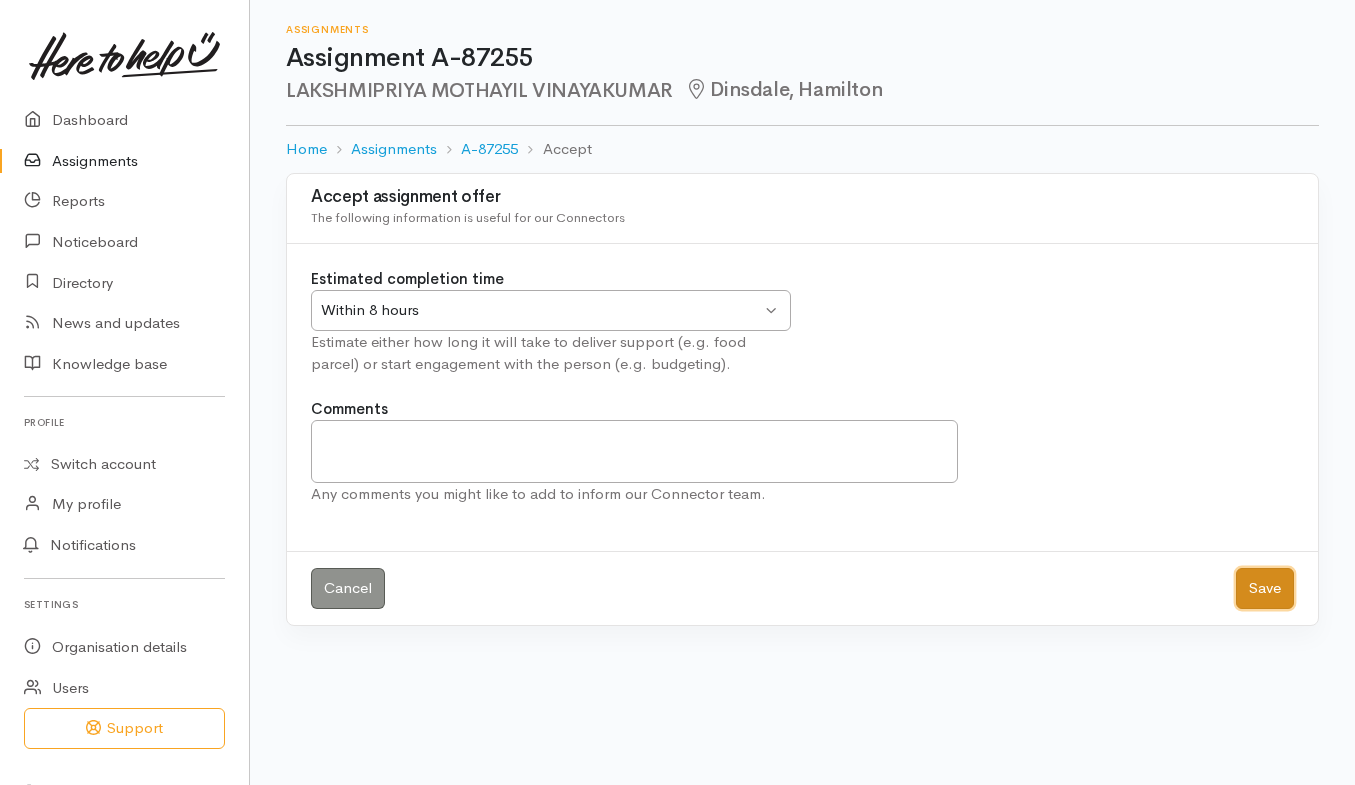 click on "Save" at bounding box center (1265, 588) 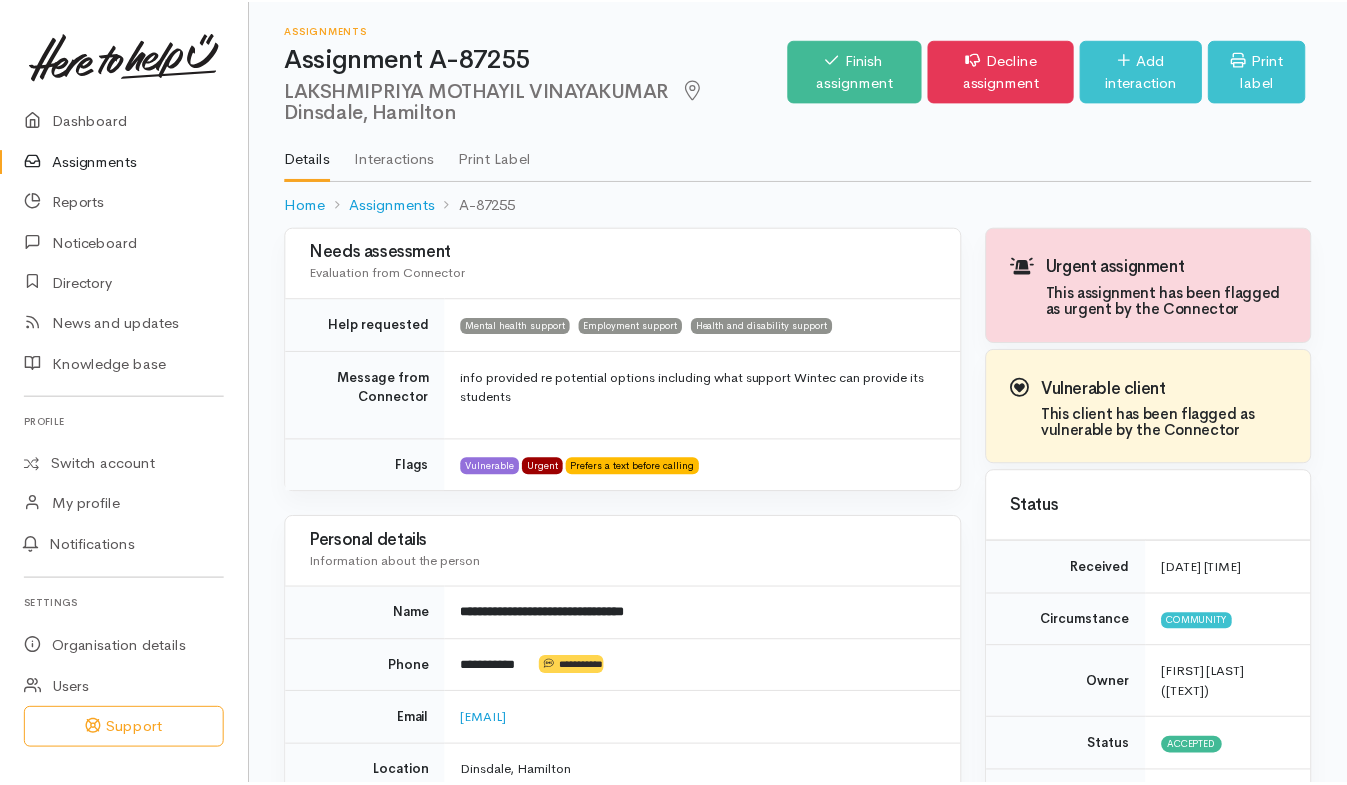 scroll, scrollTop: 0, scrollLeft: 0, axis: both 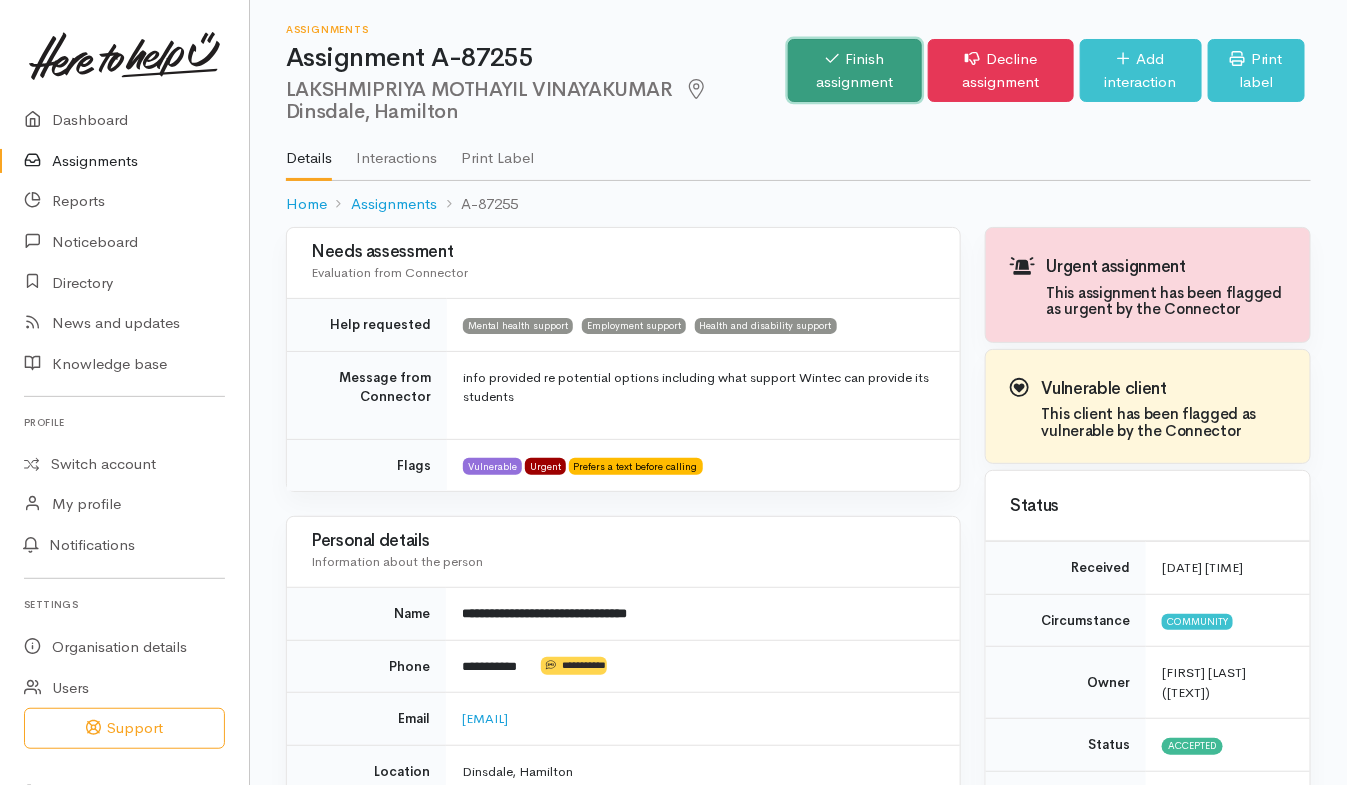 click on "Finish assignment" at bounding box center (855, 70) 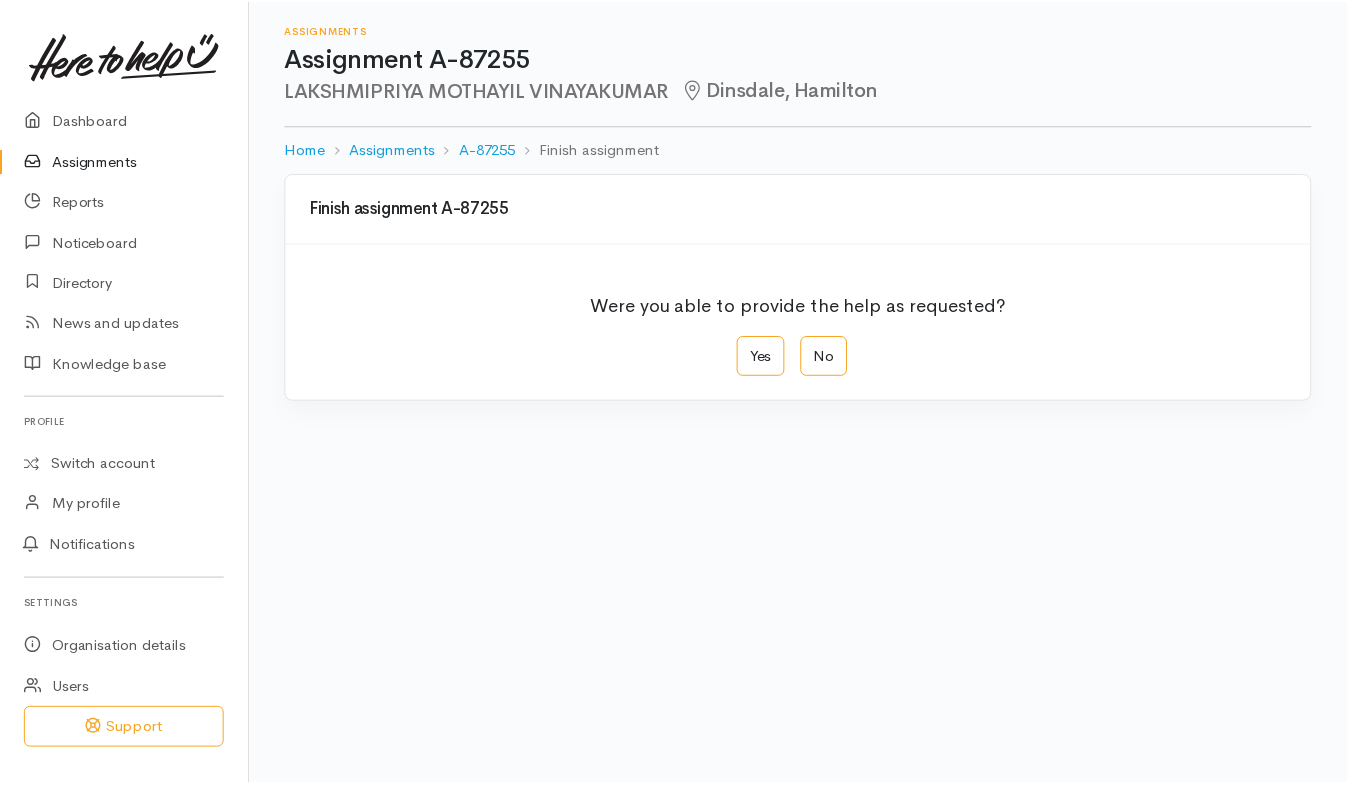 scroll, scrollTop: 0, scrollLeft: 0, axis: both 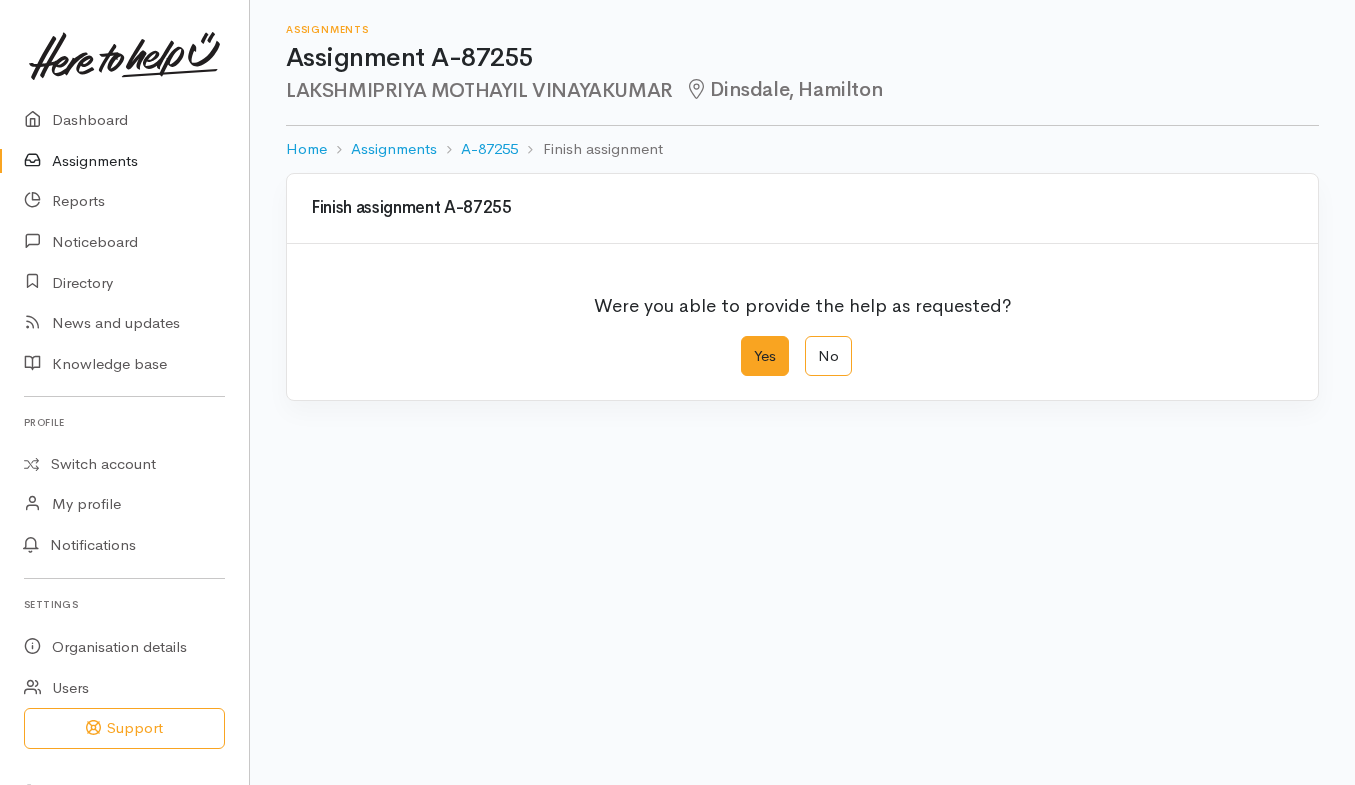 click on "Yes" at bounding box center (765, 356) 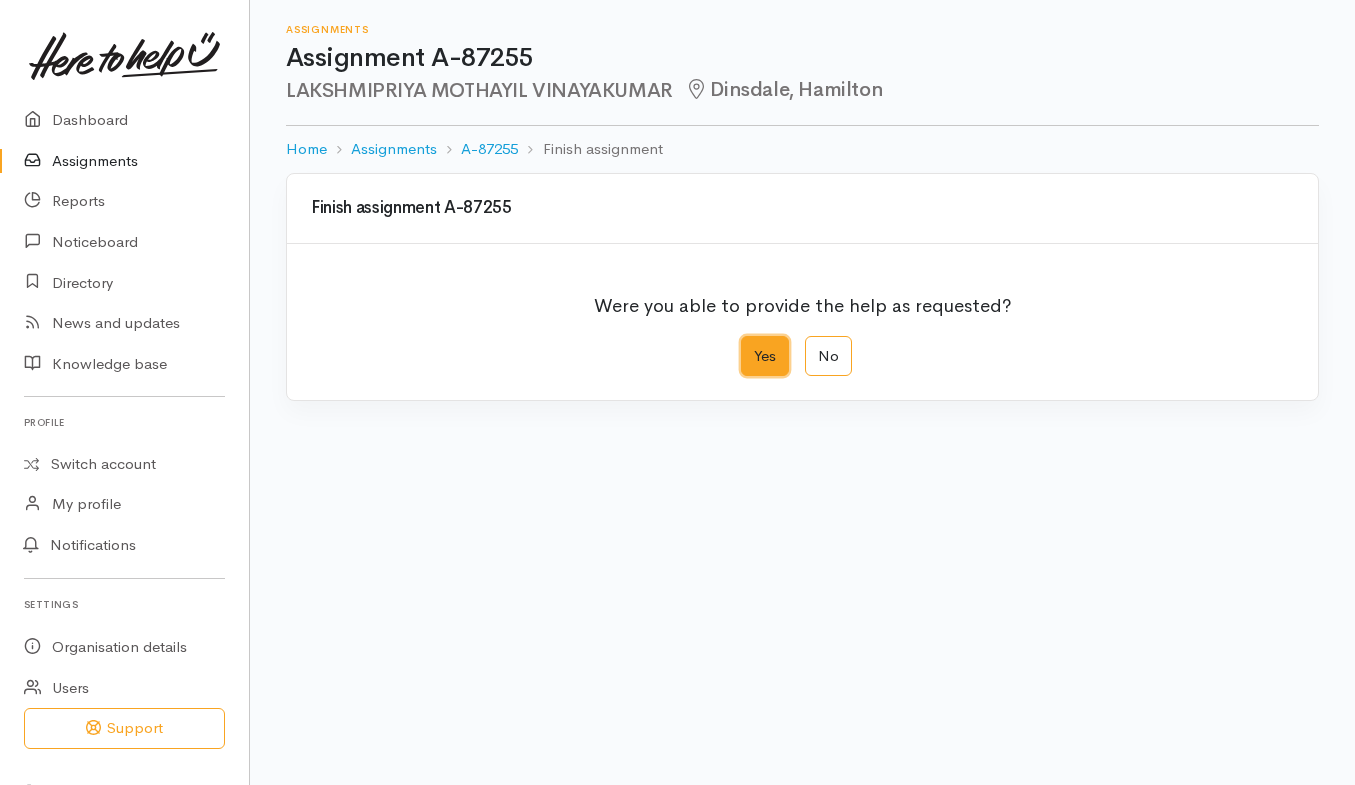 click on "Yes" at bounding box center (747, 342) 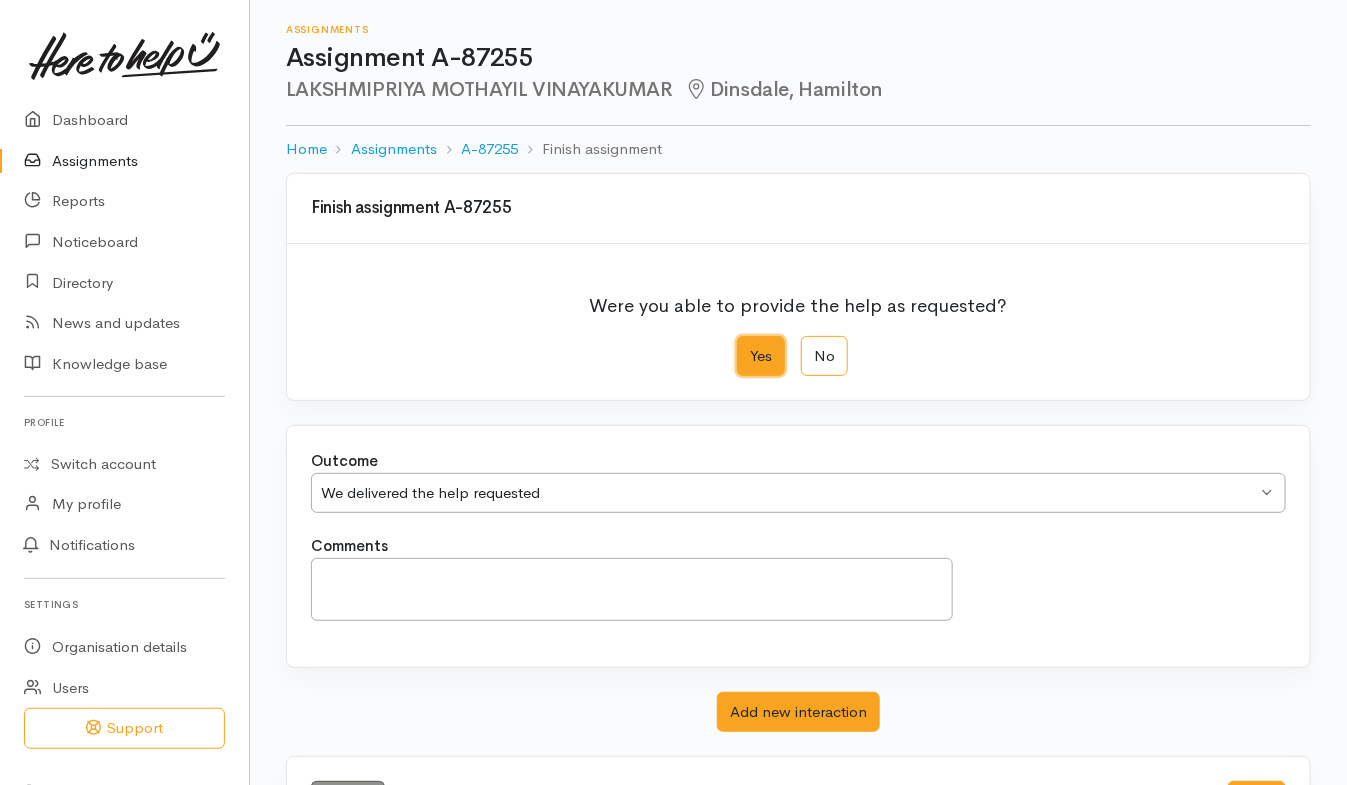 scroll, scrollTop: 82, scrollLeft: 0, axis: vertical 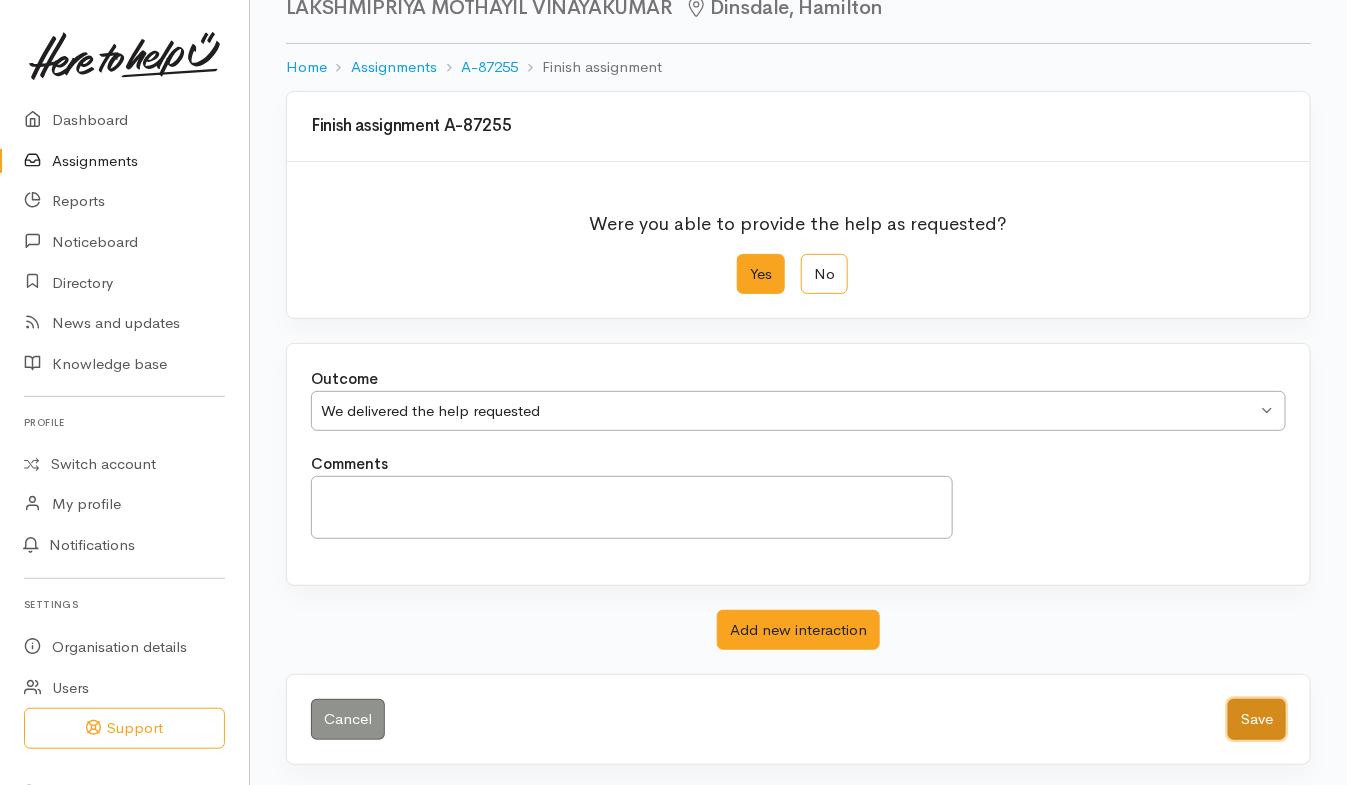 click on "Save" at bounding box center (1257, 719) 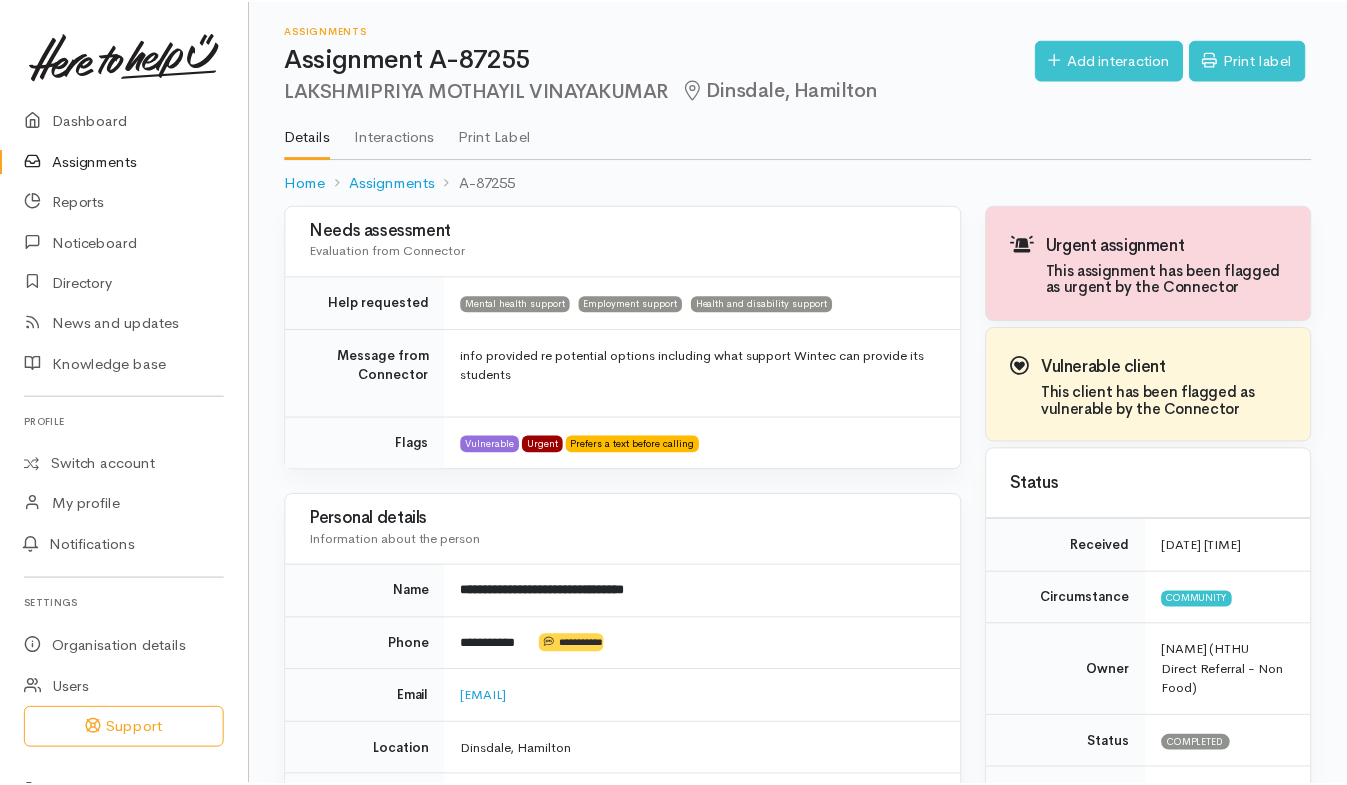 scroll, scrollTop: 0, scrollLeft: 0, axis: both 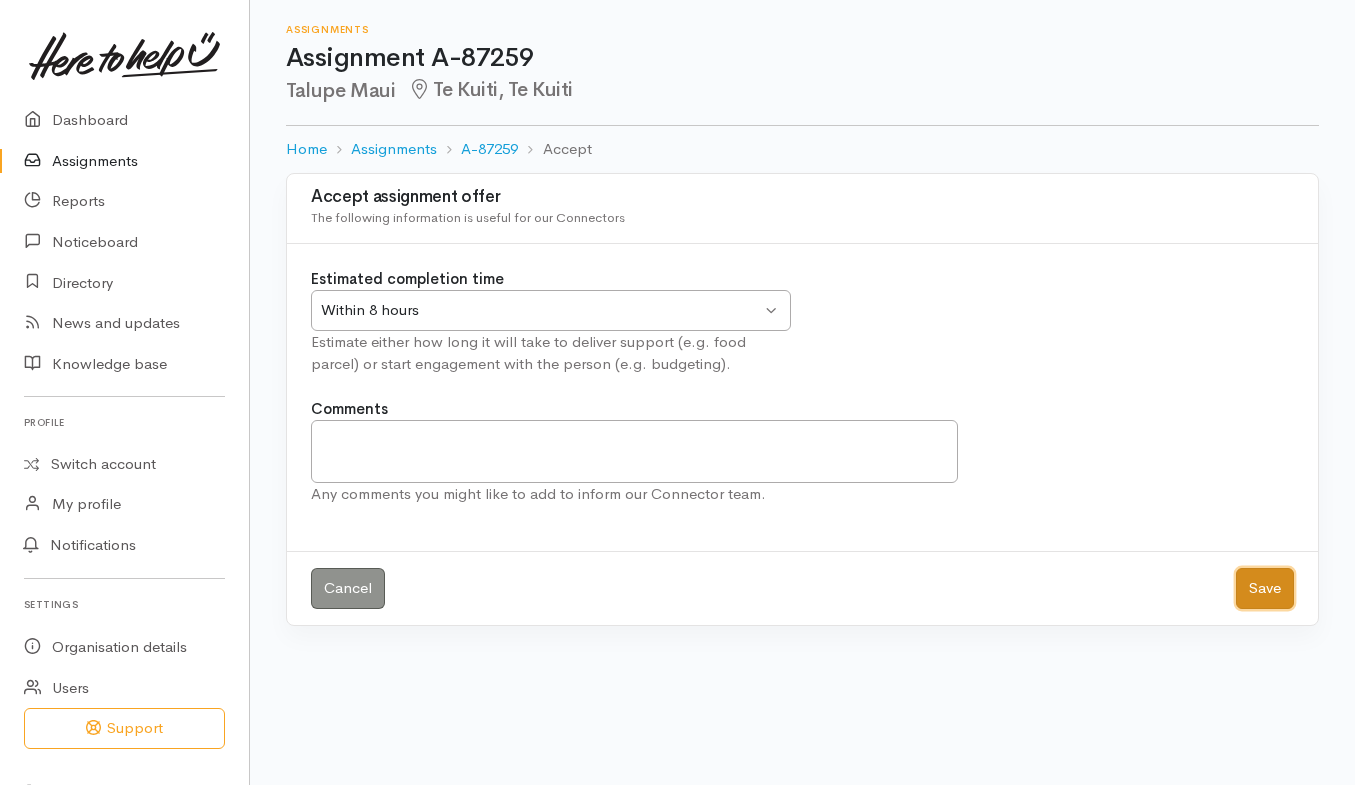 click on "Save" at bounding box center (1265, 588) 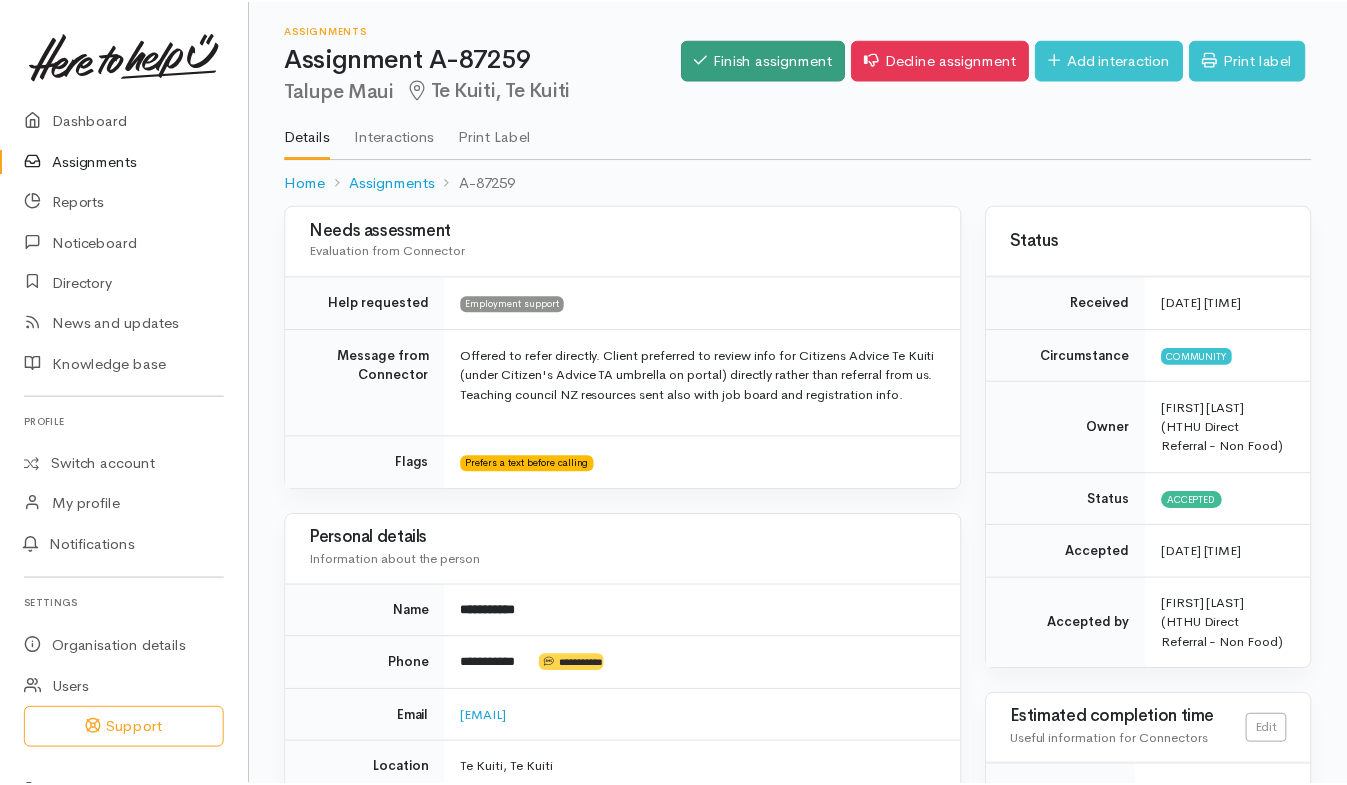 scroll, scrollTop: 0, scrollLeft: 0, axis: both 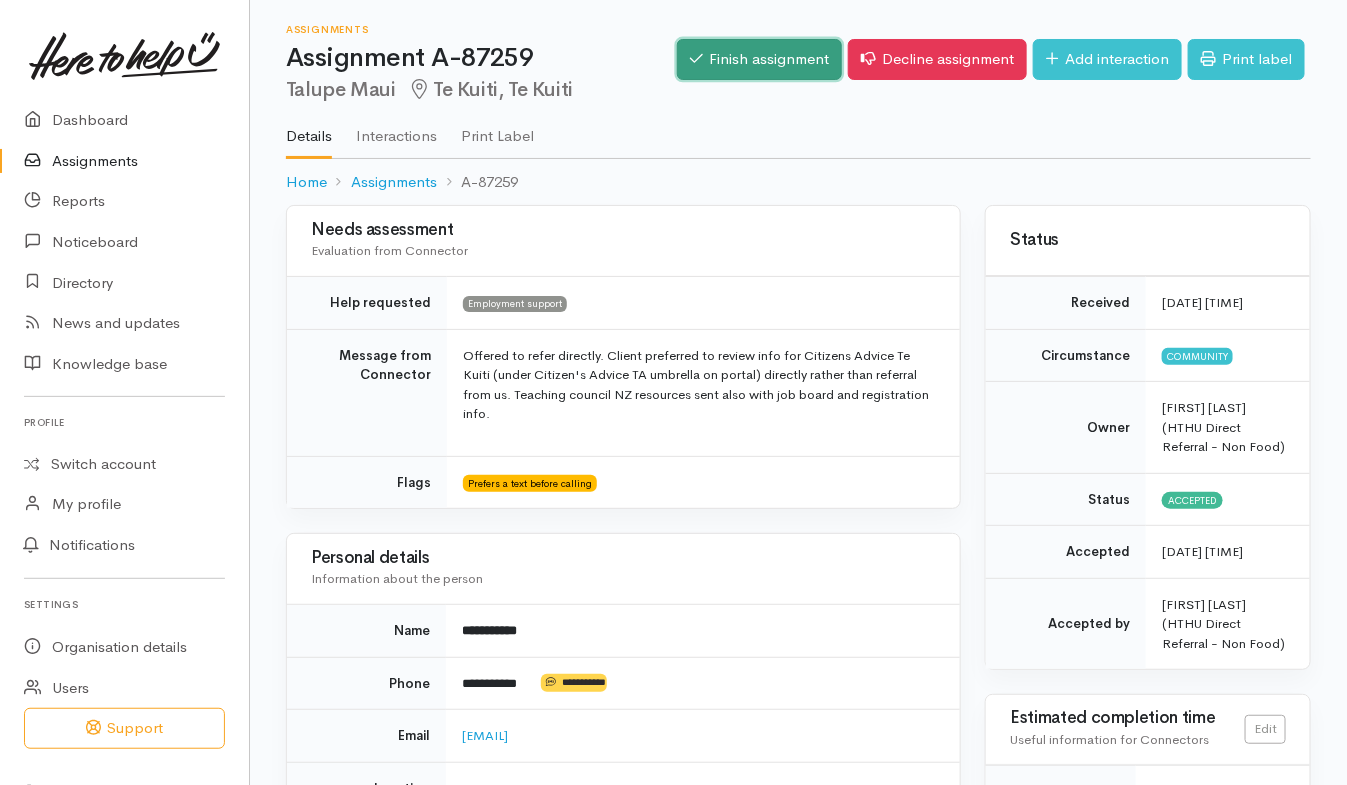 click on "Finish assignment" at bounding box center [759, 59] 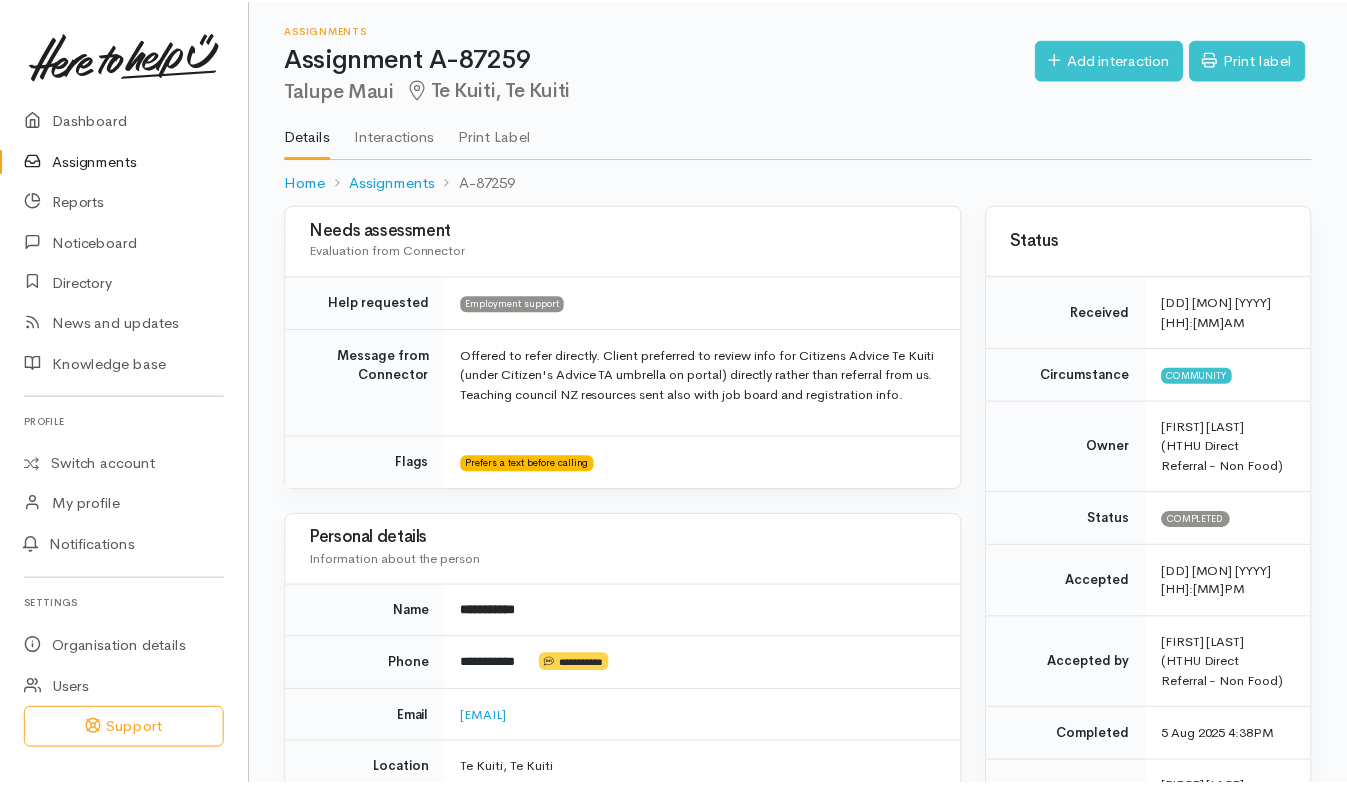 scroll, scrollTop: 0, scrollLeft: 0, axis: both 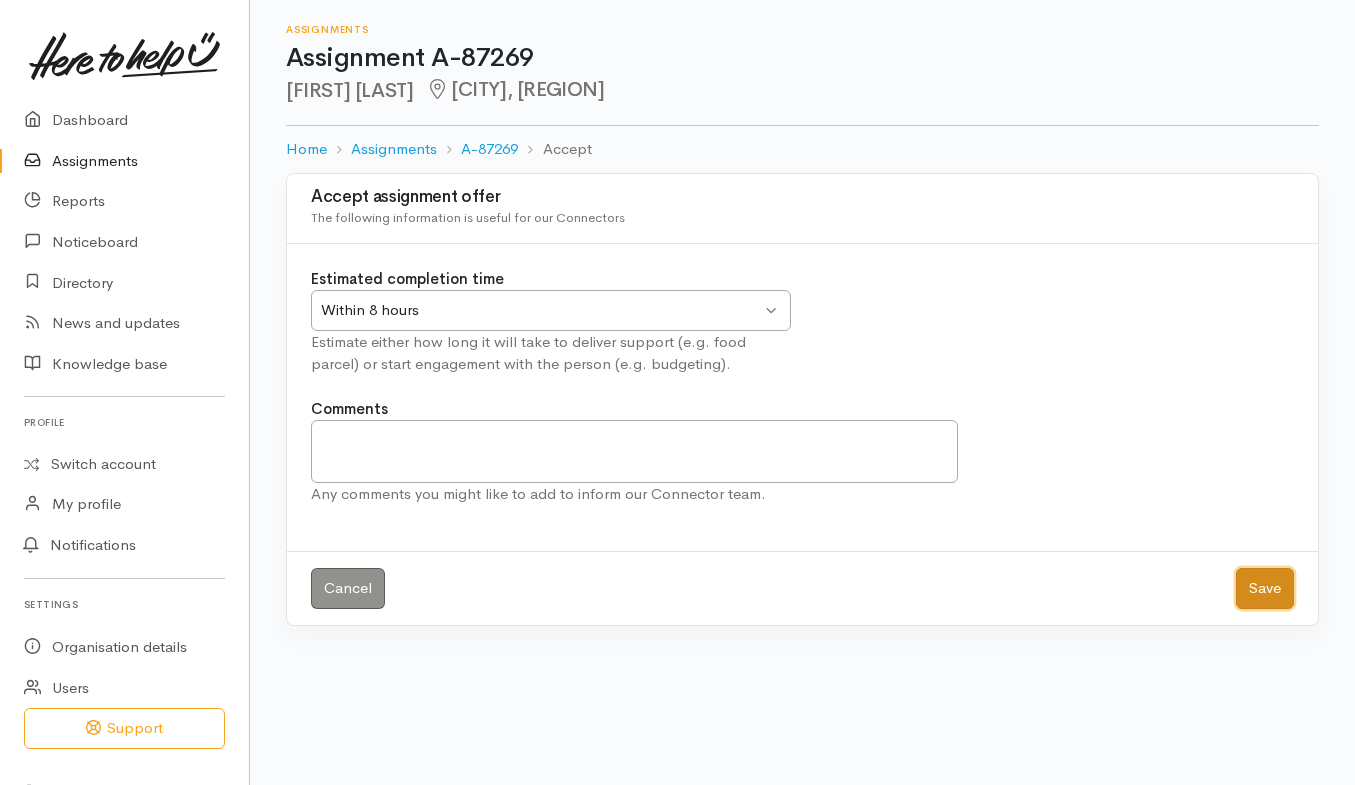 click on "Save" at bounding box center [1265, 588] 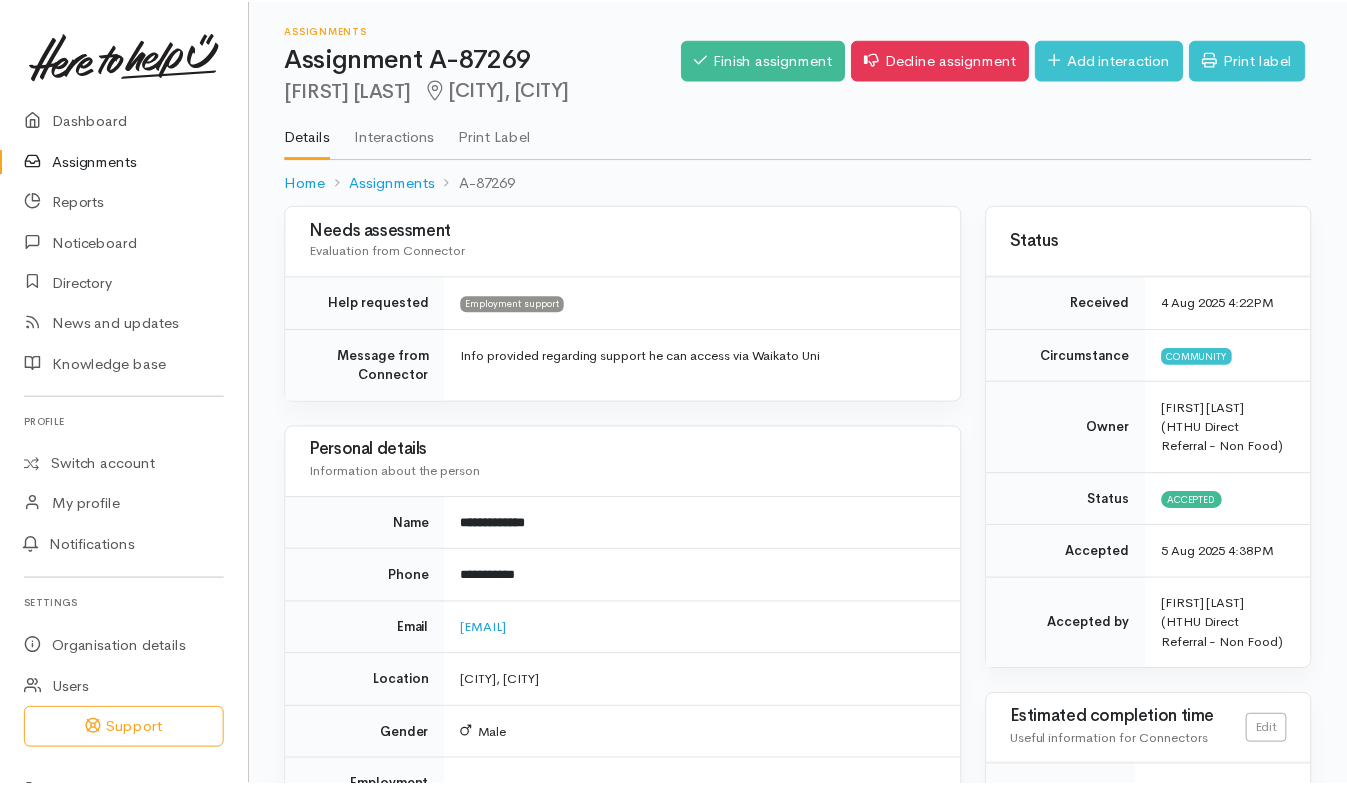 scroll, scrollTop: 0, scrollLeft: 0, axis: both 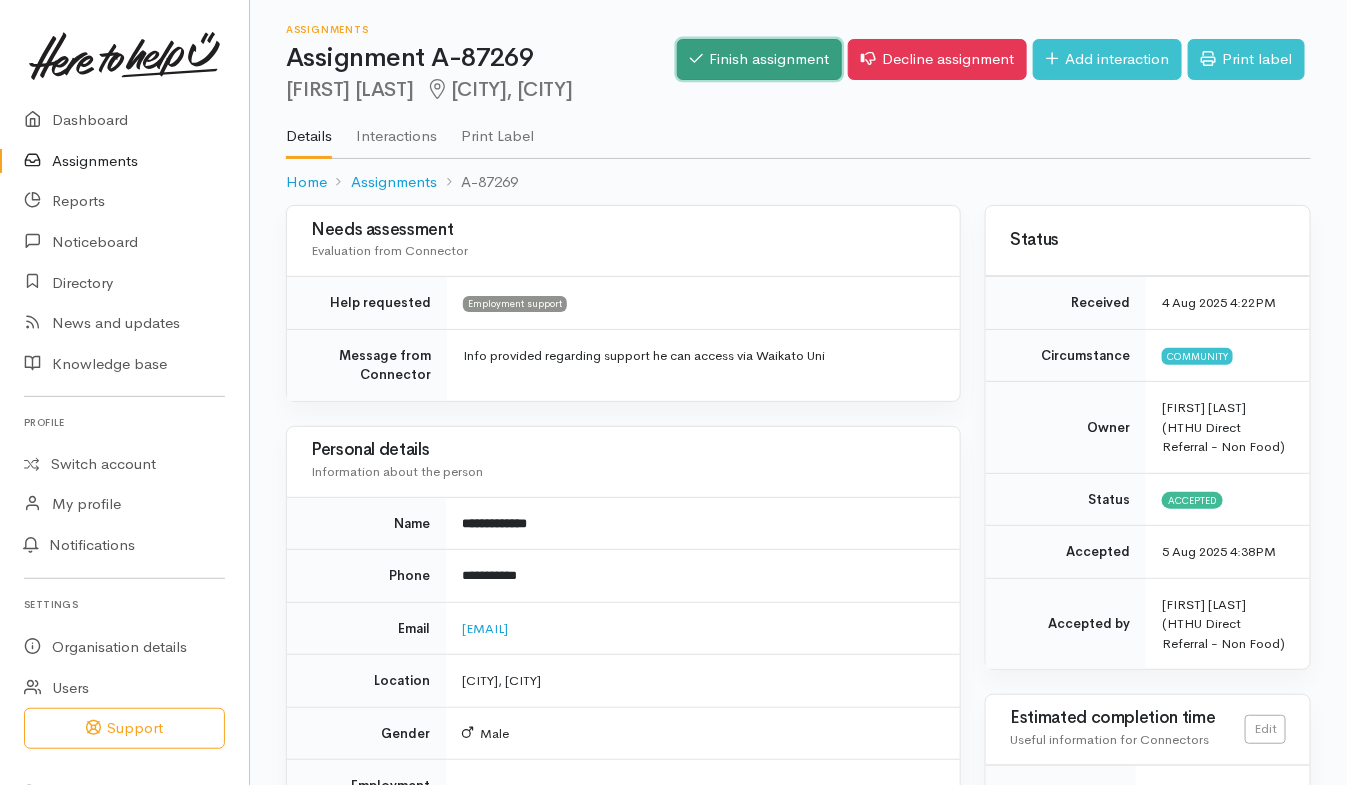 click on "Finish assignment" at bounding box center [759, 59] 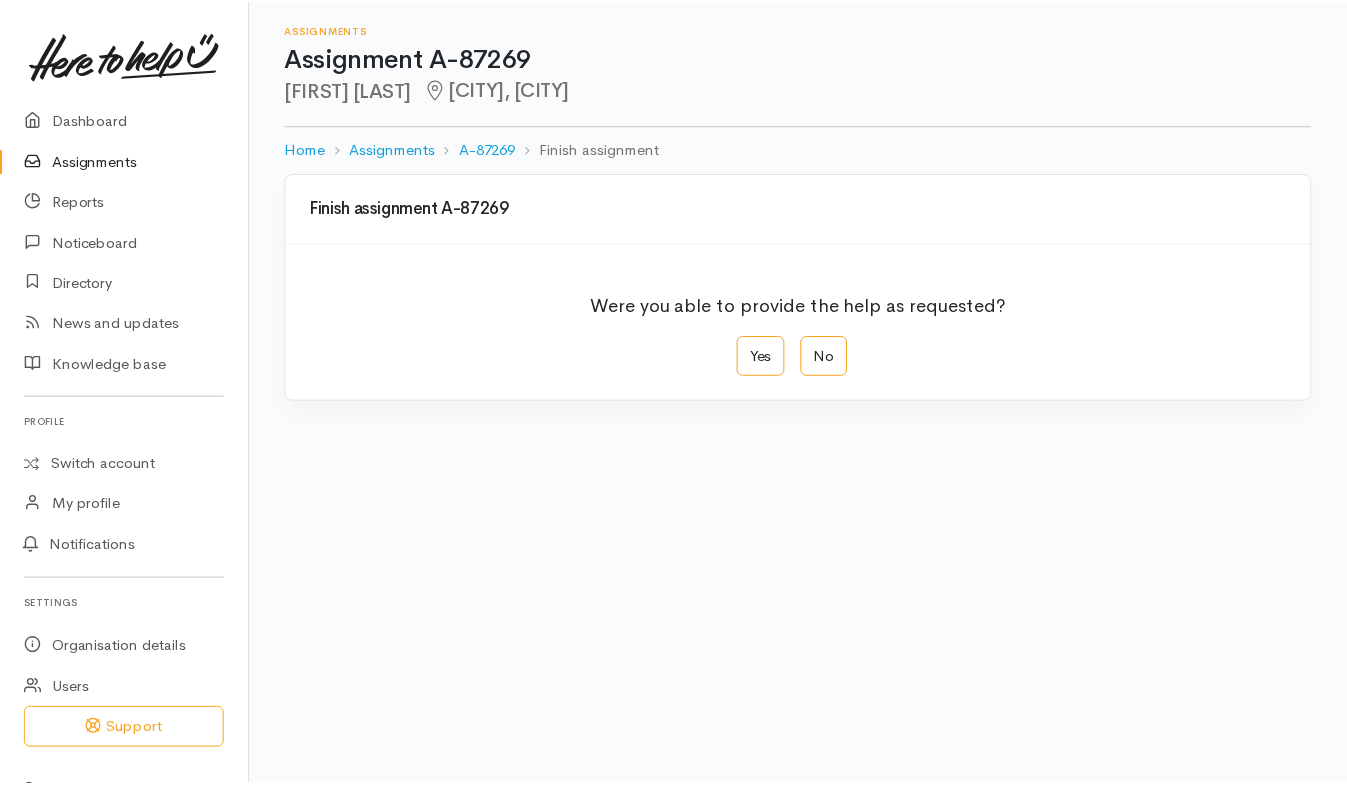 scroll, scrollTop: 0, scrollLeft: 0, axis: both 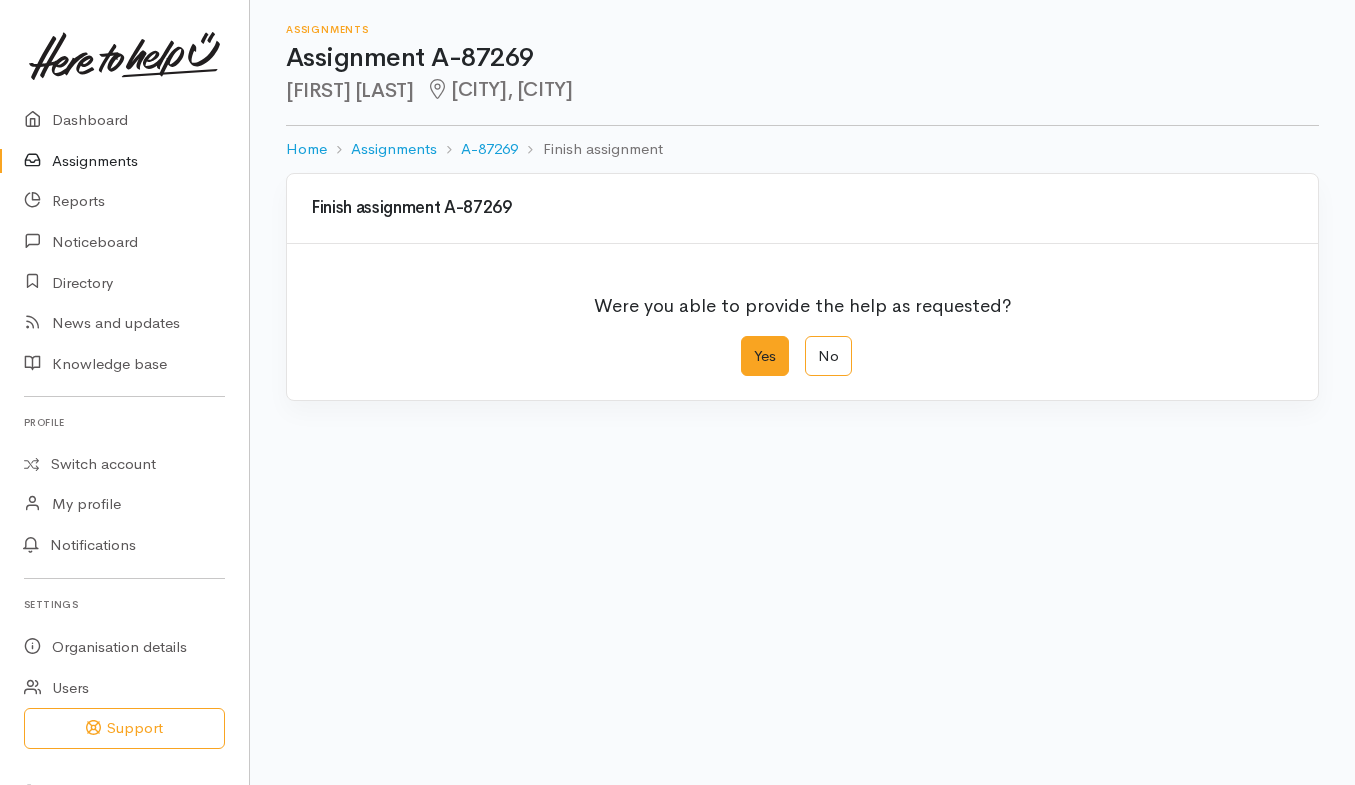 click on "Yes" at bounding box center (765, 356) 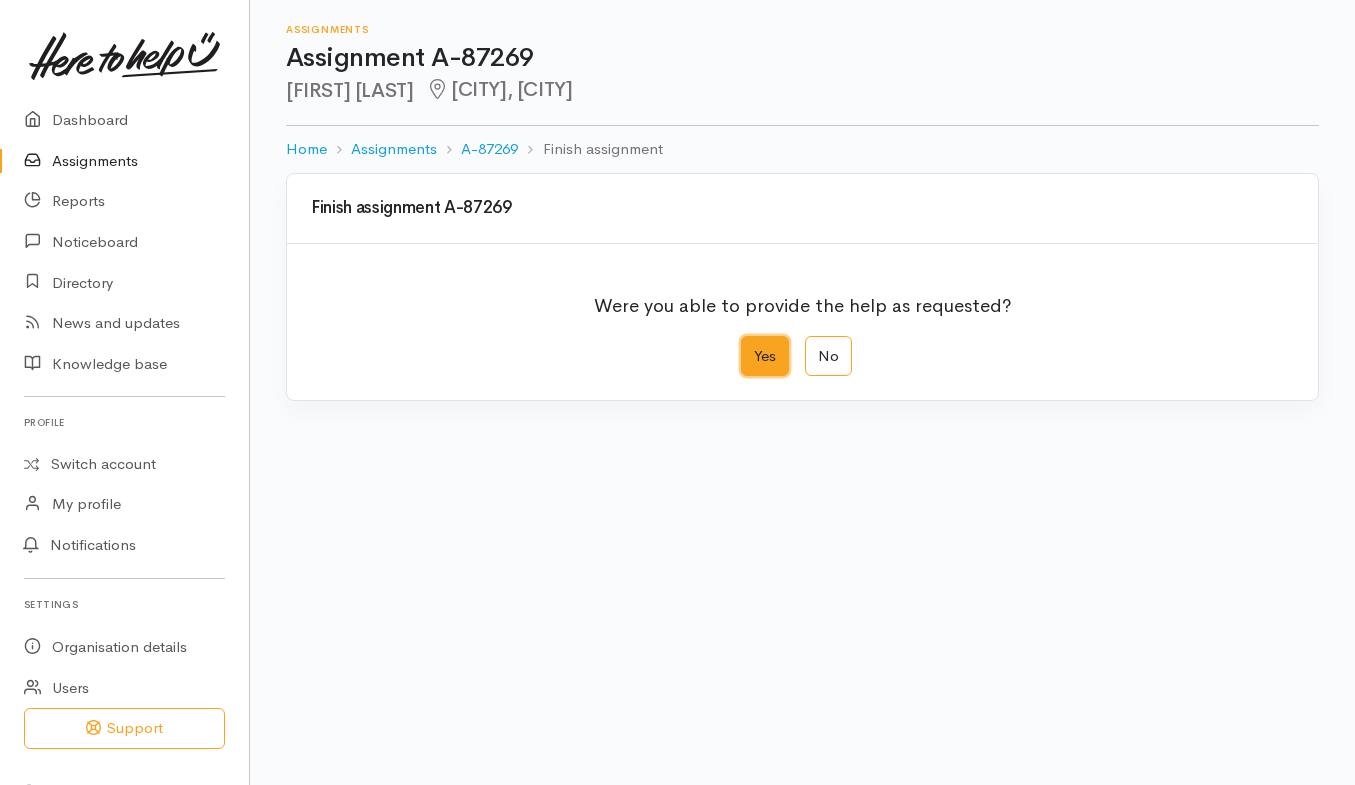 click on "Yes" at bounding box center [747, 342] 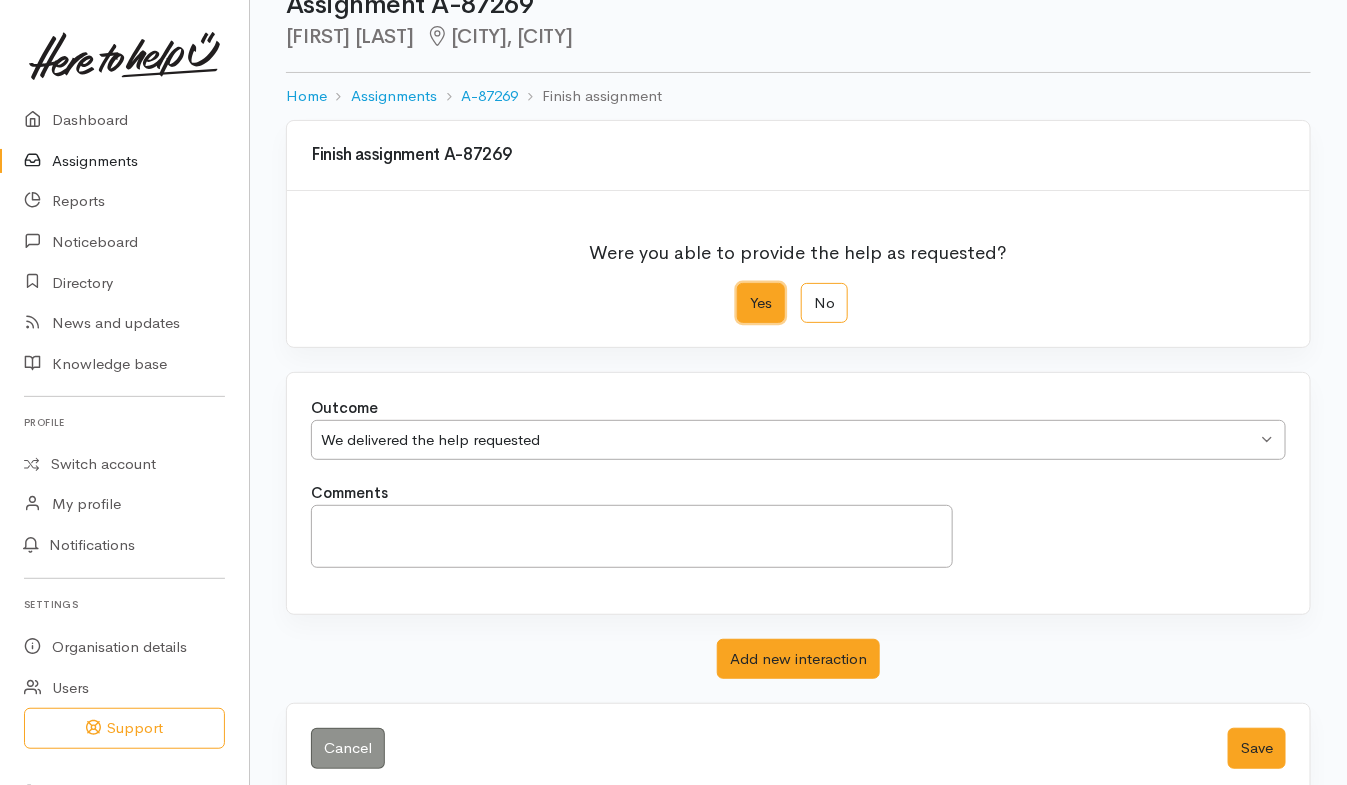 scroll, scrollTop: 82, scrollLeft: 0, axis: vertical 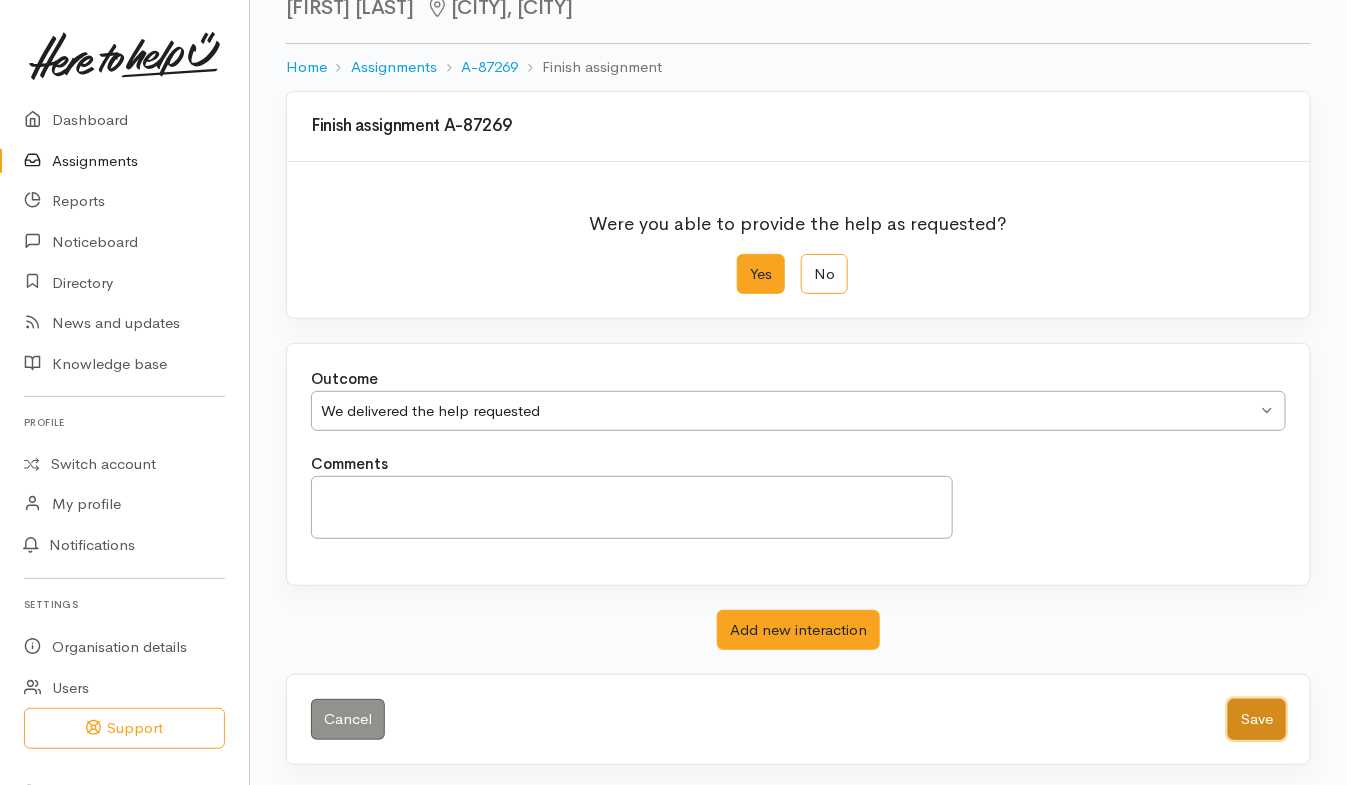 click on "Save" at bounding box center (1257, 719) 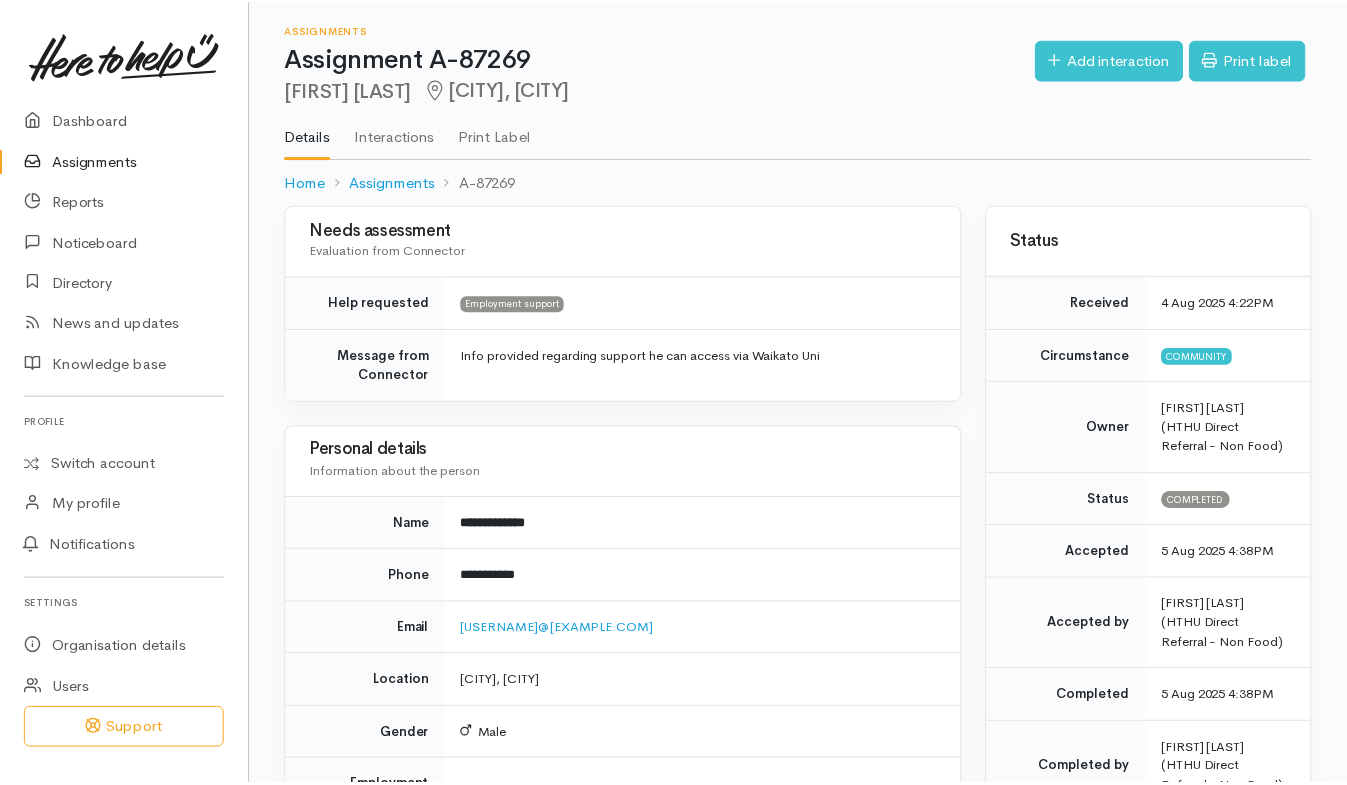 scroll, scrollTop: 0, scrollLeft: 0, axis: both 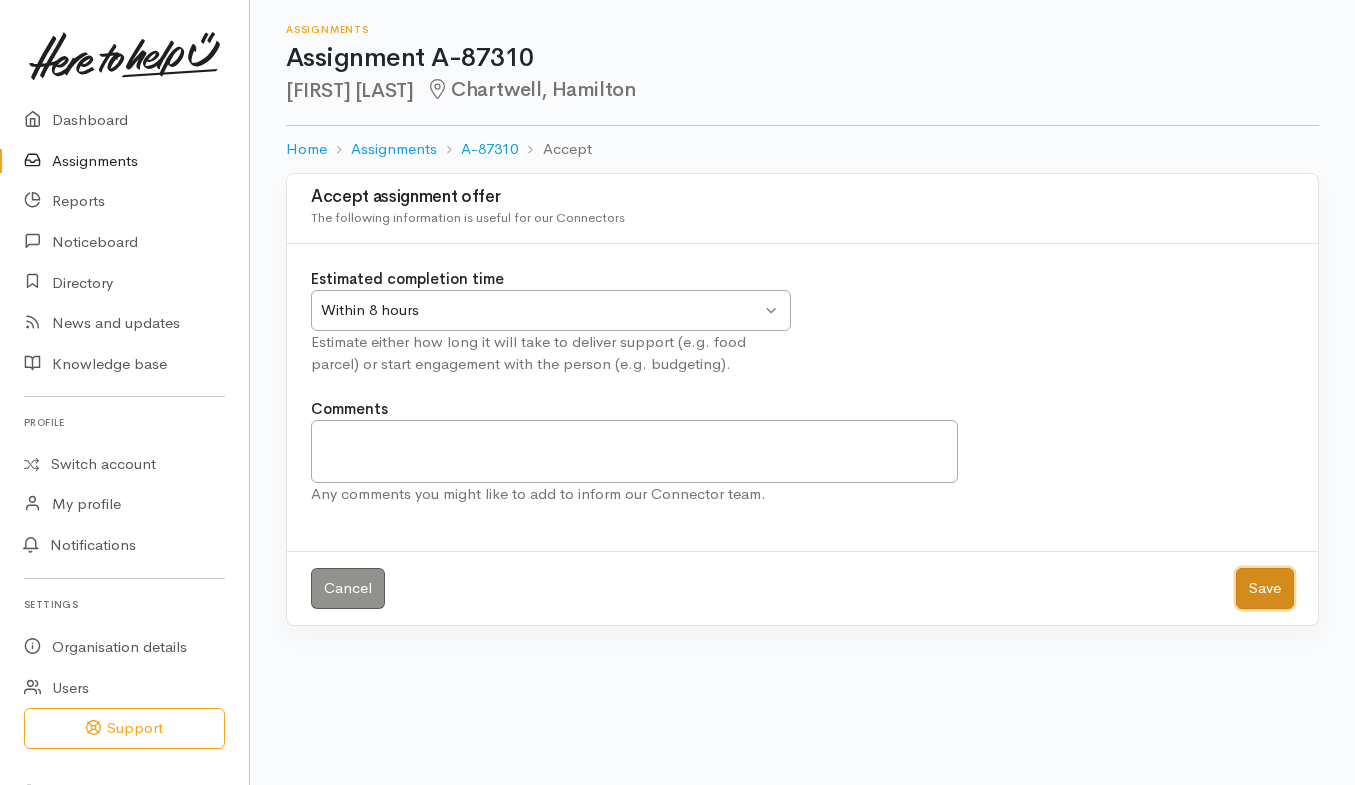 click on "Save" at bounding box center (1265, 588) 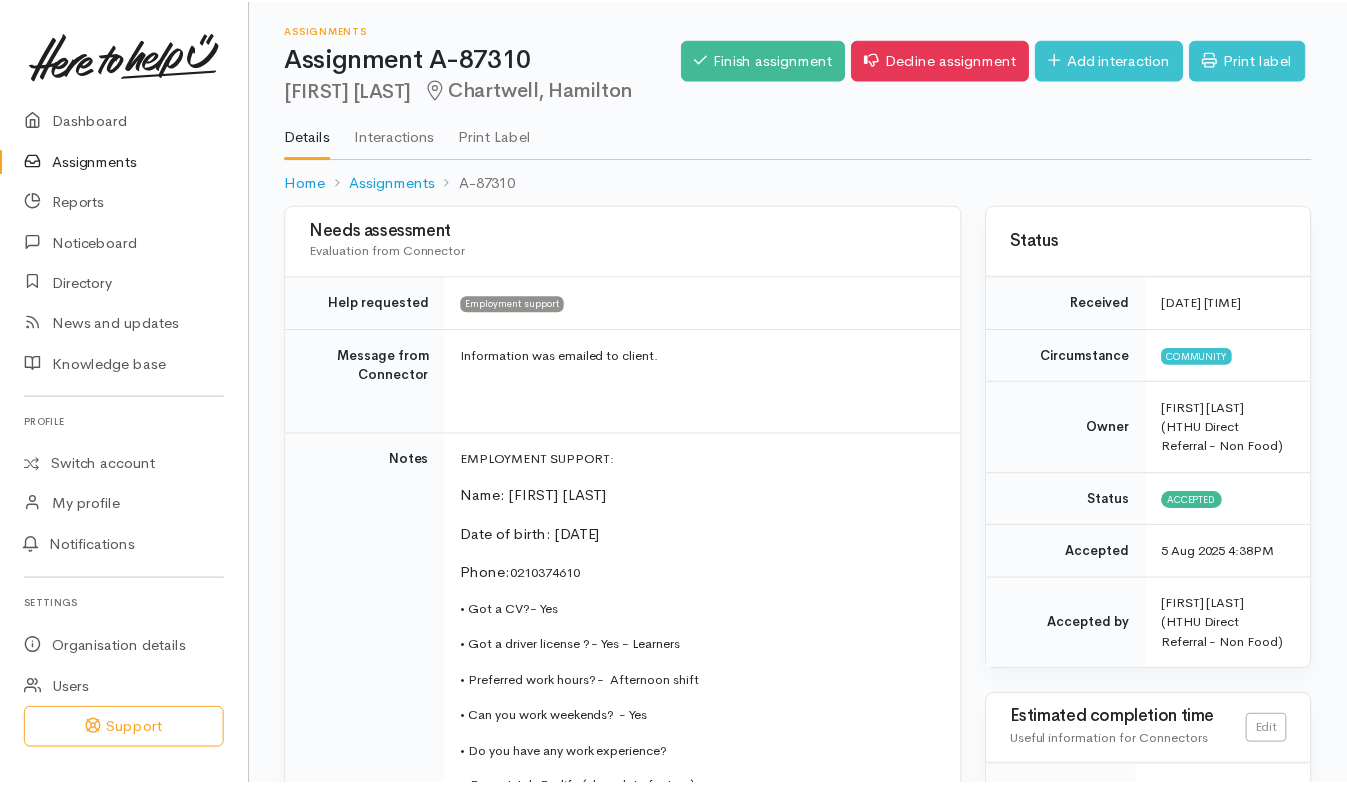 scroll, scrollTop: 0, scrollLeft: 0, axis: both 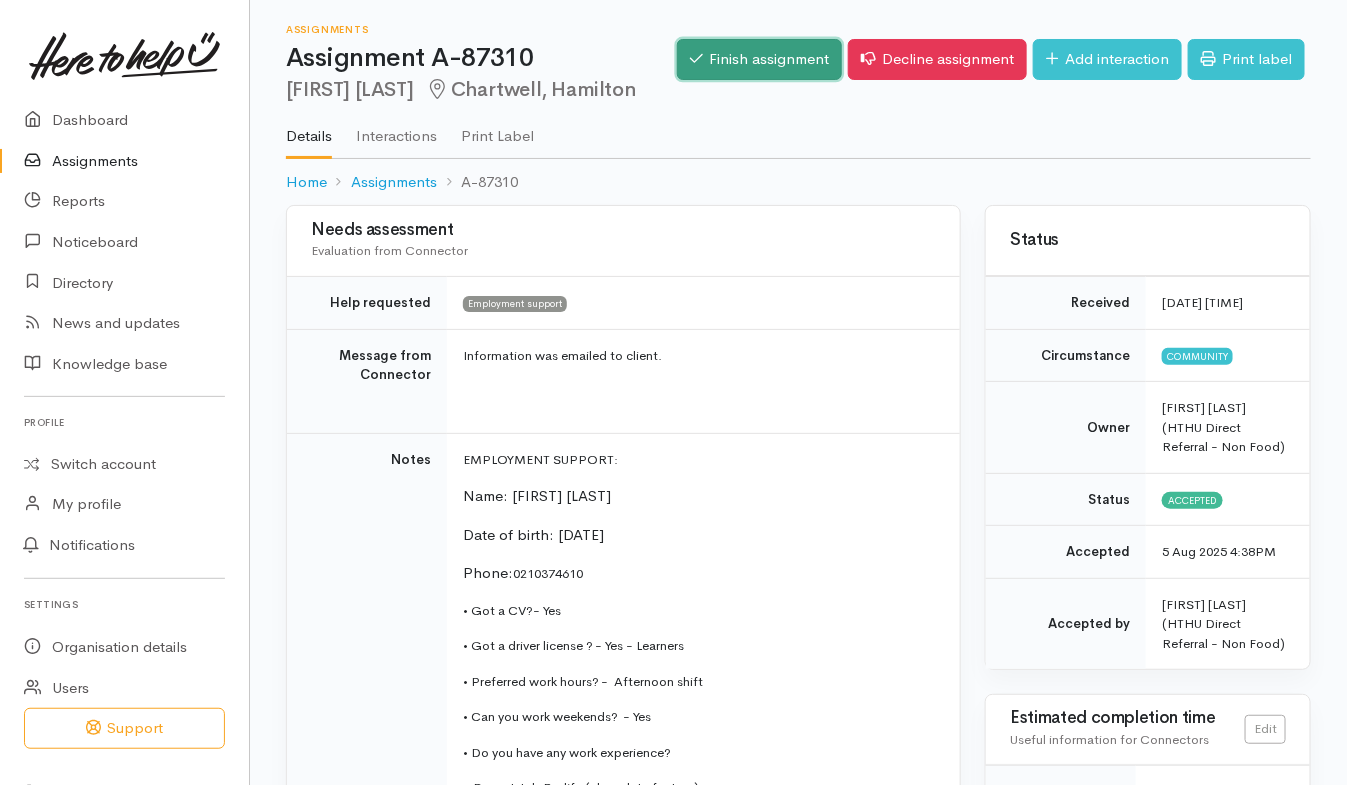 click on "Finish assignment" at bounding box center (759, 59) 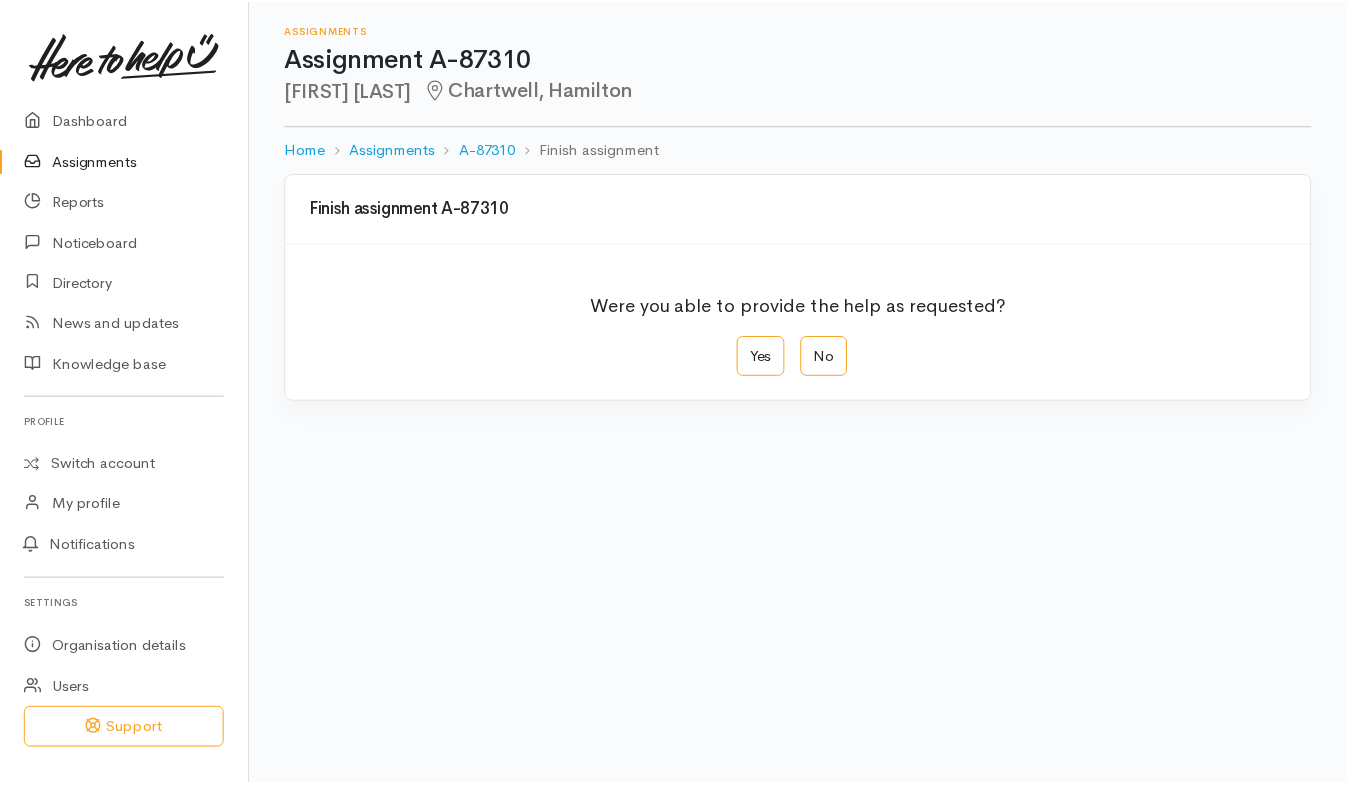 scroll, scrollTop: 0, scrollLeft: 0, axis: both 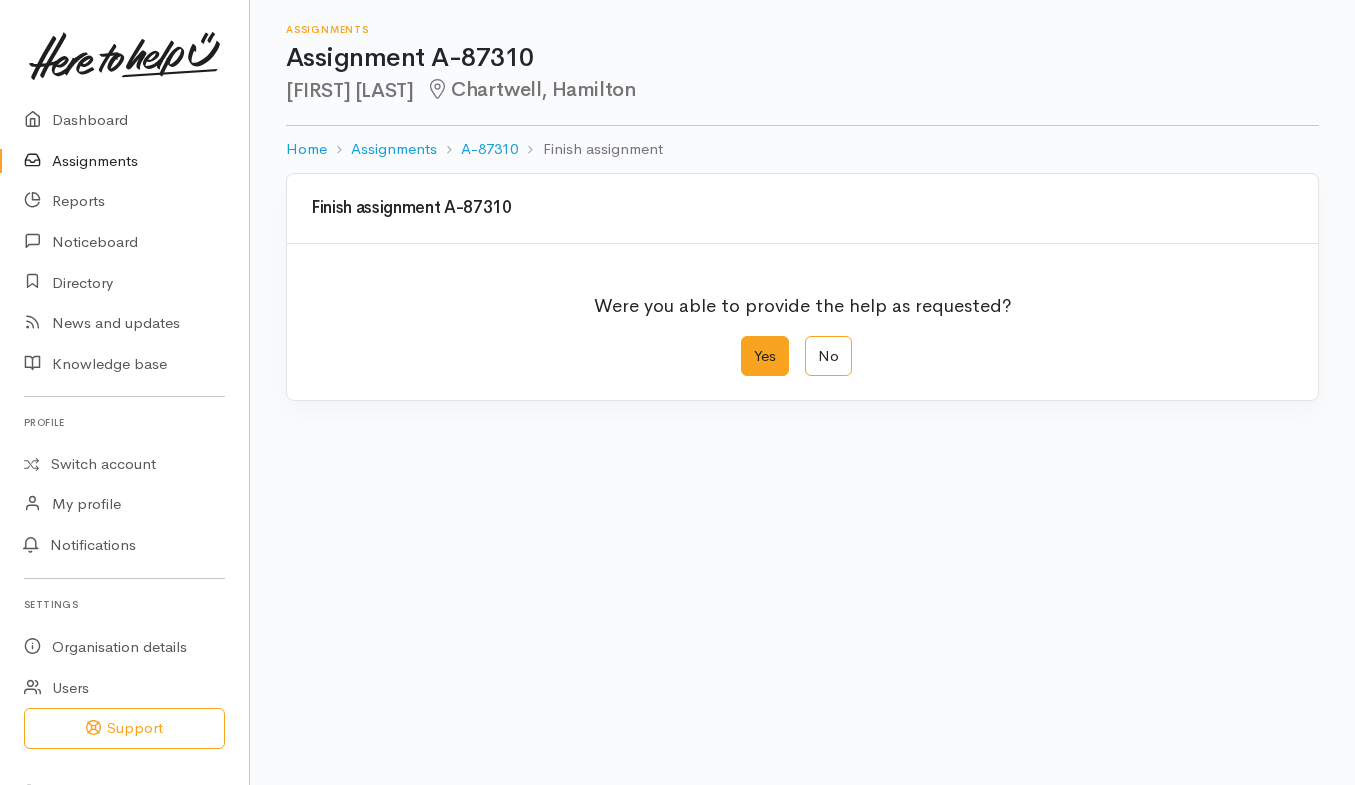 click on "Yes" at bounding box center (765, 356) 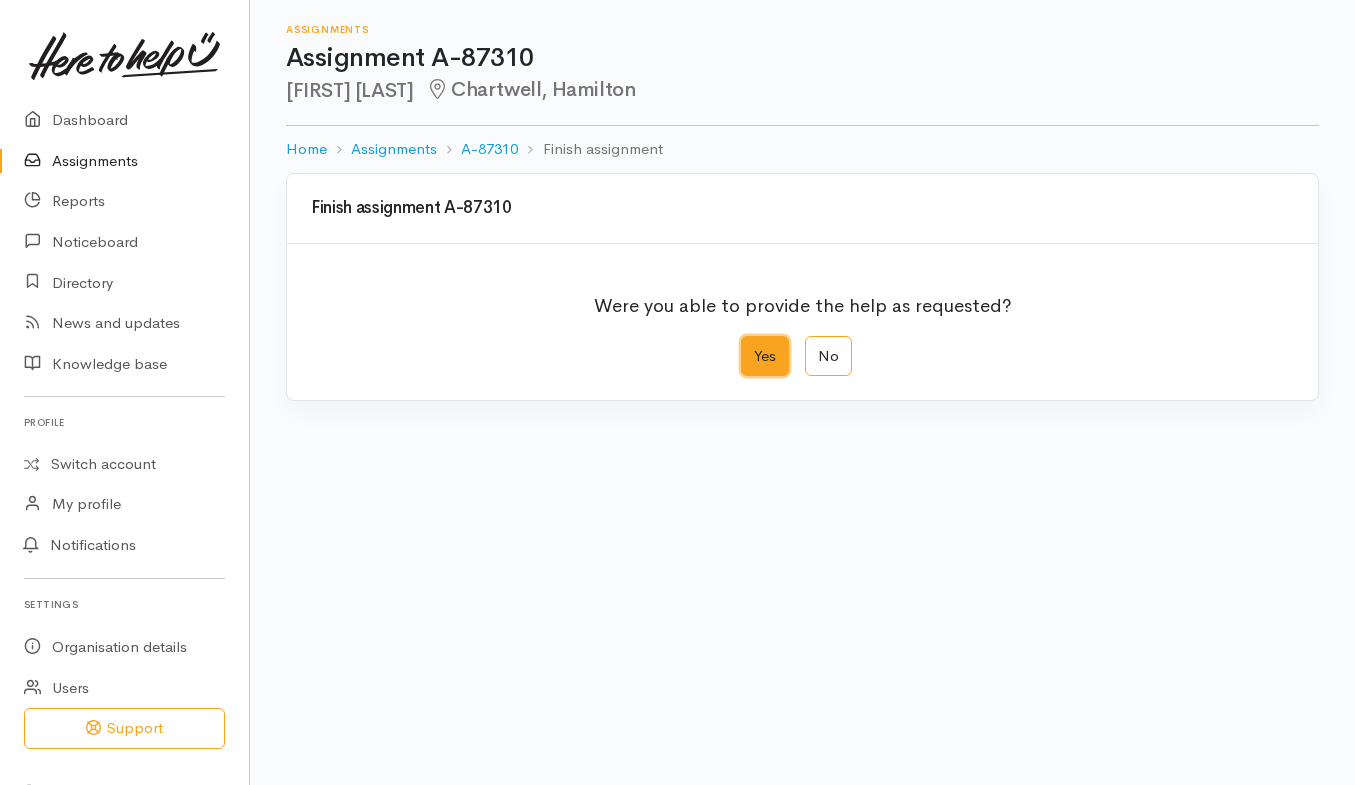 click on "Yes" at bounding box center [747, 342] 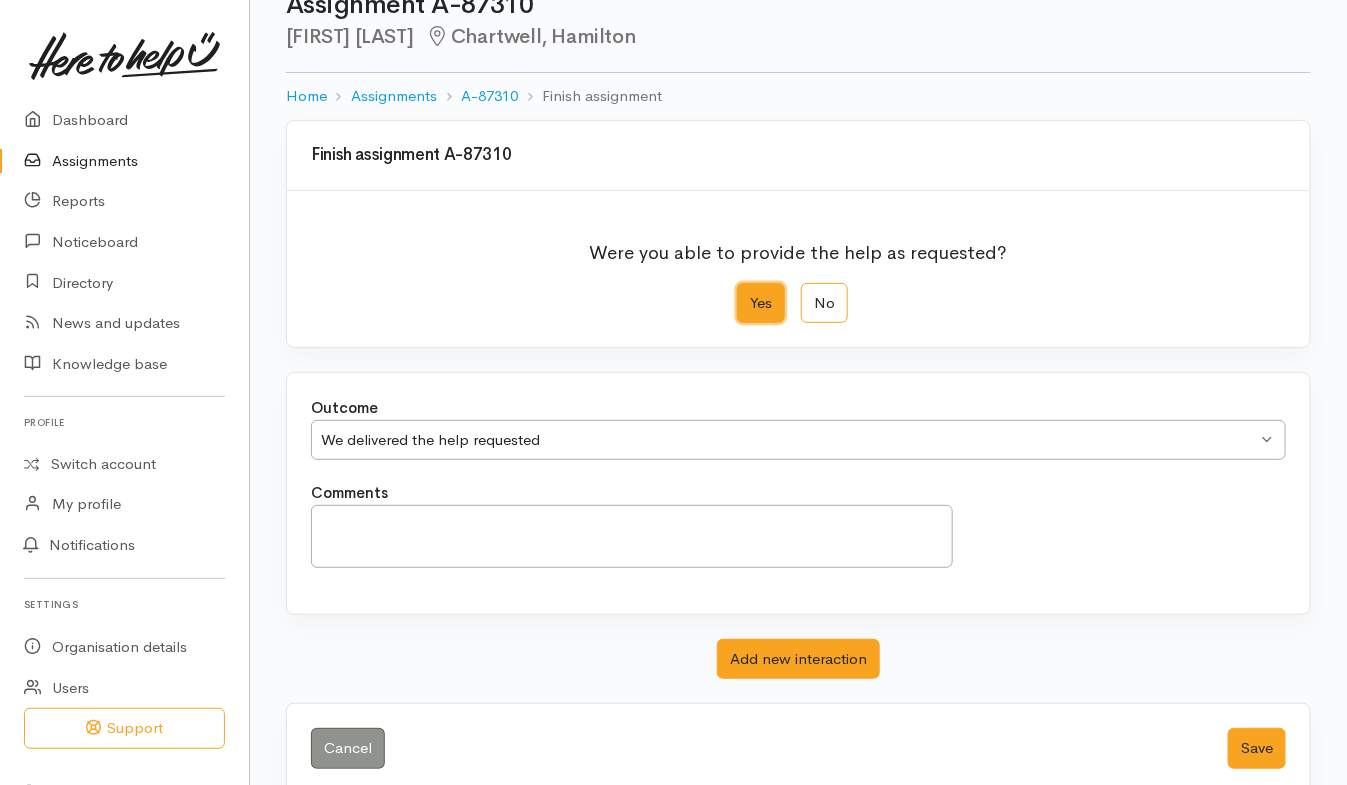 scroll, scrollTop: 82, scrollLeft: 0, axis: vertical 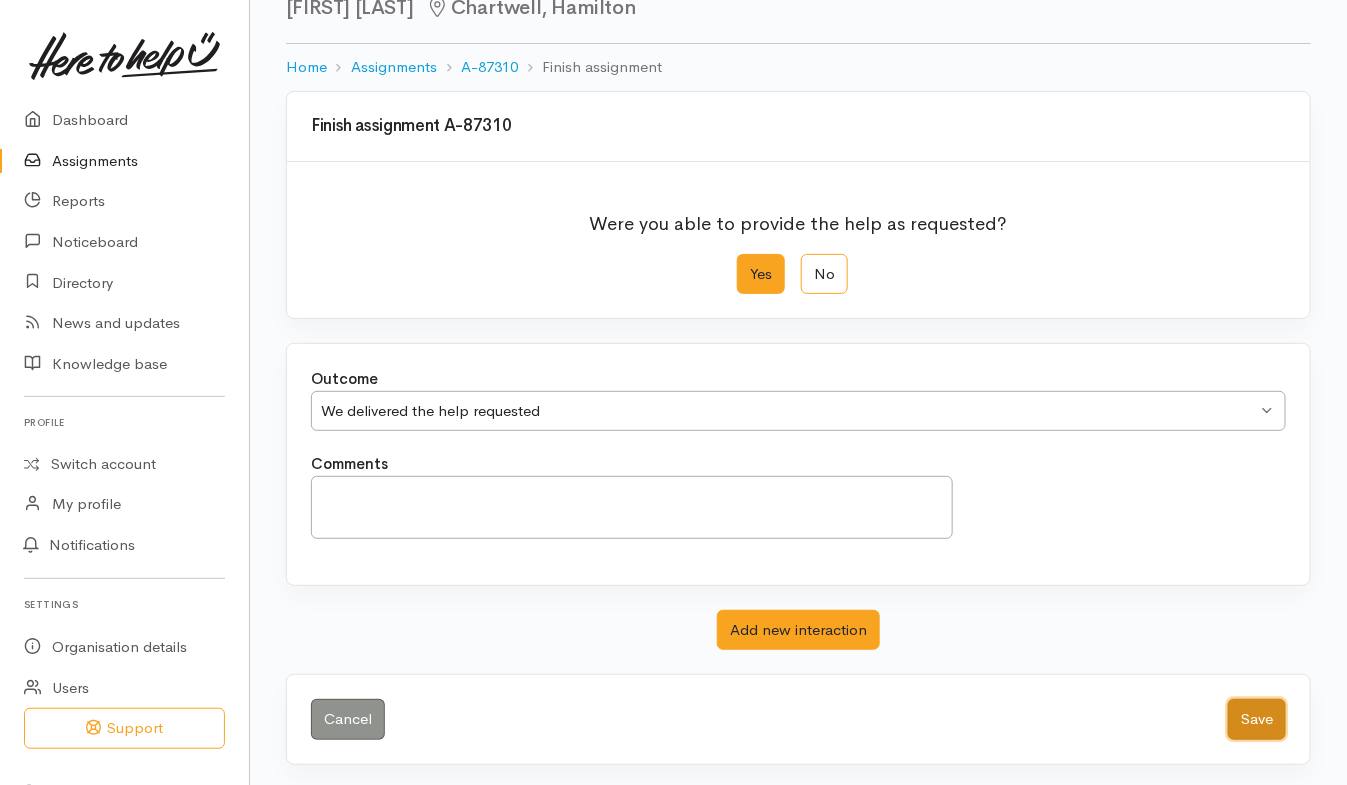 click on "Save" at bounding box center [1257, 719] 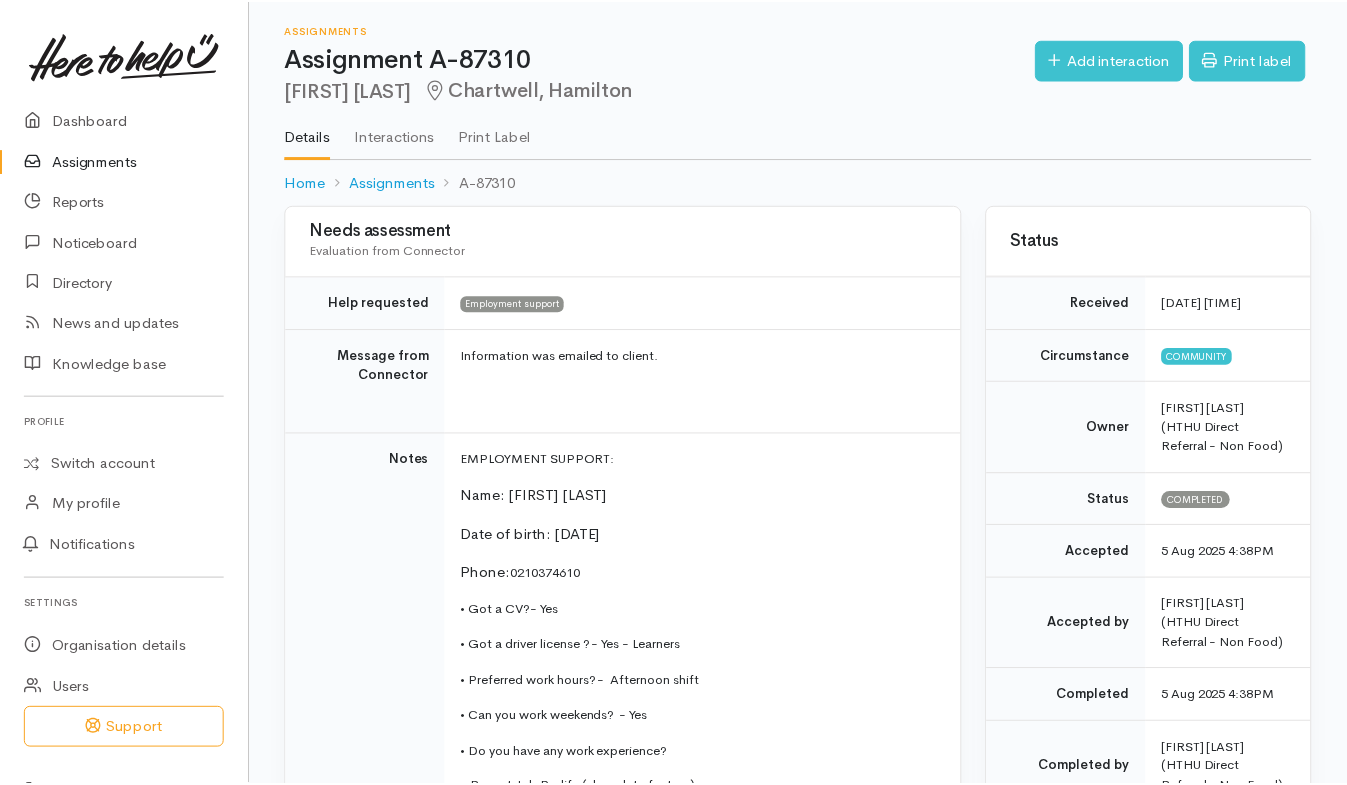 scroll, scrollTop: 0, scrollLeft: 0, axis: both 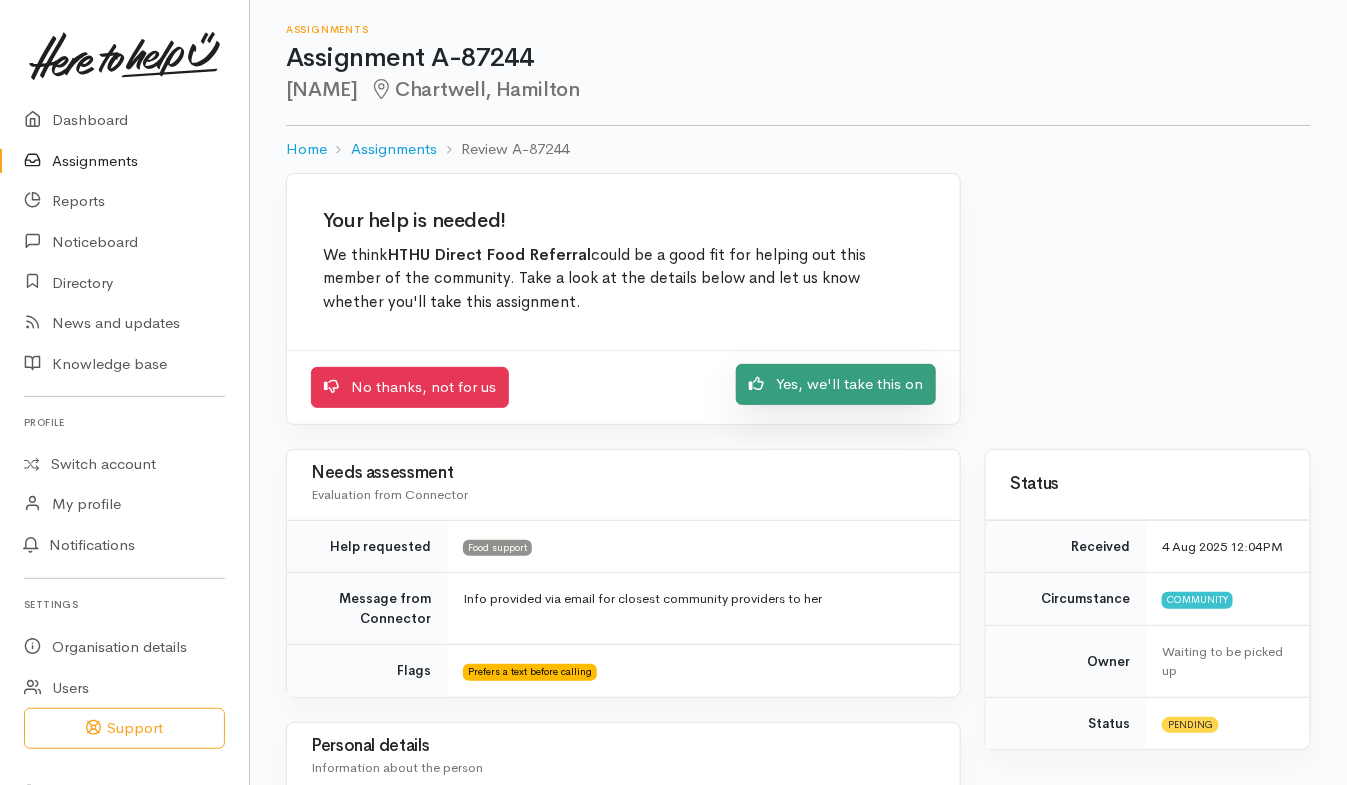 click on "Yes, we'll take this on" at bounding box center [836, 384] 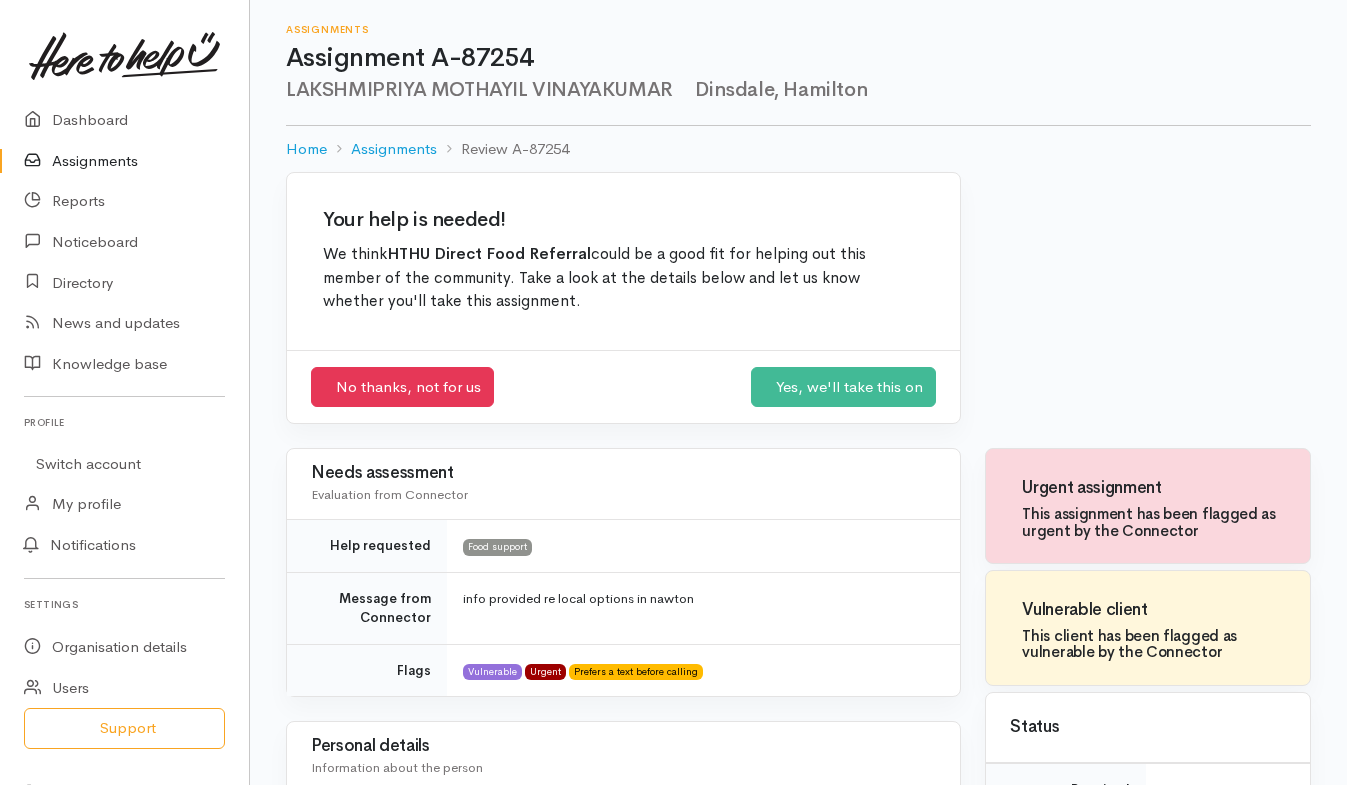 scroll, scrollTop: 0, scrollLeft: 0, axis: both 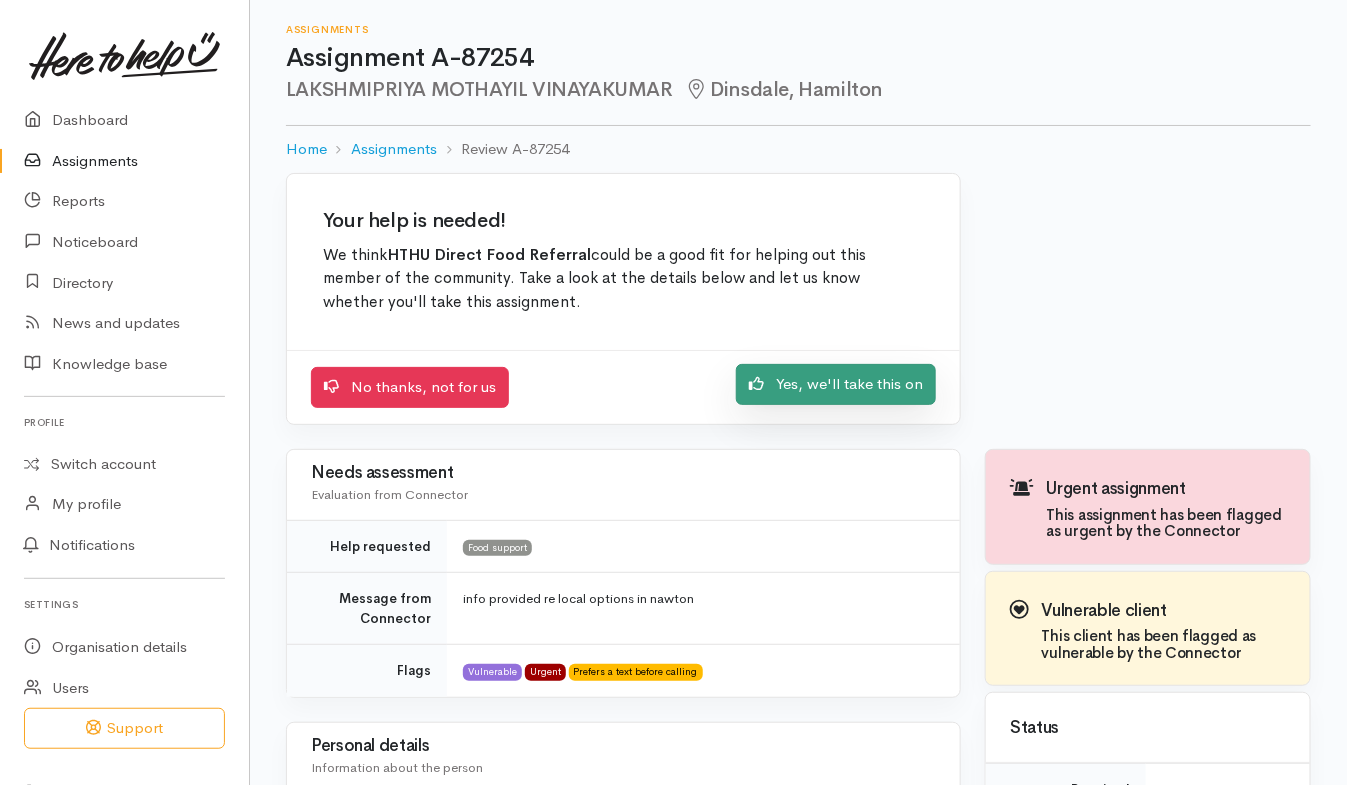 click on "Yes, we'll take this on" at bounding box center [836, 384] 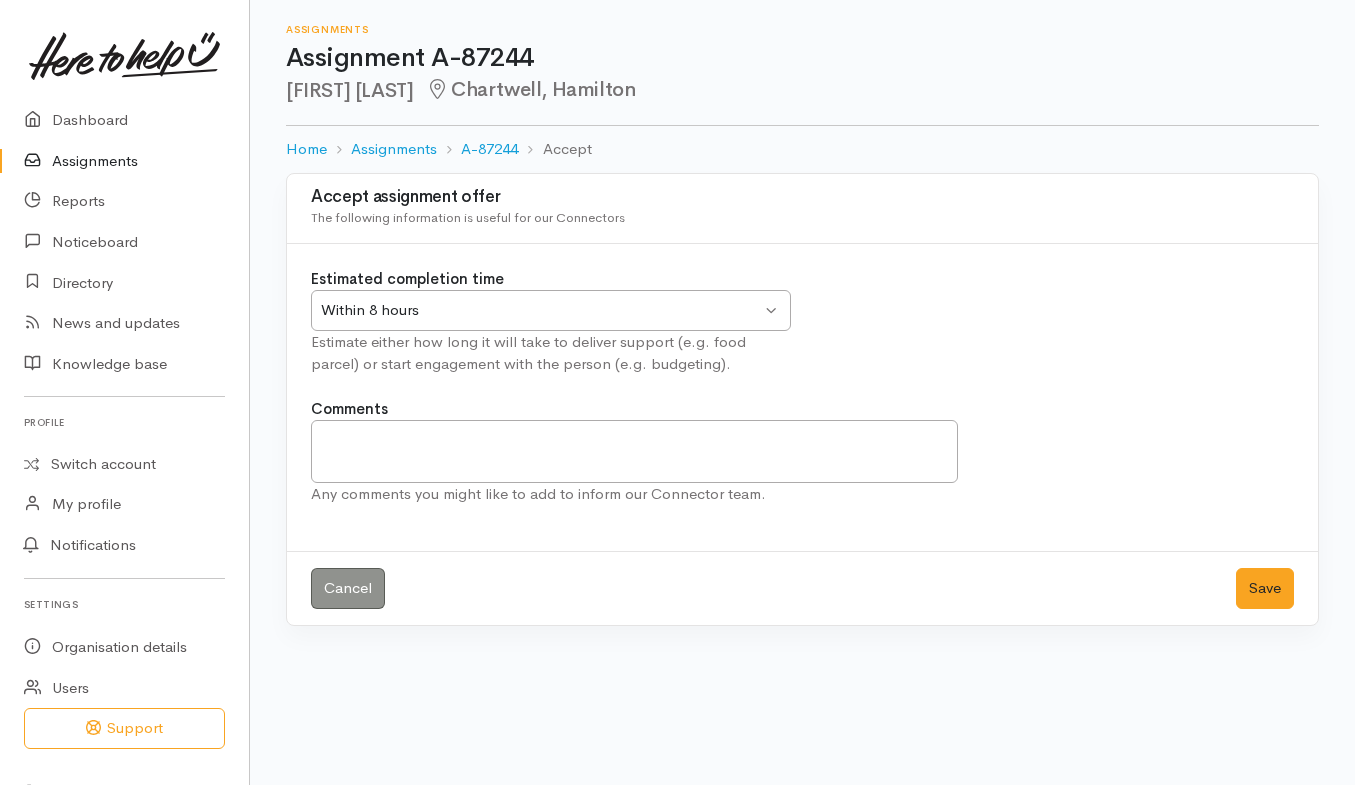 scroll, scrollTop: 0, scrollLeft: 0, axis: both 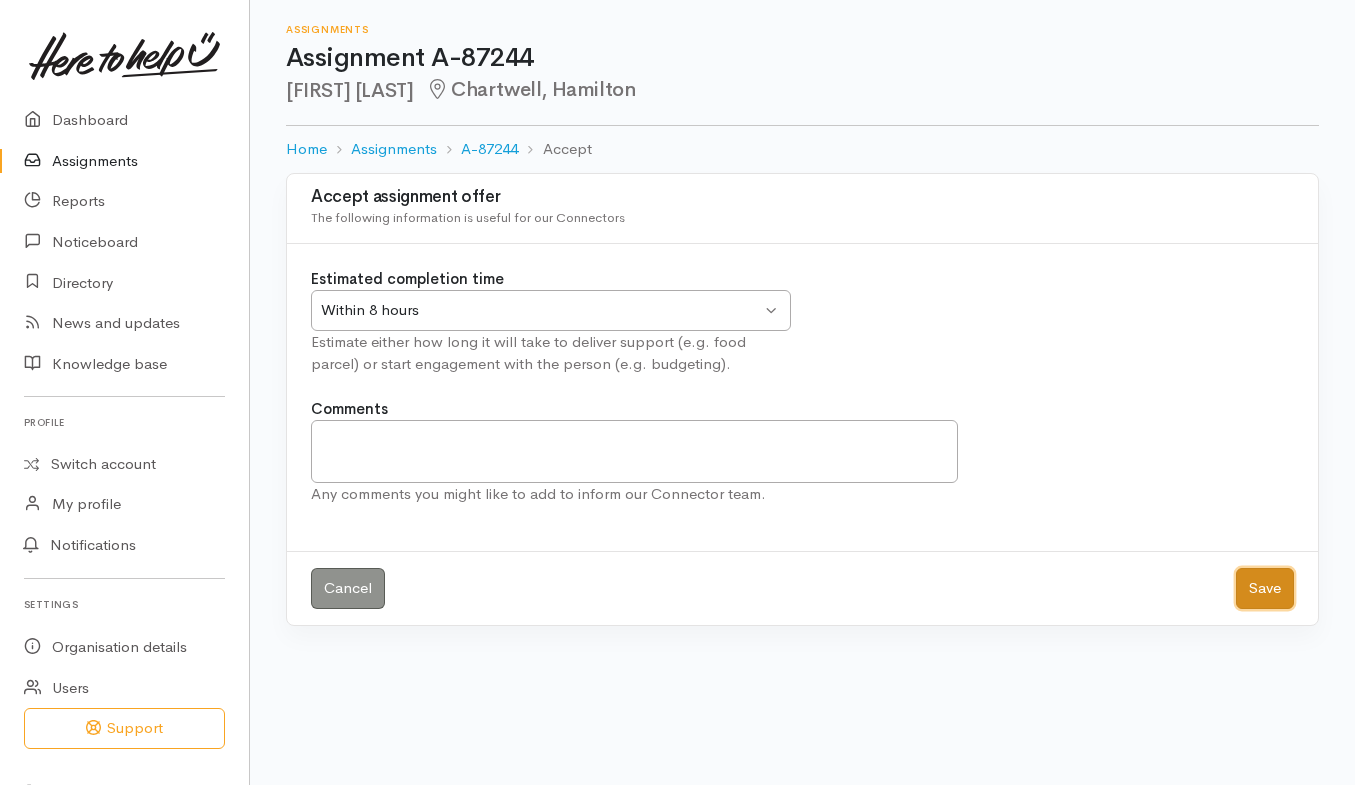 click on "Save" at bounding box center (1265, 588) 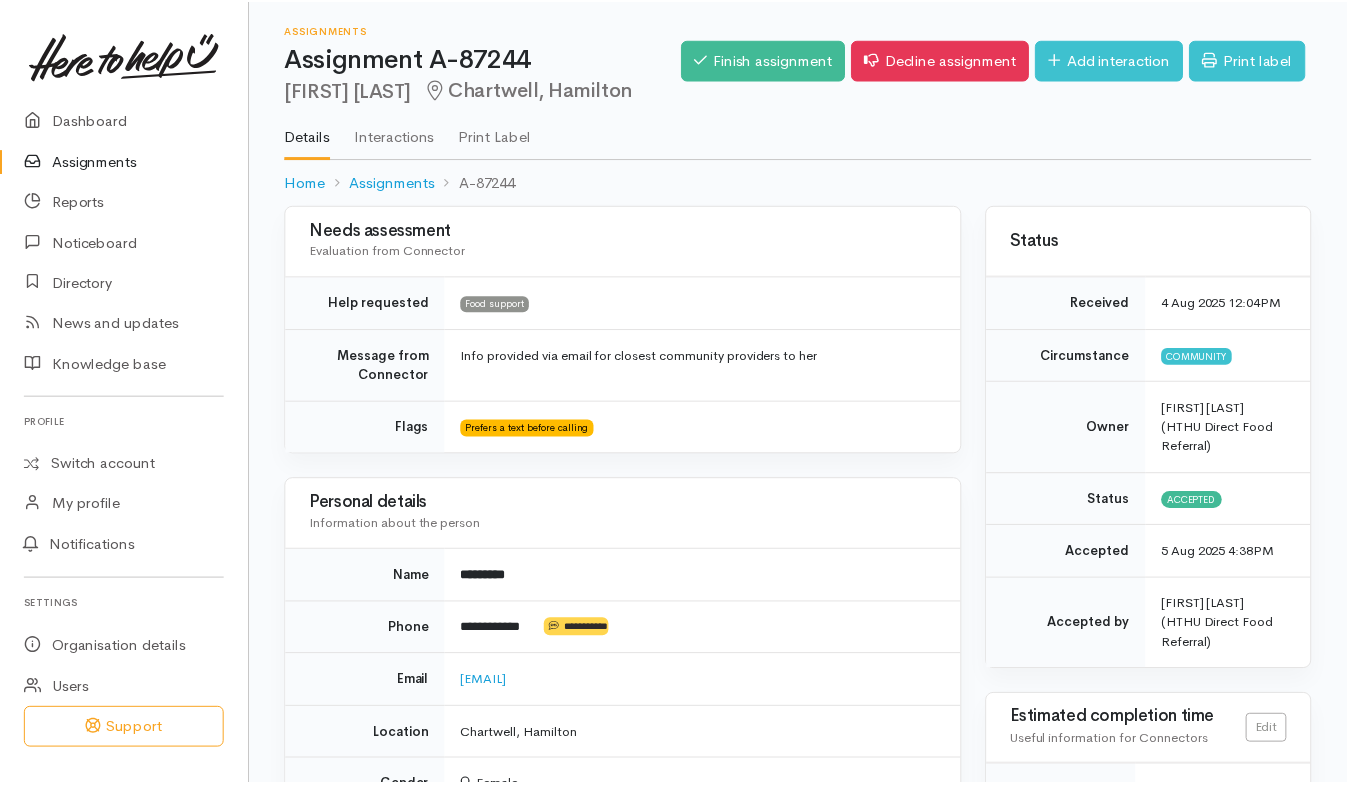 scroll, scrollTop: 0, scrollLeft: 0, axis: both 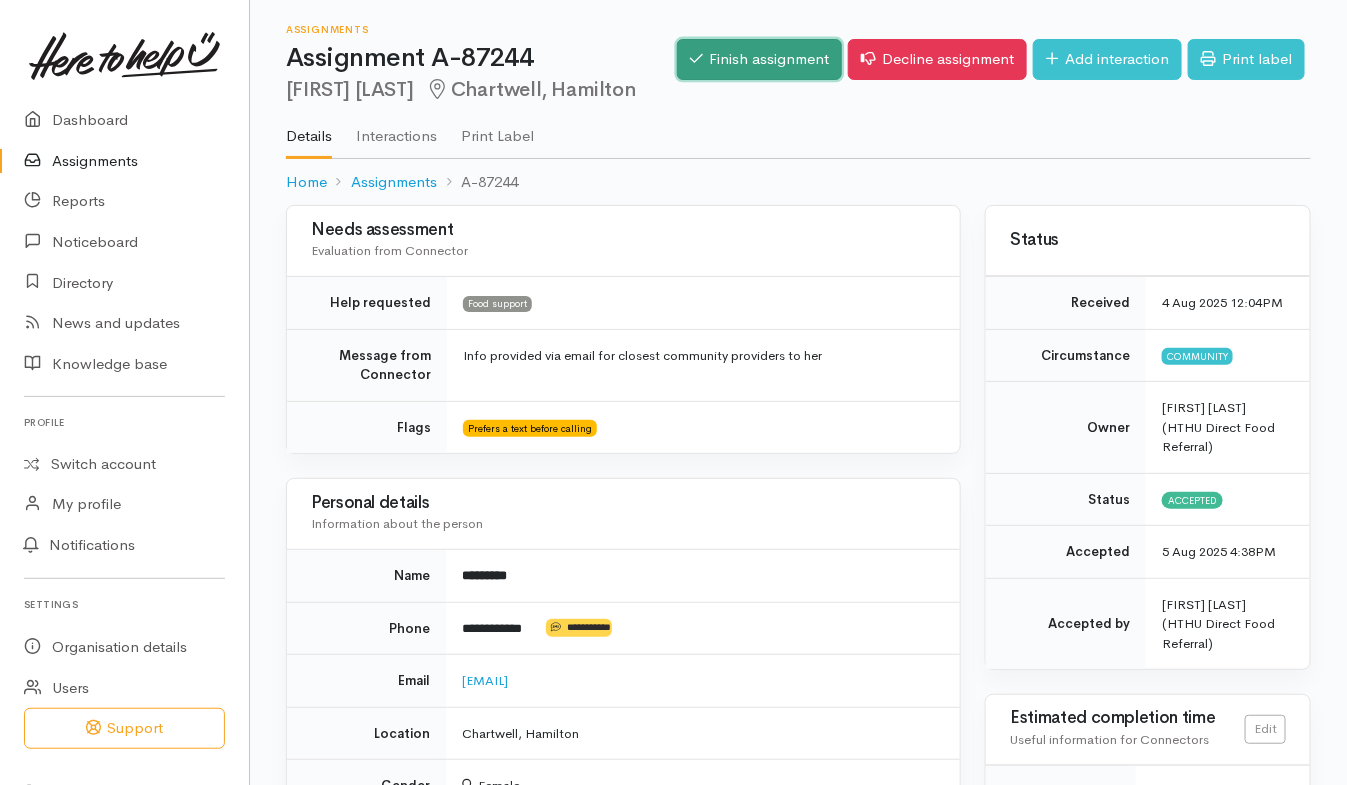 click on "Finish assignment" at bounding box center (759, 59) 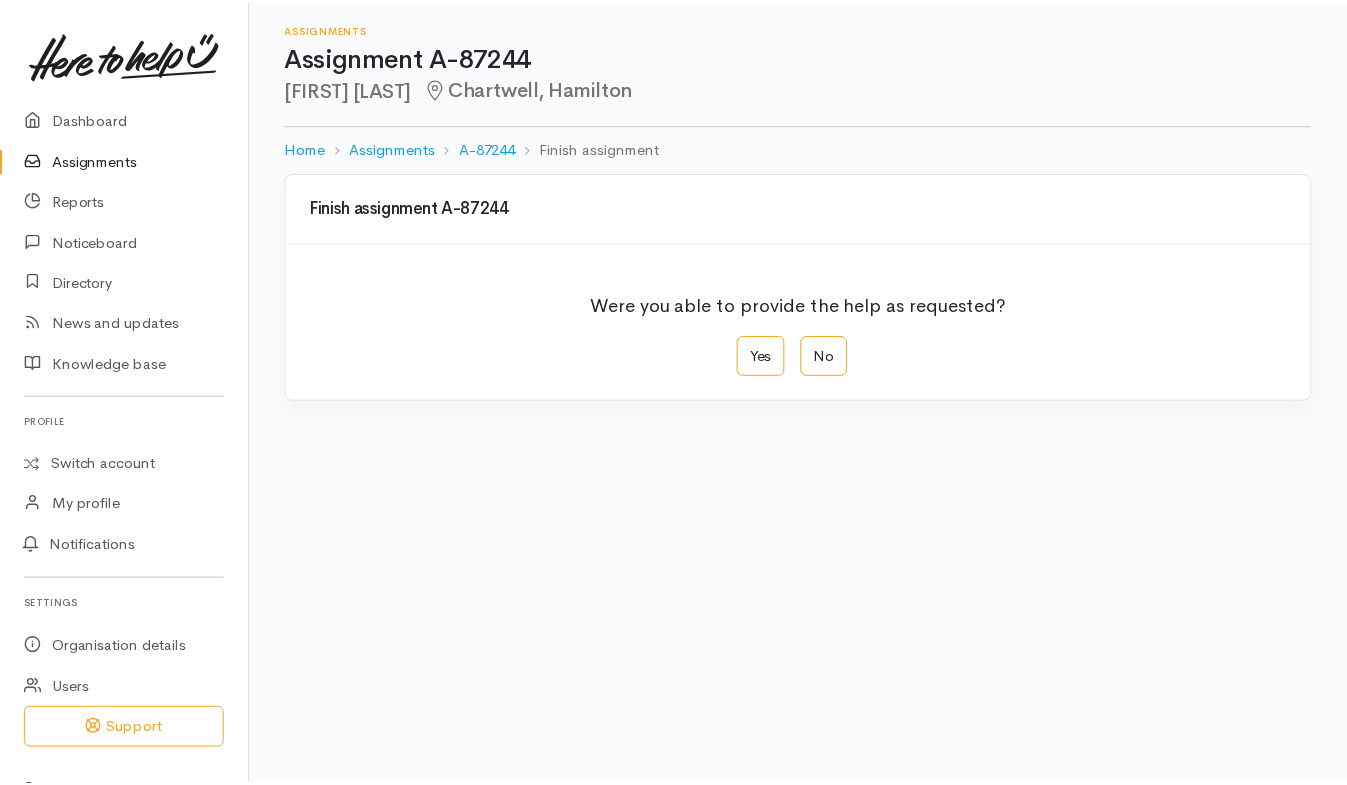 scroll, scrollTop: 0, scrollLeft: 0, axis: both 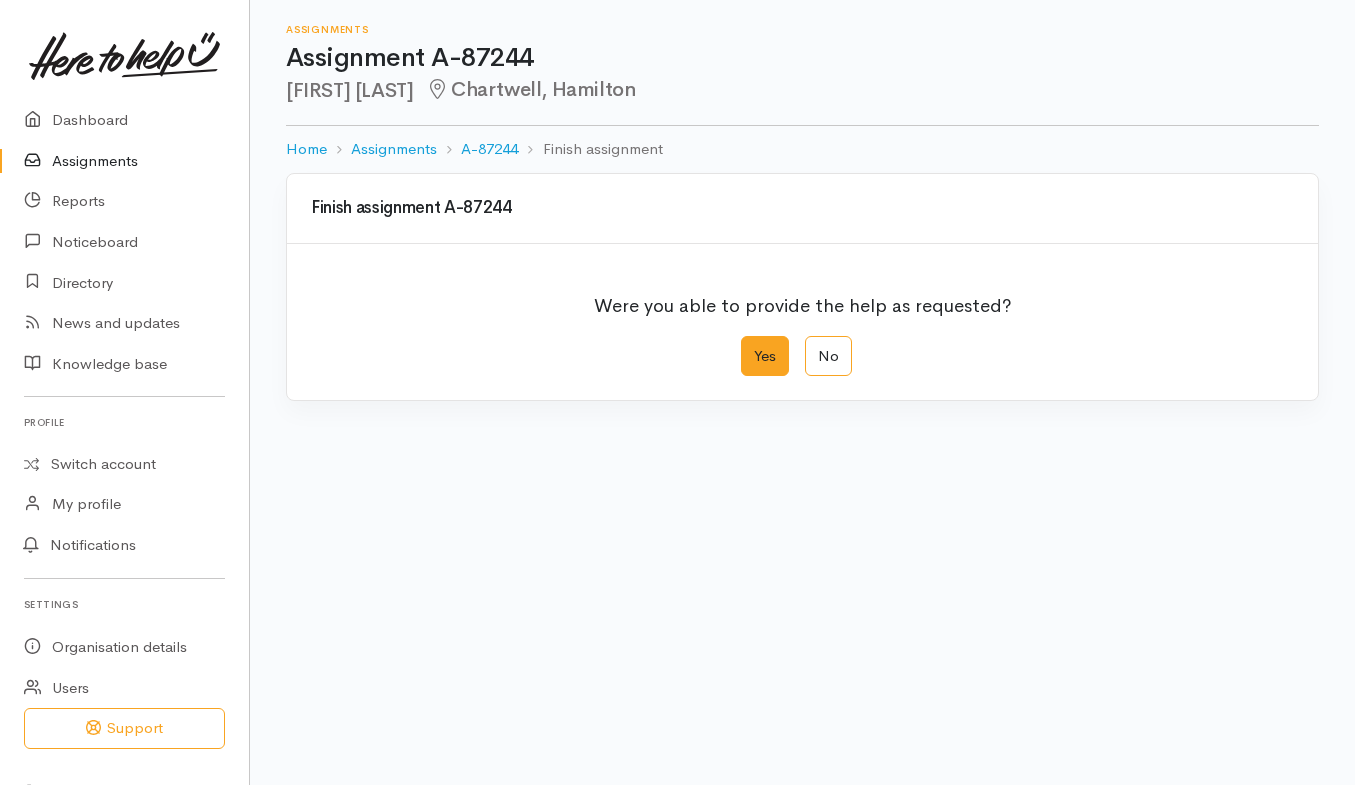 click on "Yes" at bounding box center [765, 356] 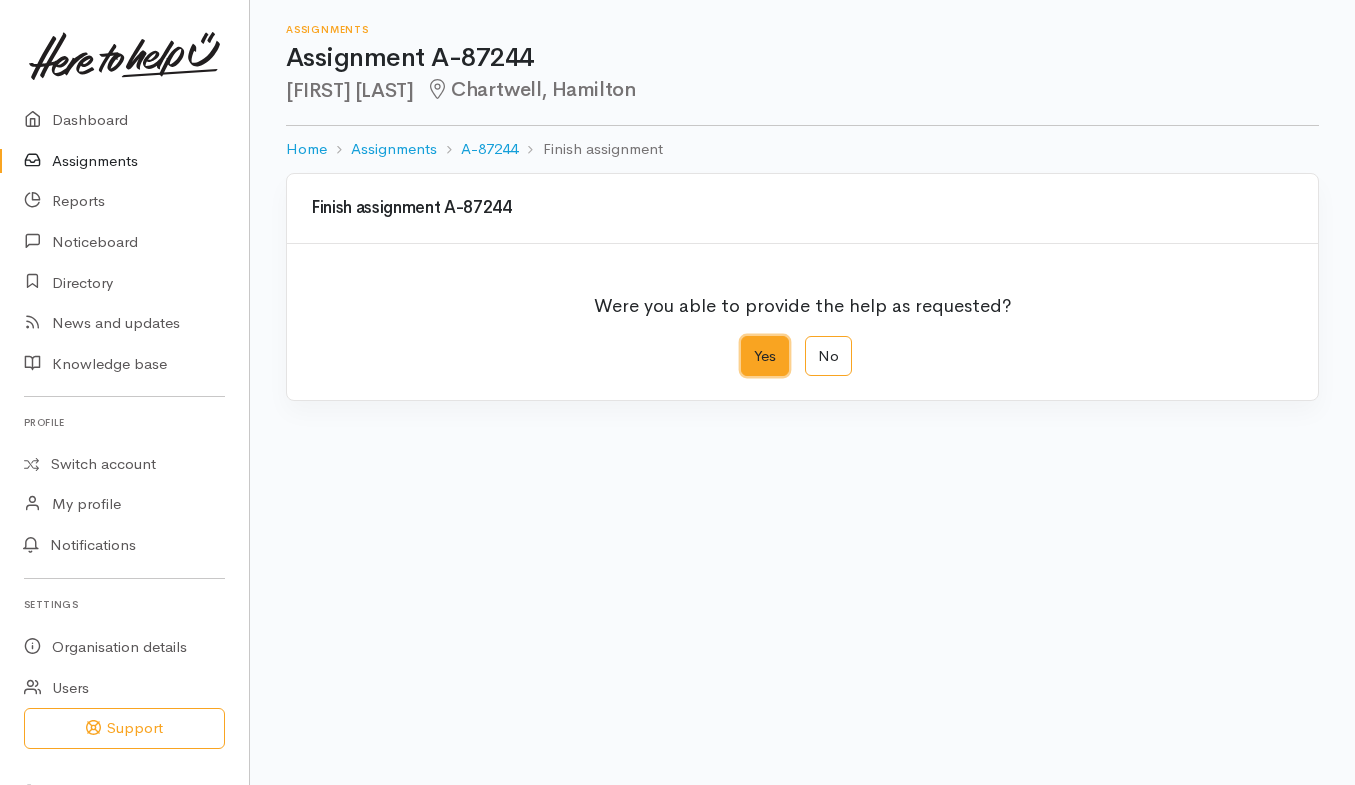 click on "Yes" at bounding box center [747, 342] 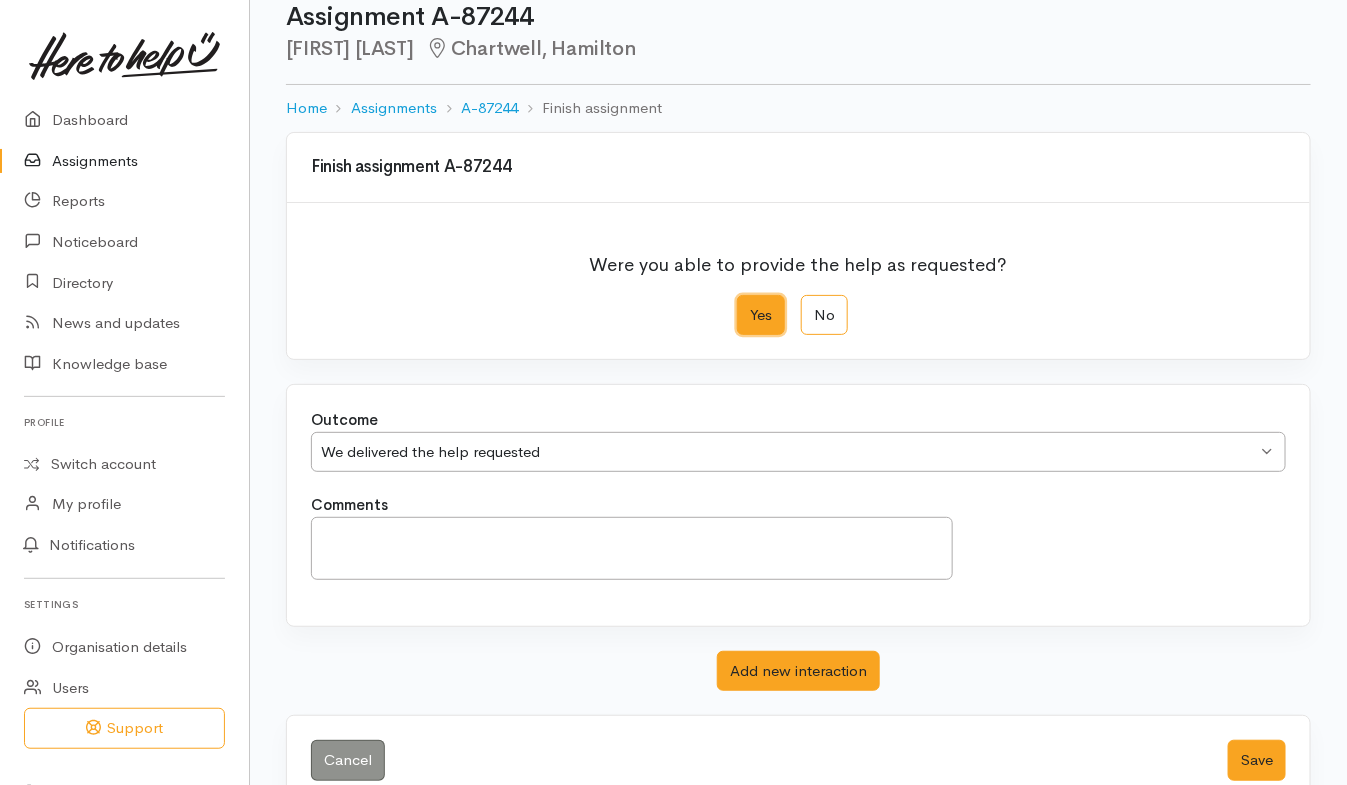 scroll, scrollTop: 82, scrollLeft: 0, axis: vertical 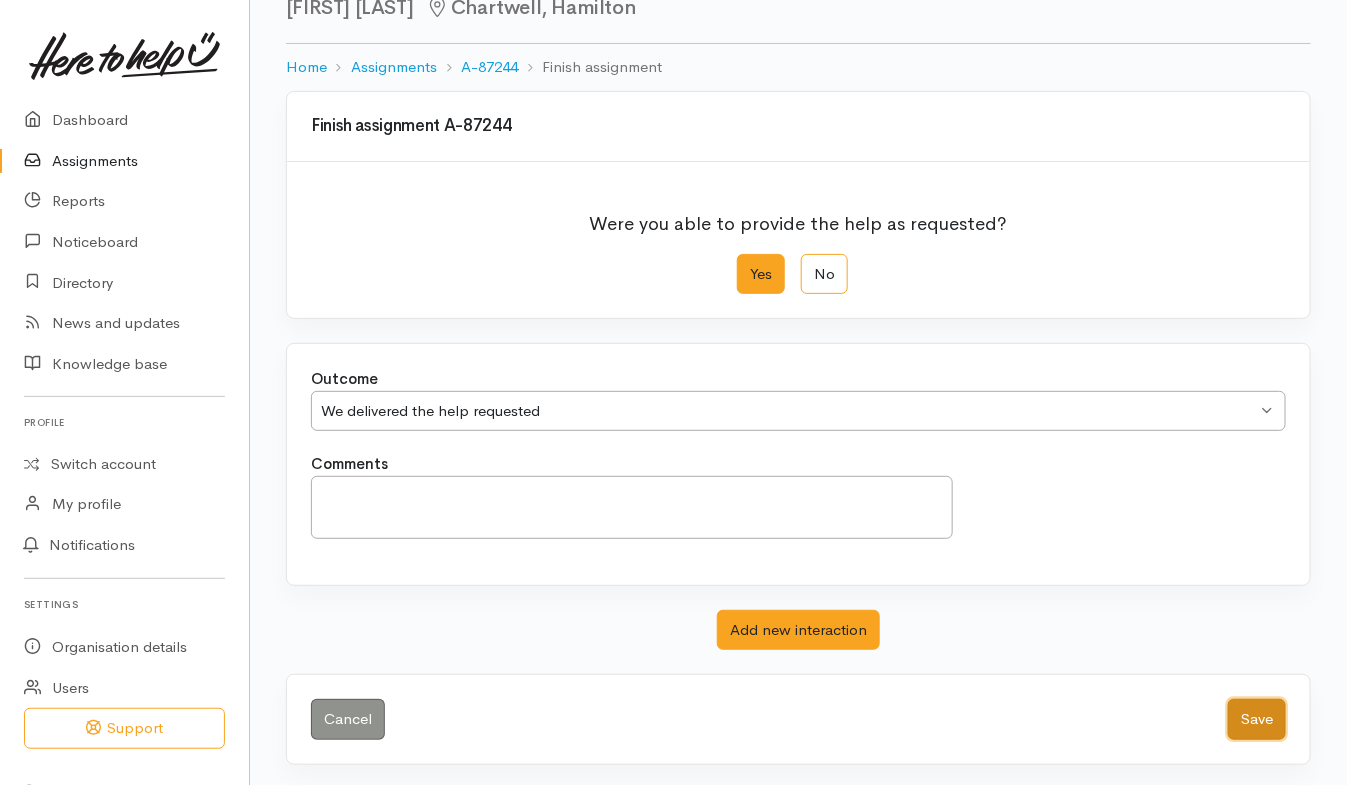 click on "Save" at bounding box center (1257, 719) 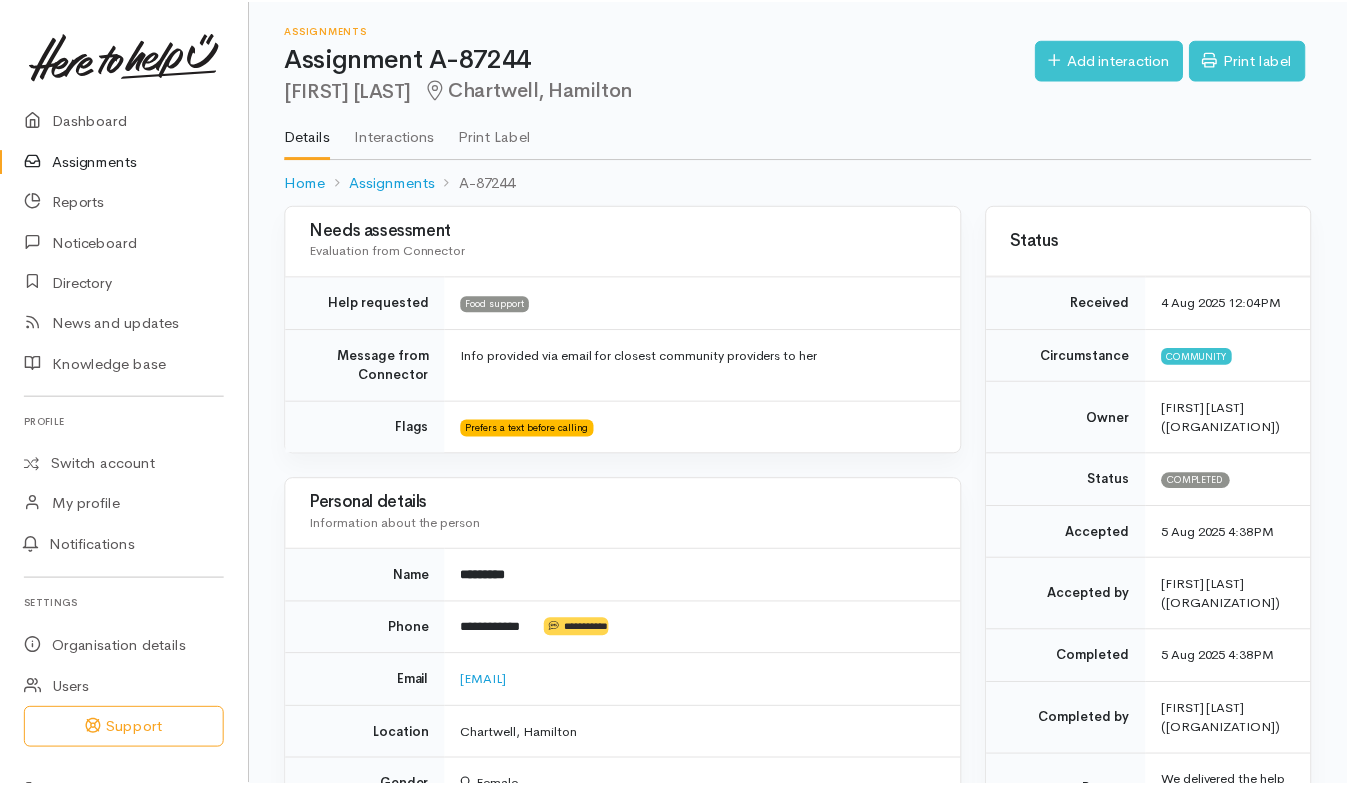 scroll, scrollTop: 0, scrollLeft: 0, axis: both 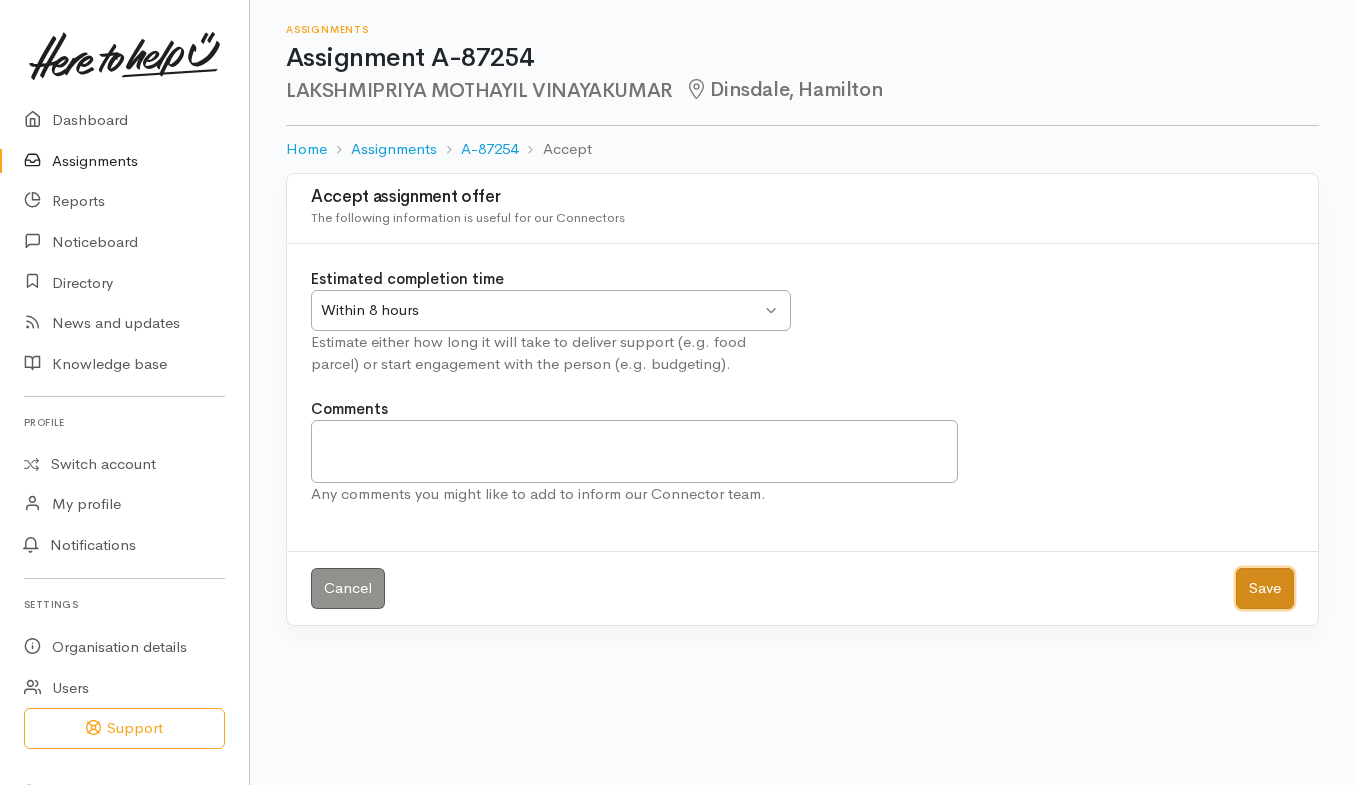 click on "Save" at bounding box center [1265, 588] 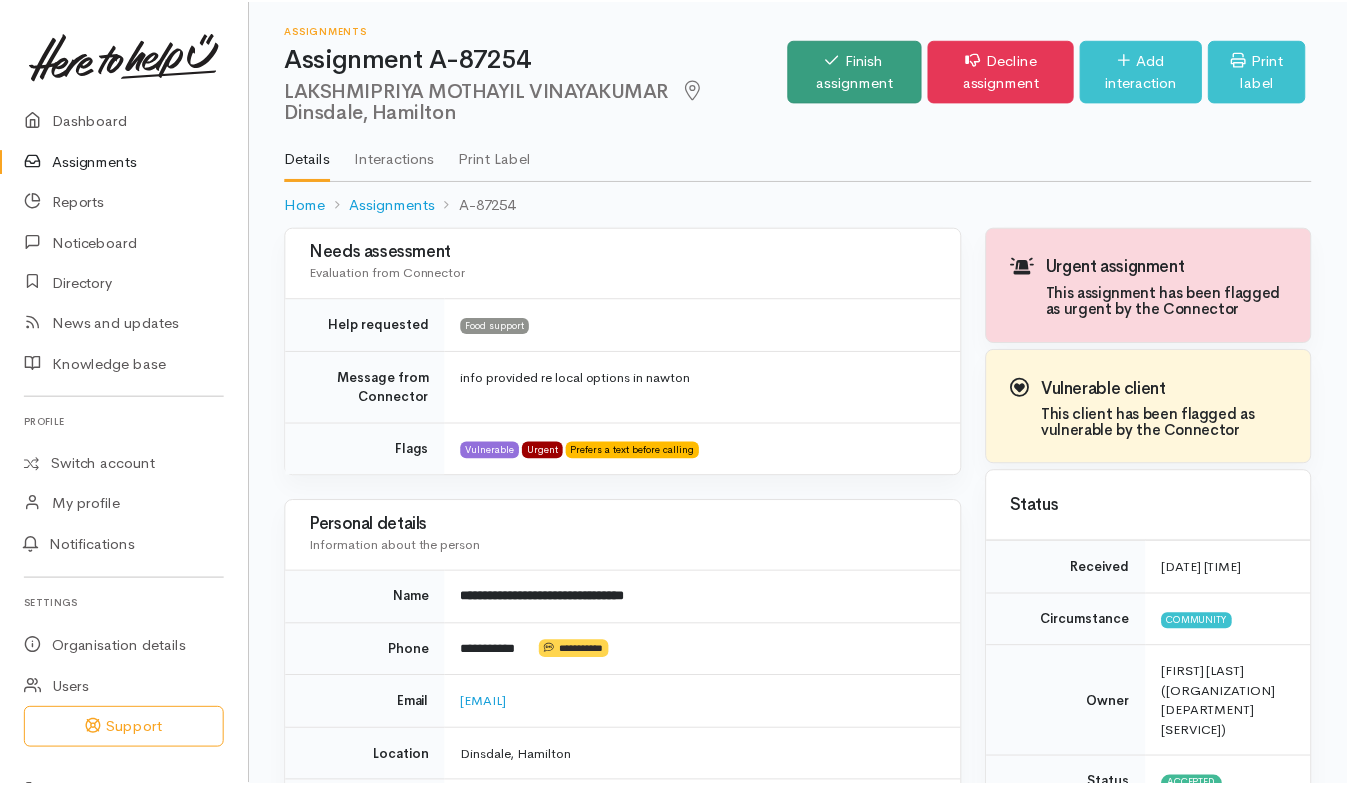 scroll, scrollTop: 0, scrollLeft: 0, axis: both 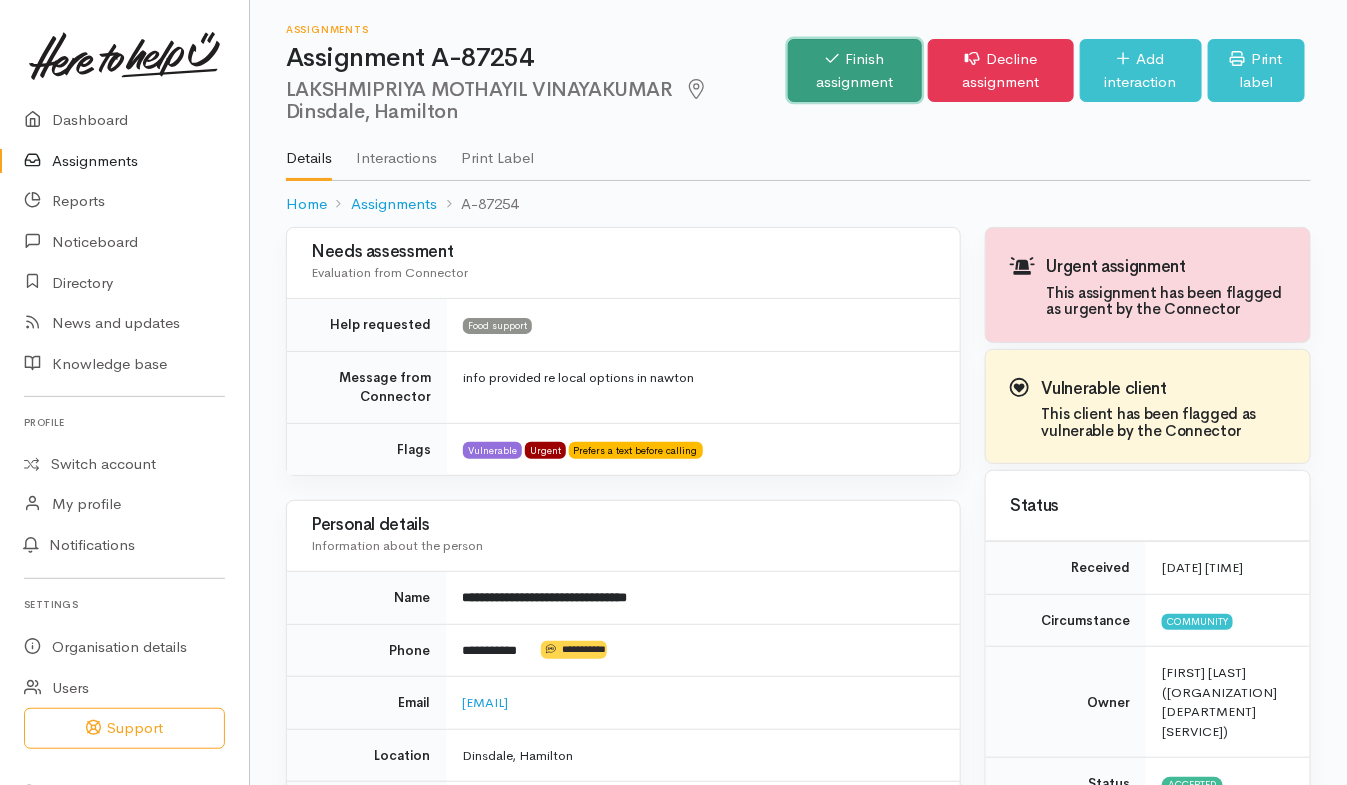 click on "Finish assignment" at bounding box center [855, 70] 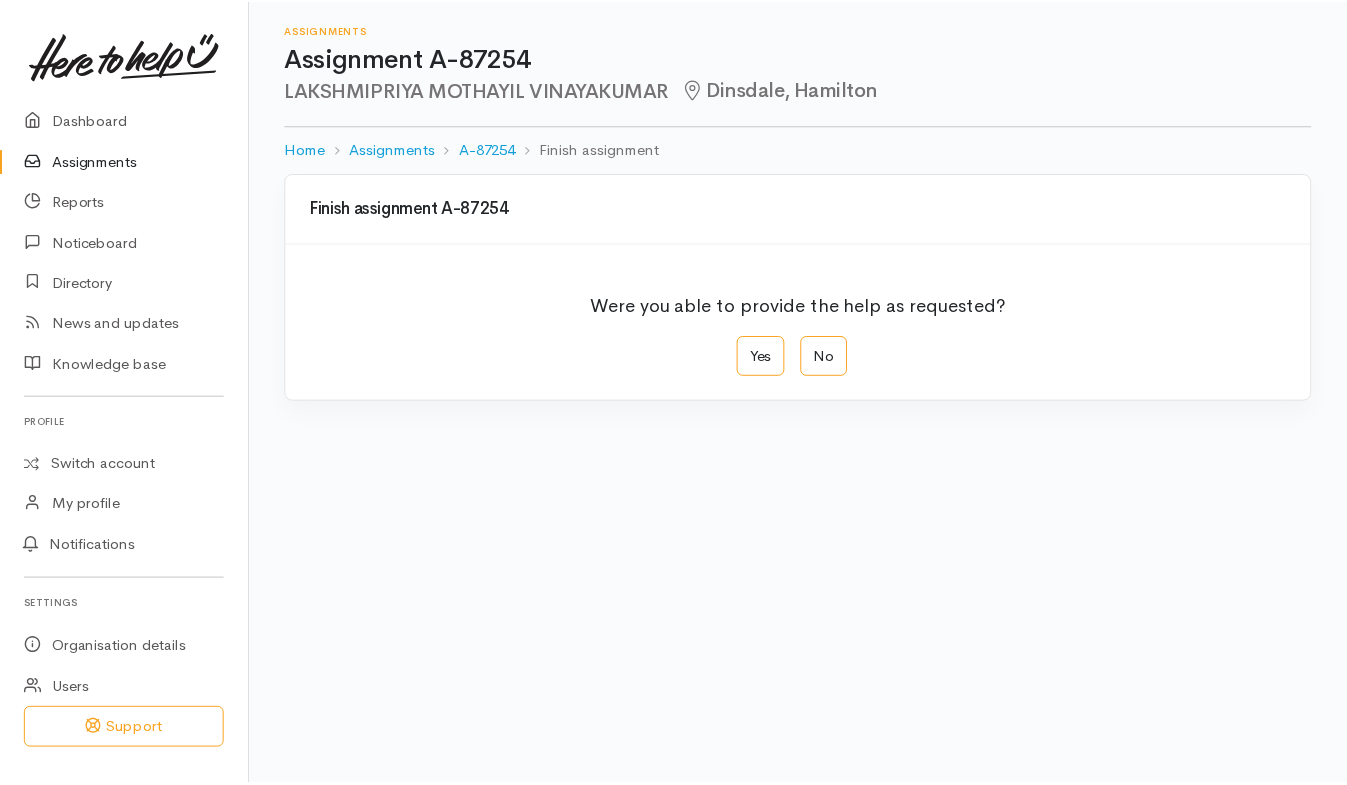 scroll, scrollTop: 0, scrollLeft: 0, axis: both 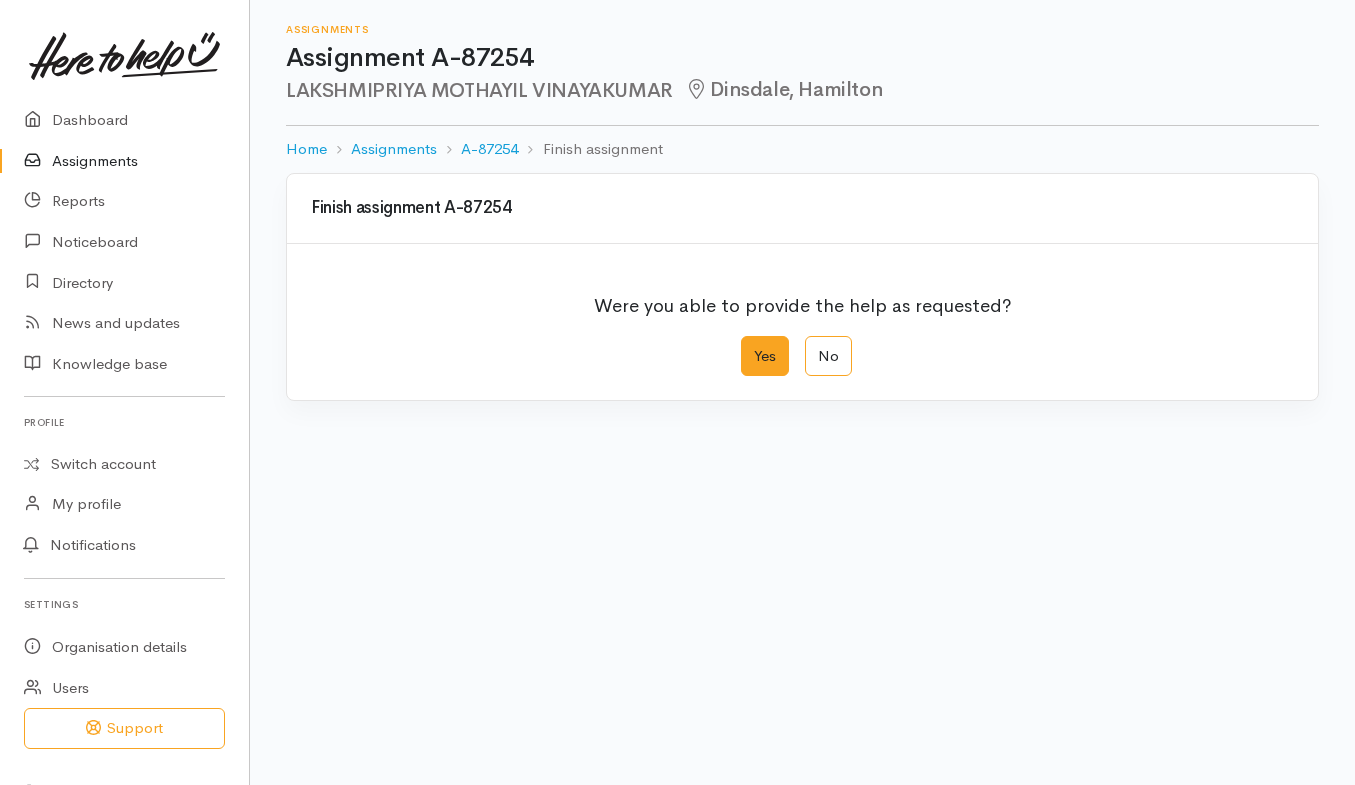 click on "Yes" at bounding box center [765, 356] 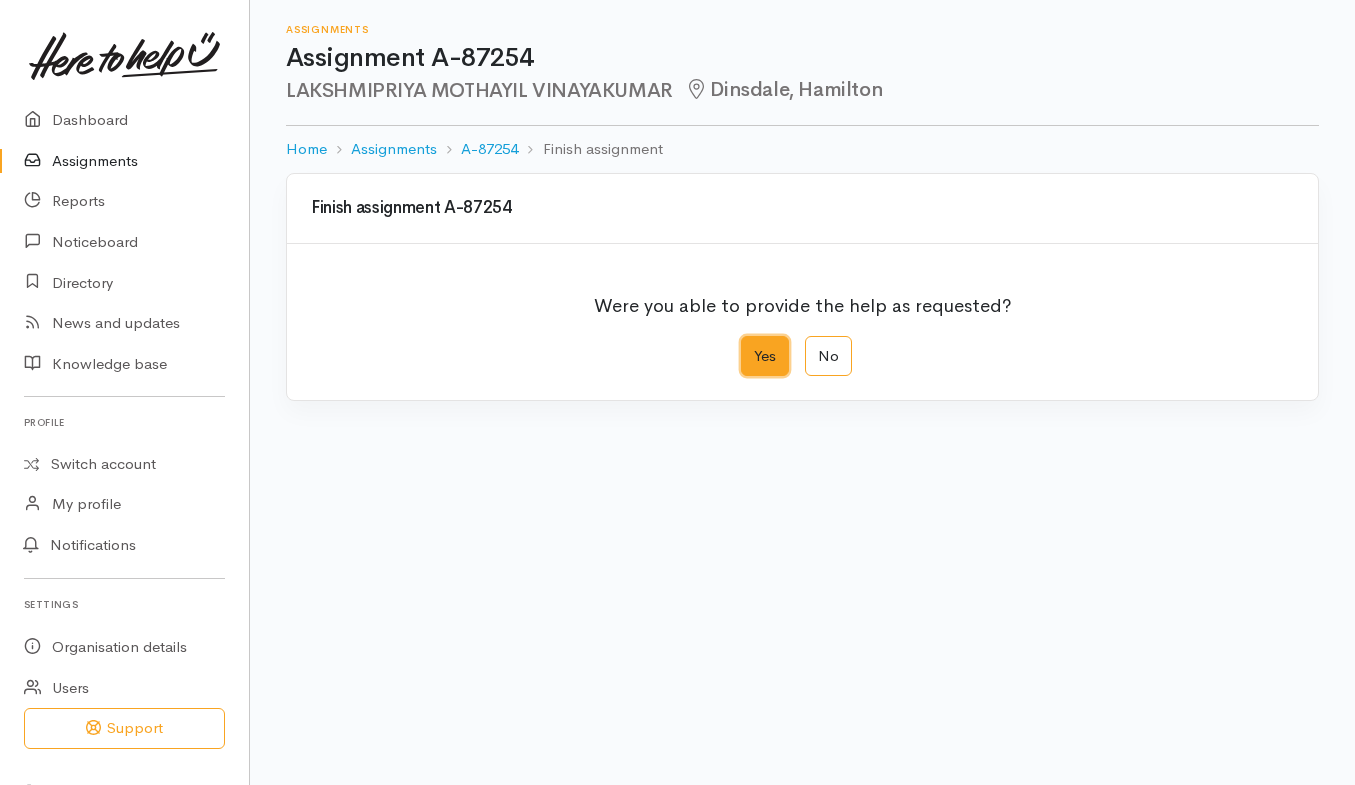 click on "Yes" at bounding box center (747, 342) 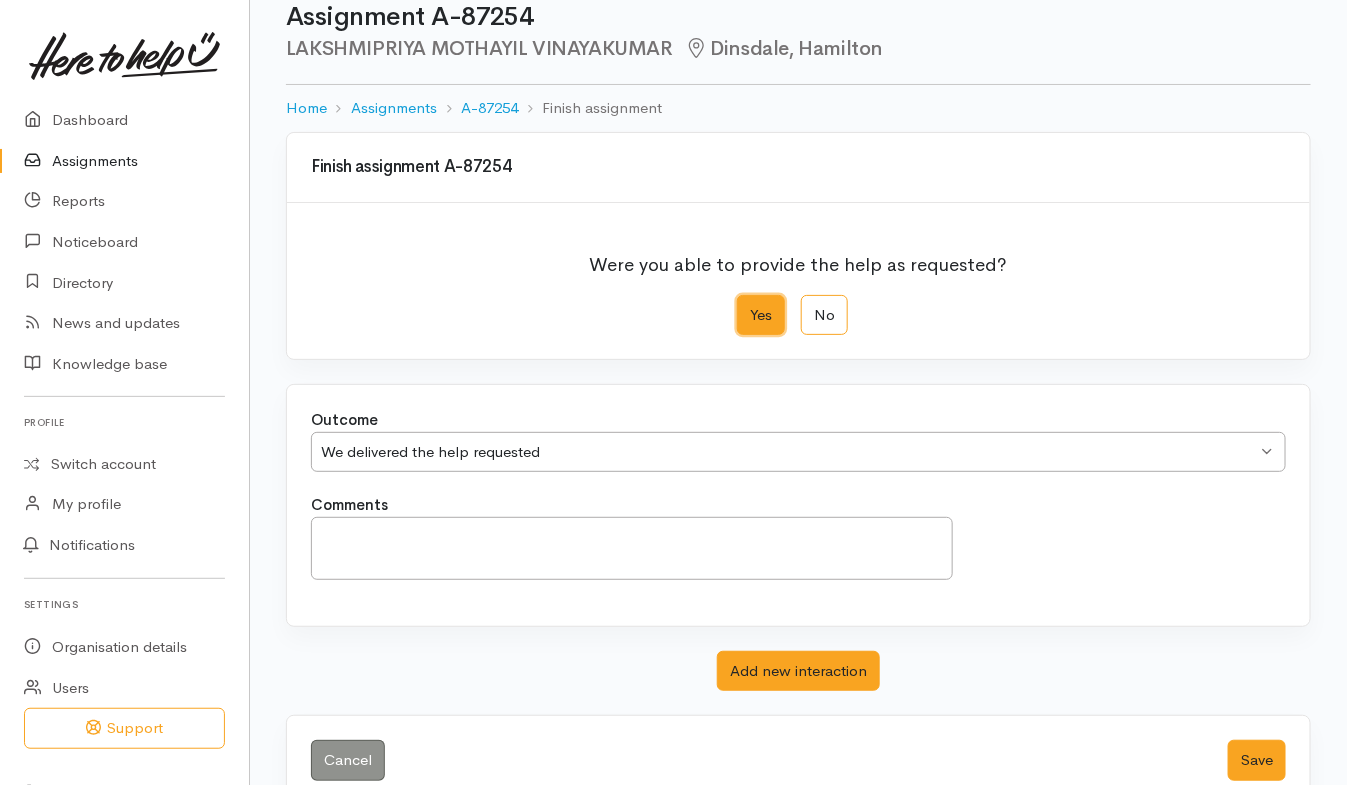 scroll, scrollTop: 82, scrollLeft: 0, axis: vertical 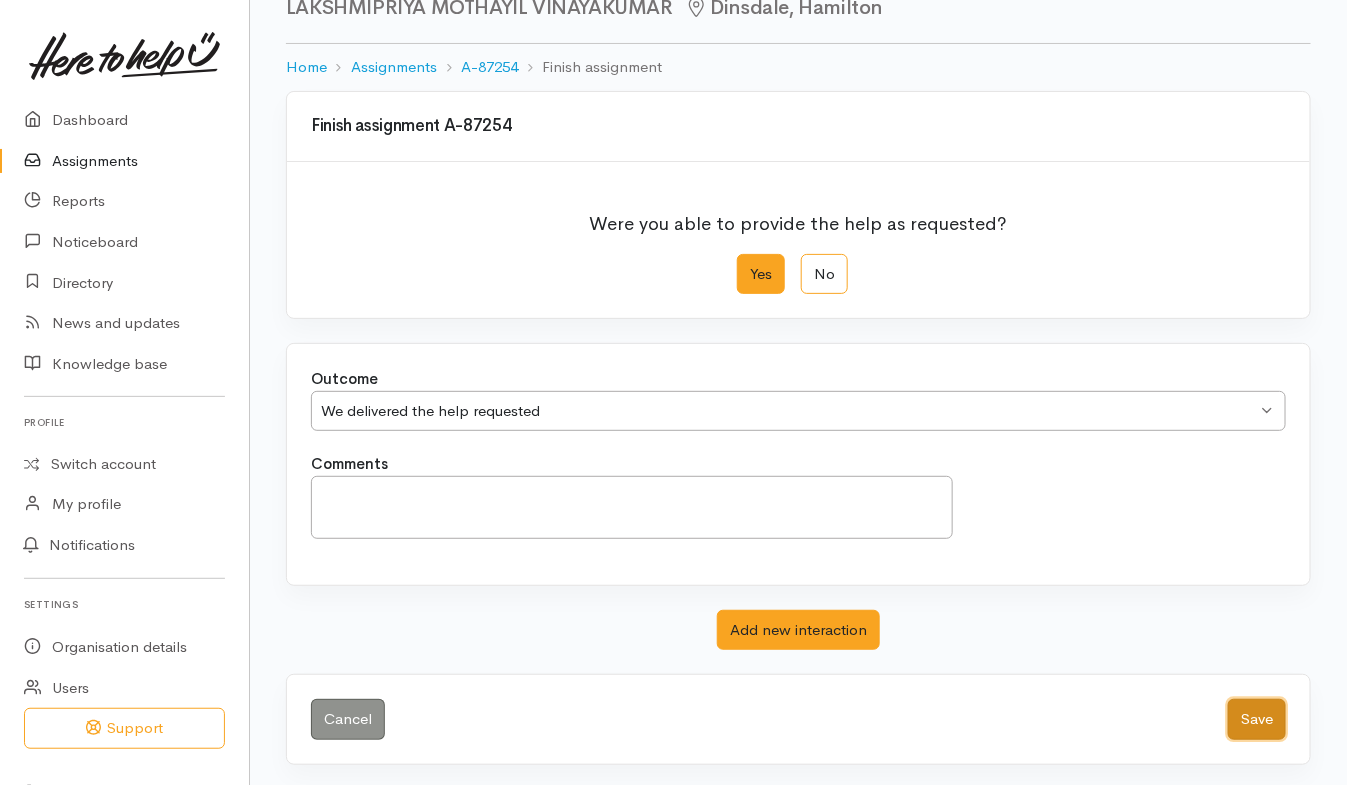 click on "Save" at bounding box center [1257, 719] 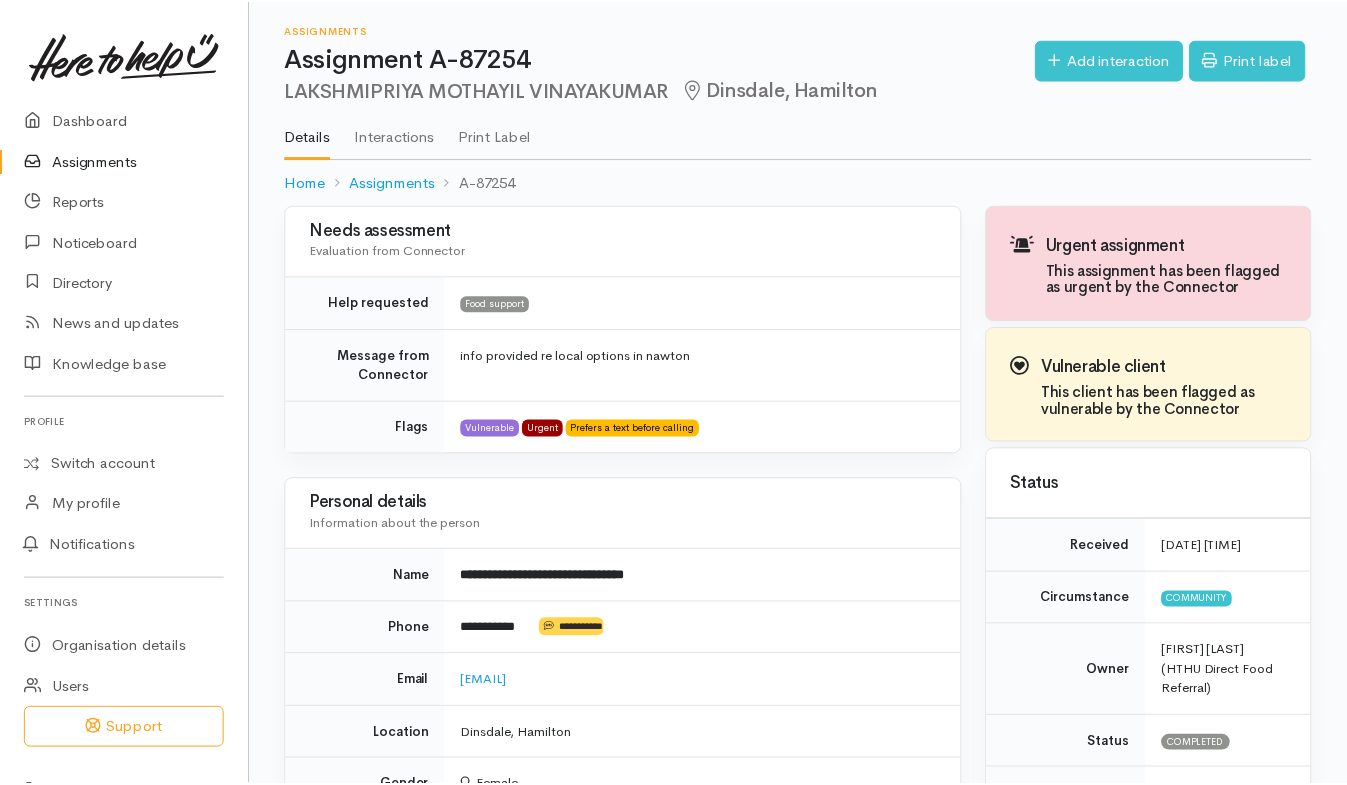 scroll, scrollTop: 0, scrollLeft: 0, axis: both 